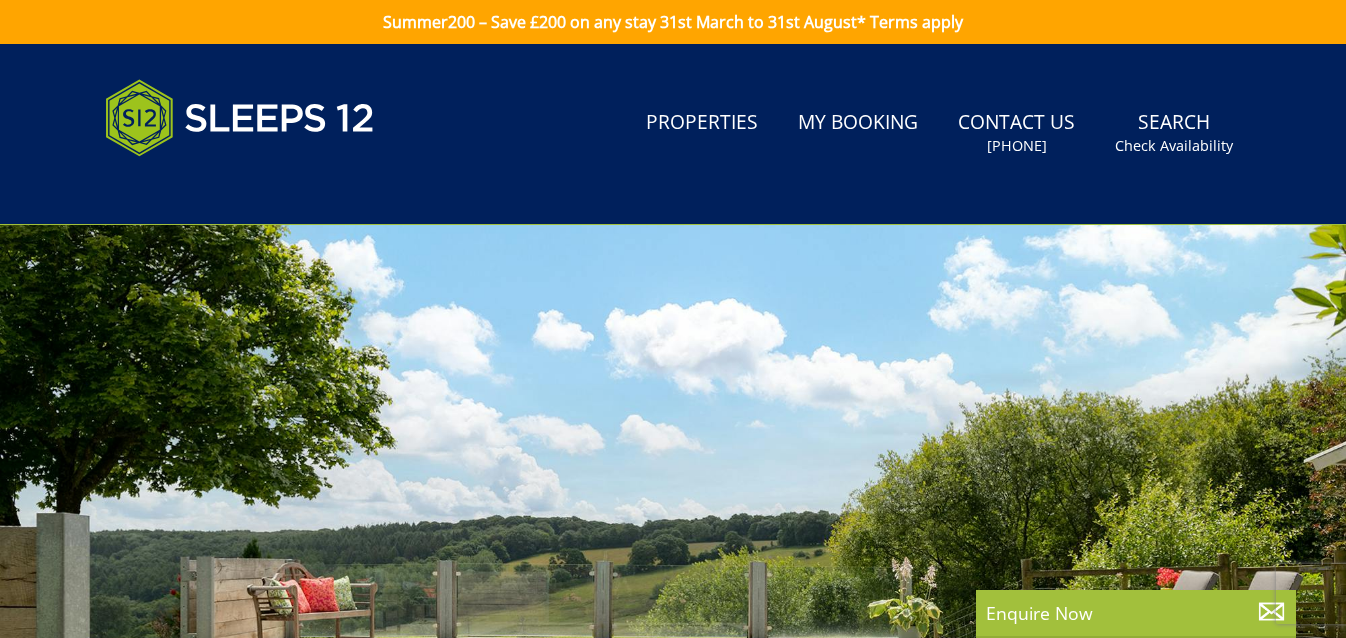 scroll, scrollTop: 0, scrollLeft: 0, axis: both 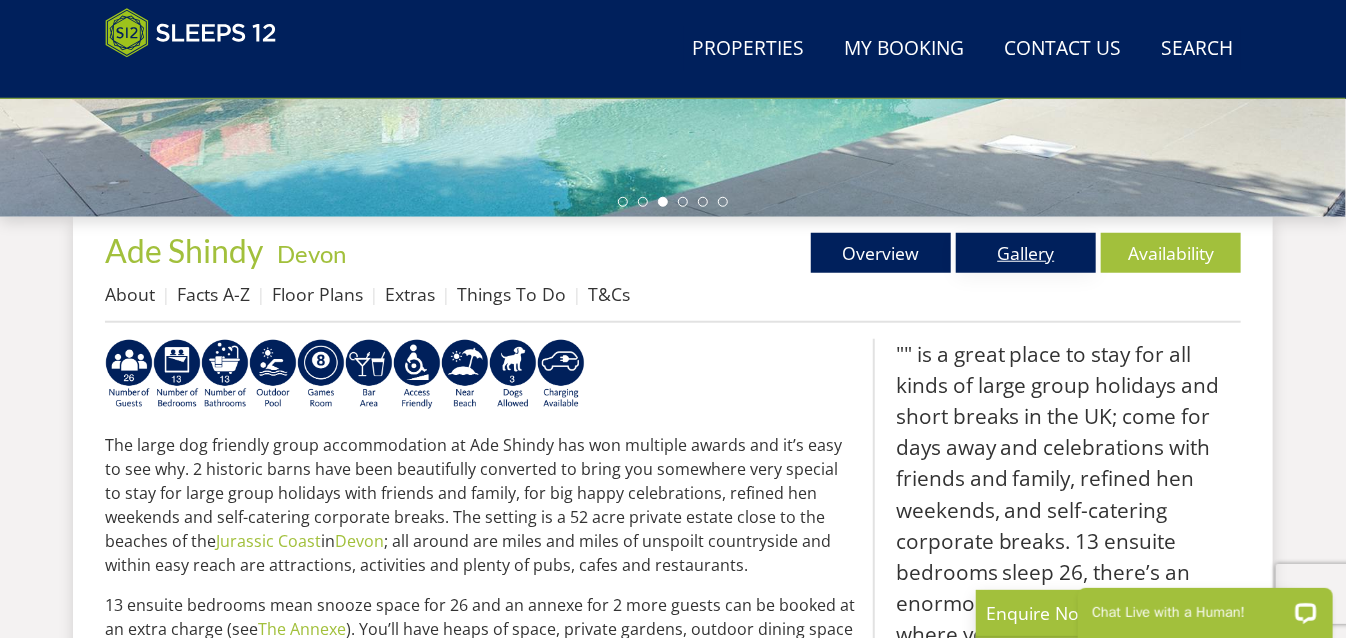 click on "Gallery" at bounding box center [1026, 253] 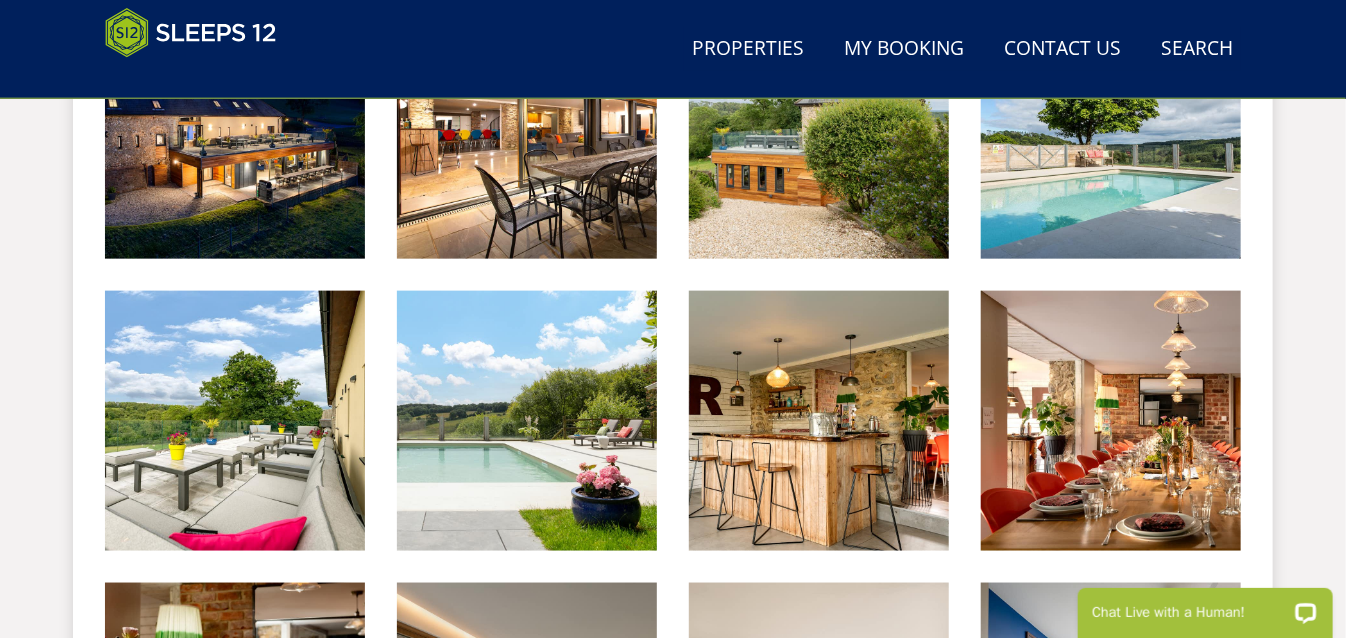 scroll, scrollTop: 974, scrollLeft: 0, axis: vertical 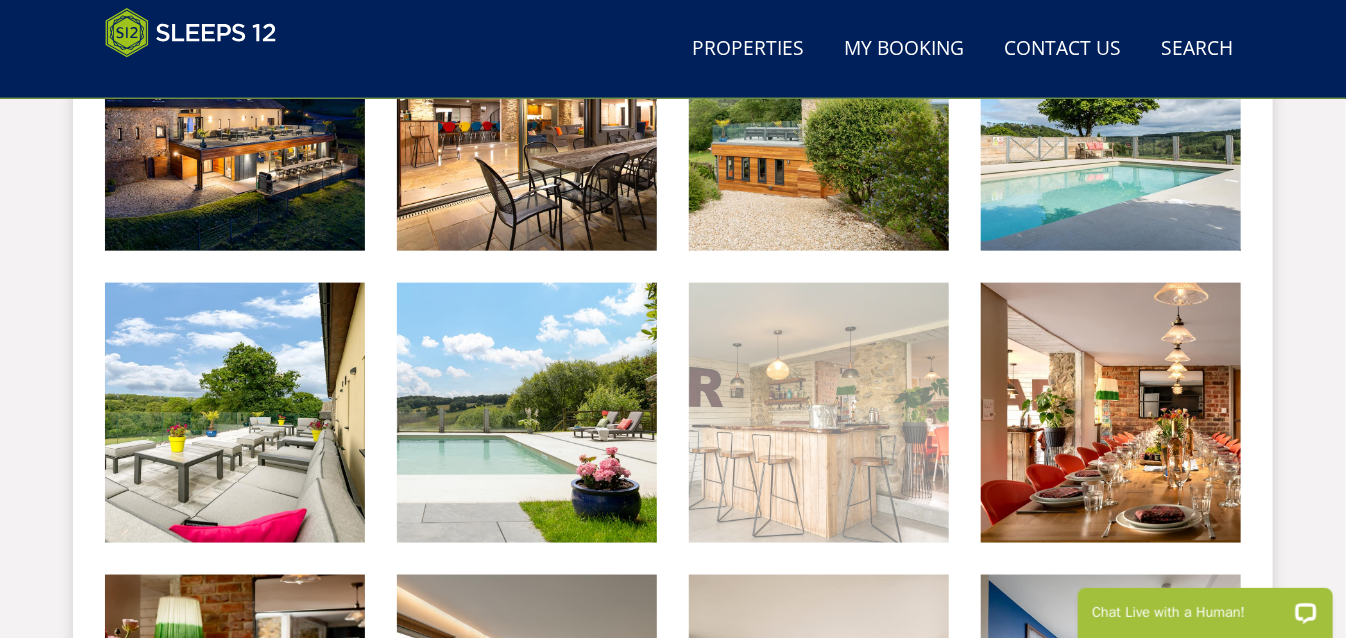 click at bounding box center (819, 413) 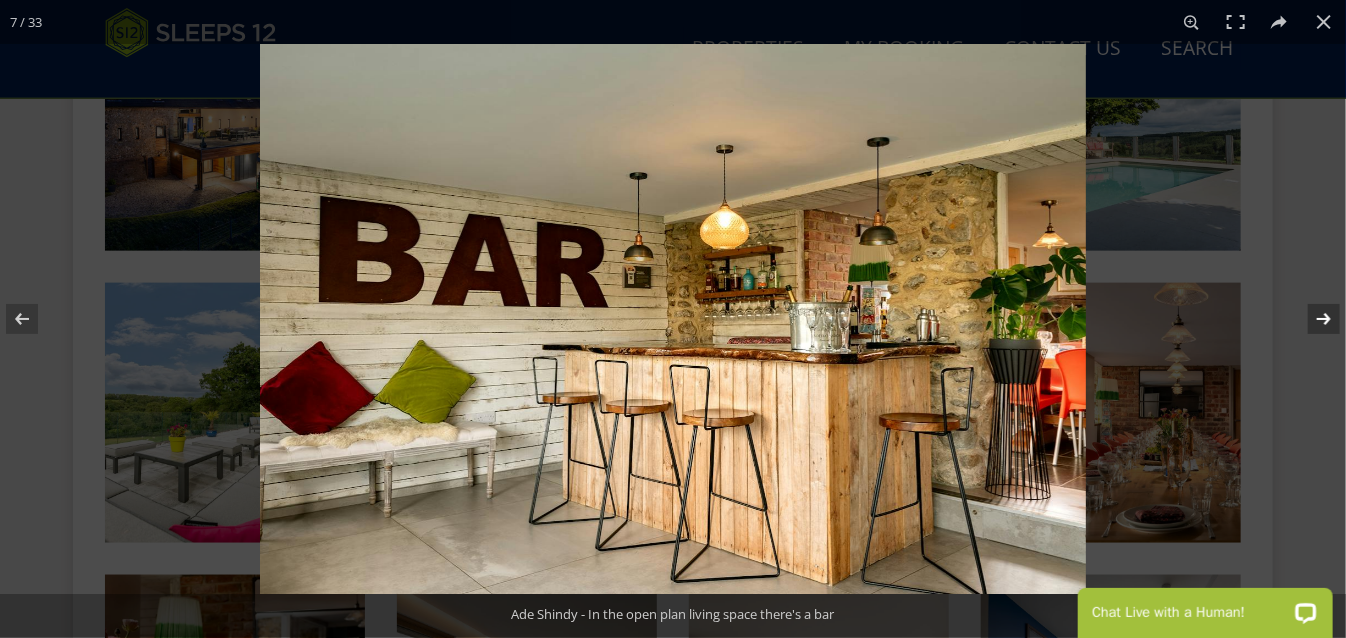 click at bounding box center [1311, 319] 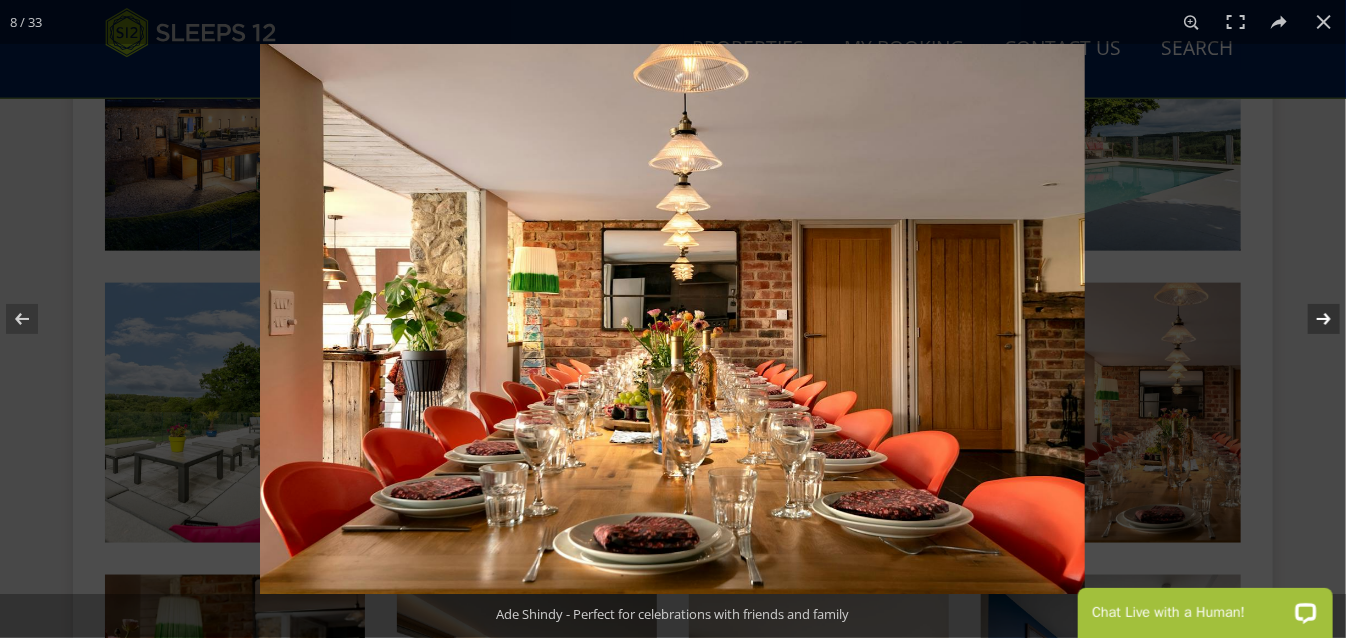 click at bounding box center (1311, 319) 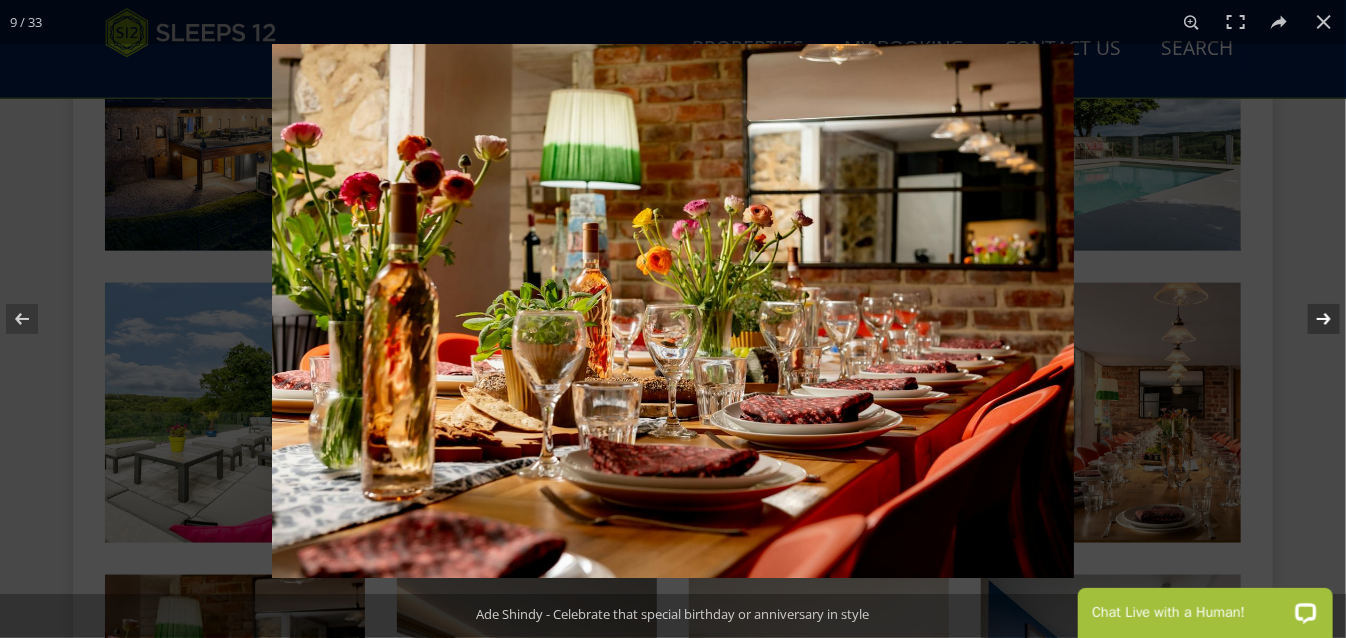 click at bounding box center [1311, 319] 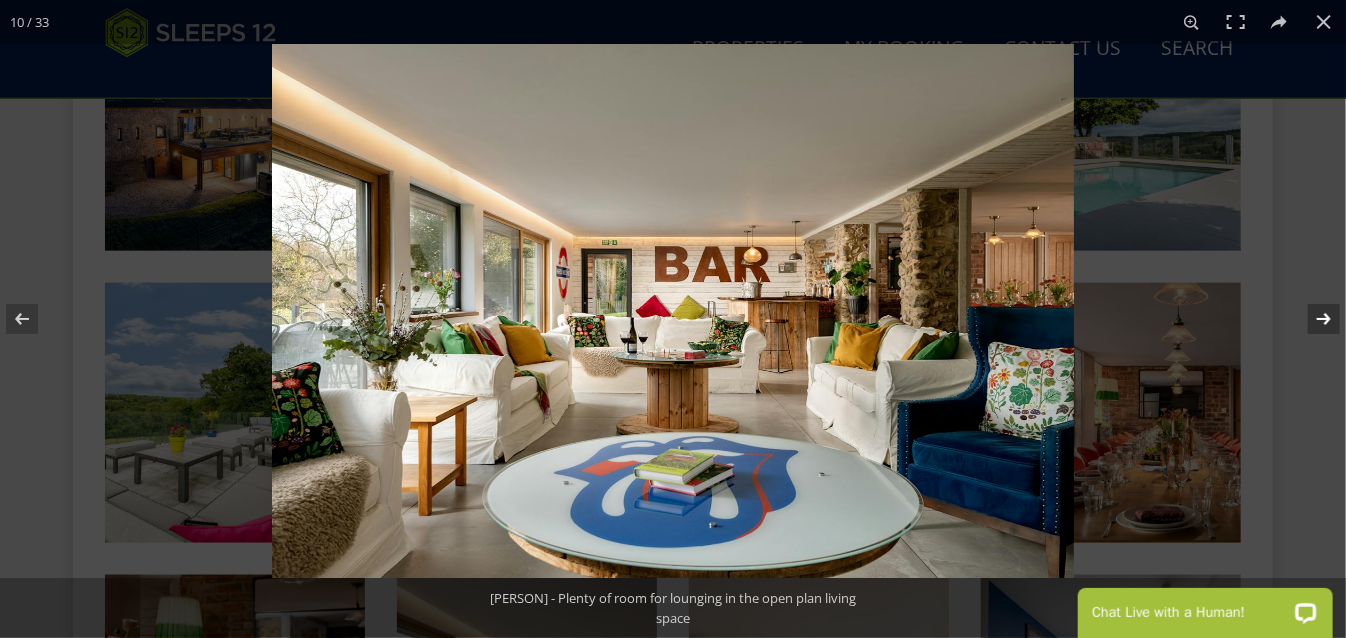 click at bounding box center (1311, 319) 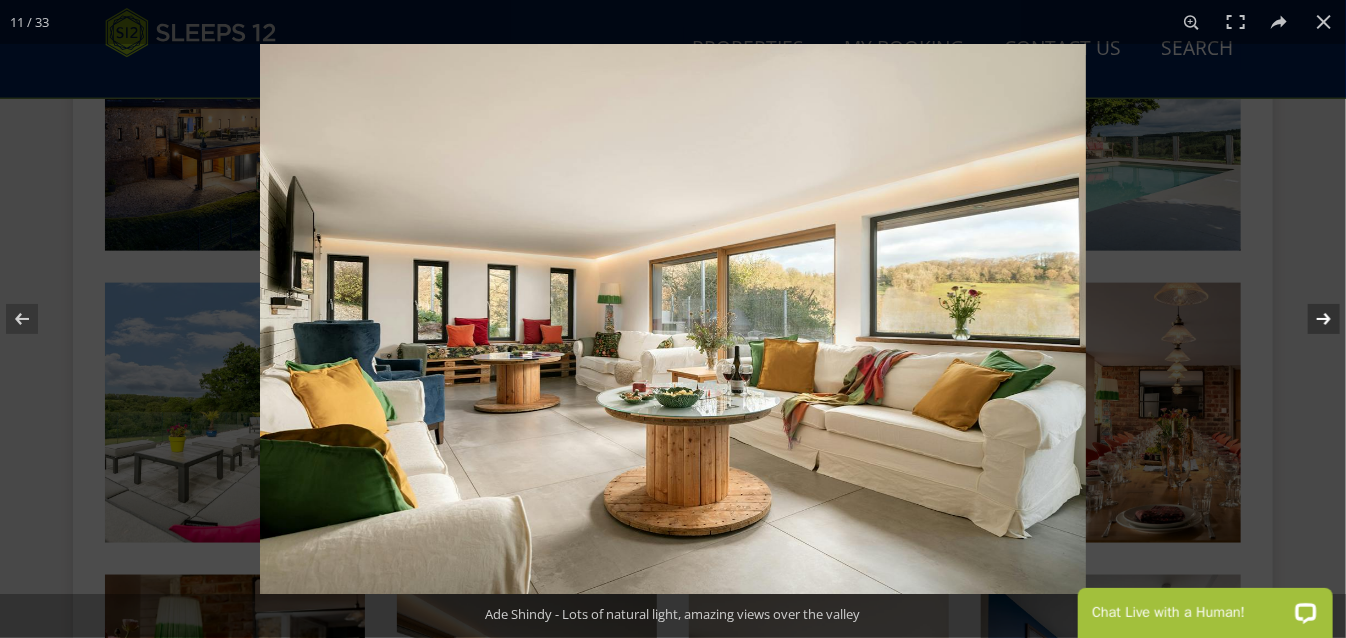 click at bounding box center (1311, 319) 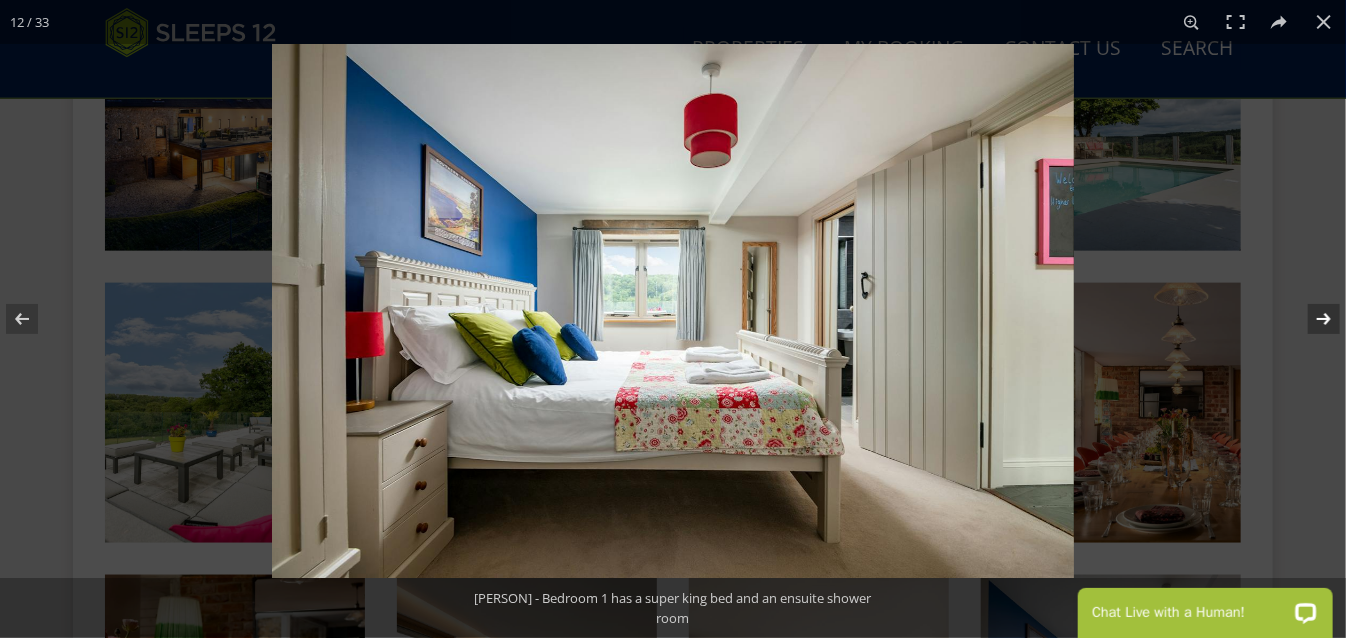 click at bounding box center (1311, 319) 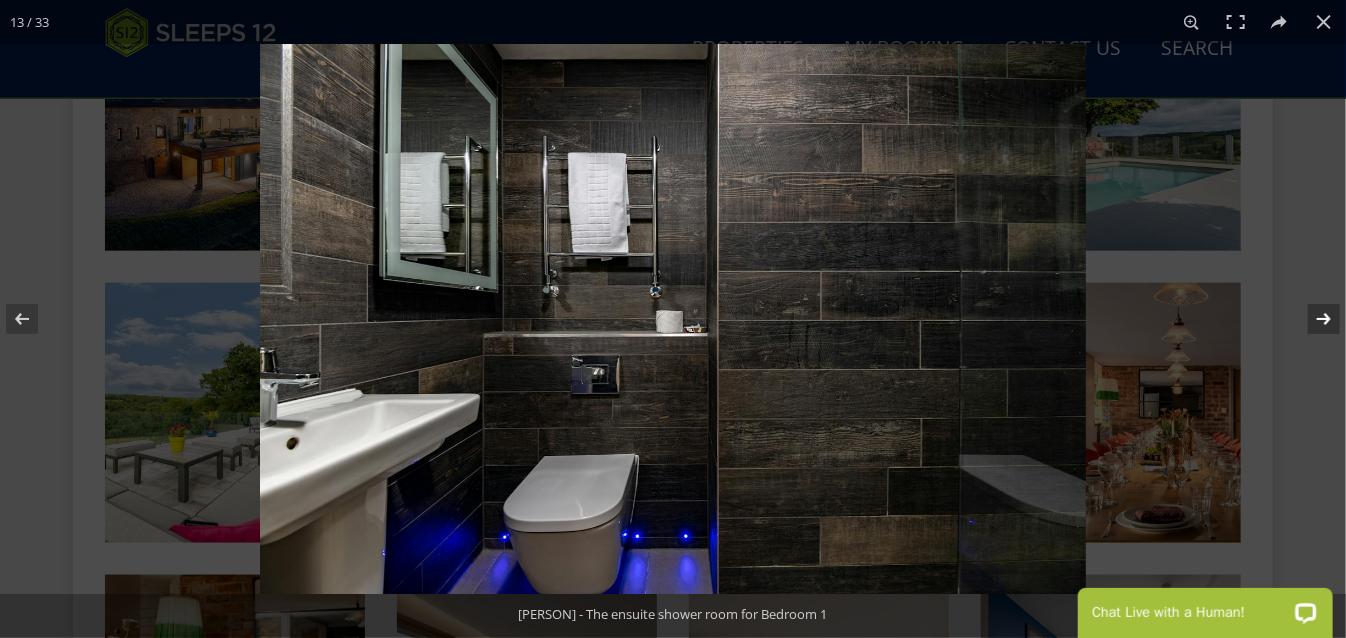 click at bounding box center [1311, 319] 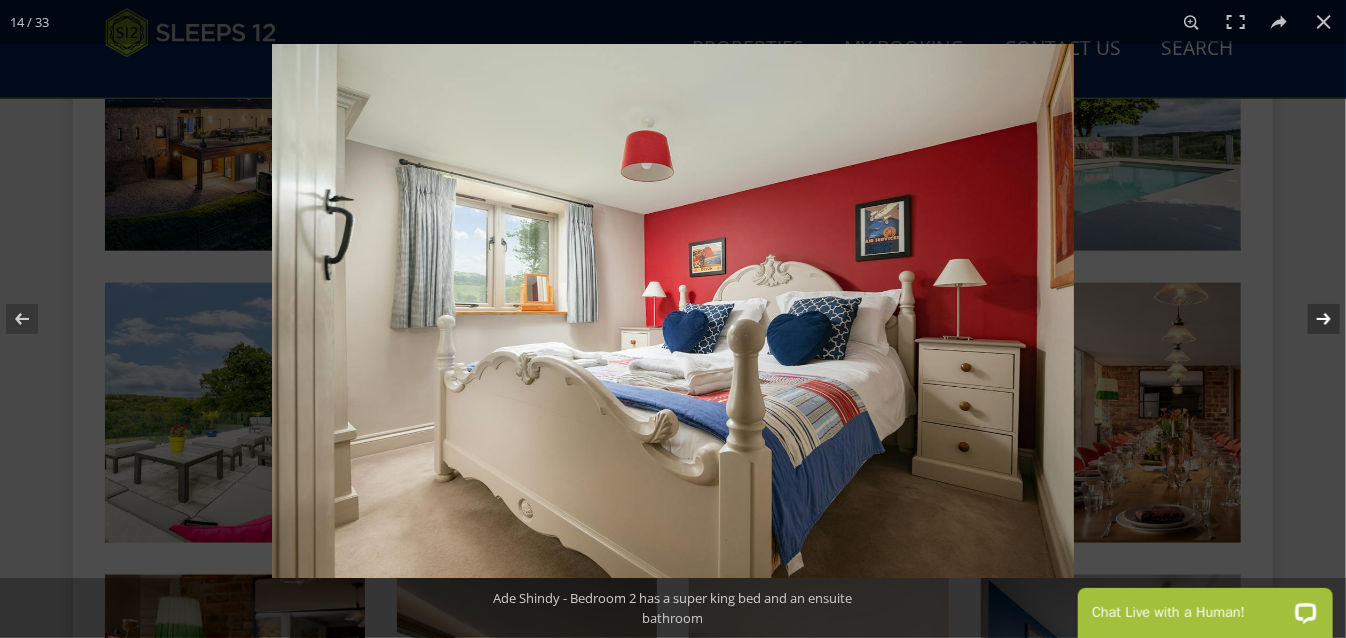 click at bounding box center (1311, 319) 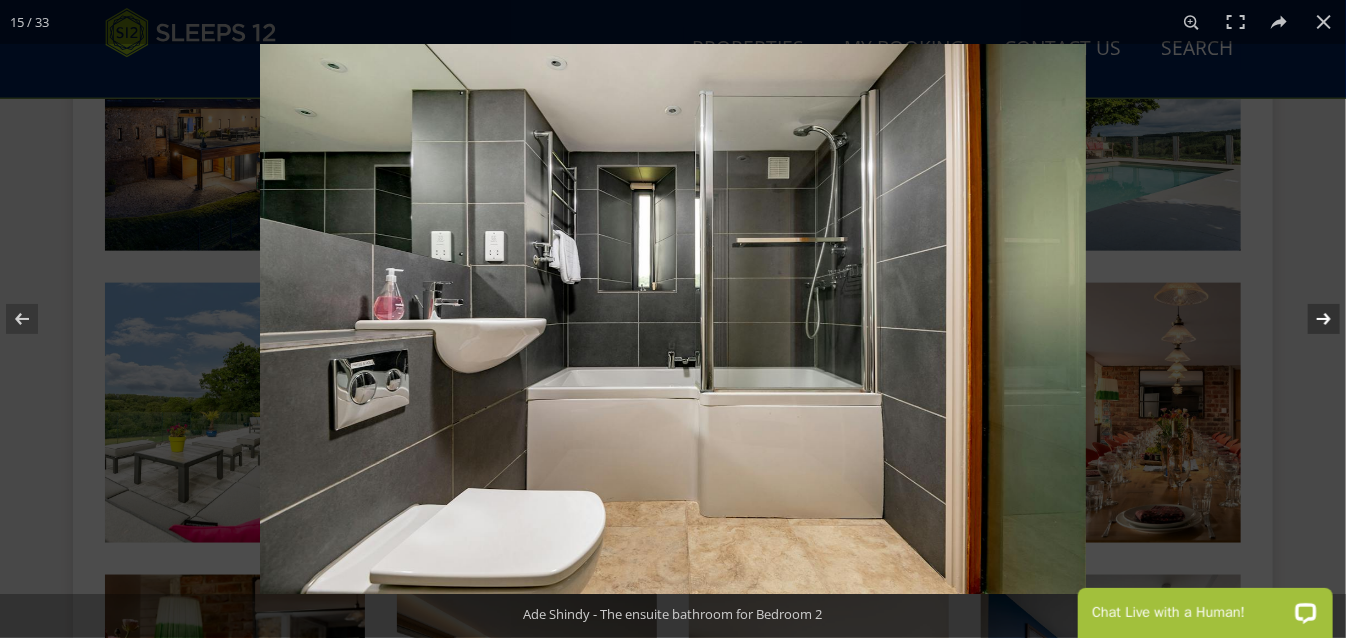 click at bounding box center [1311, 319] 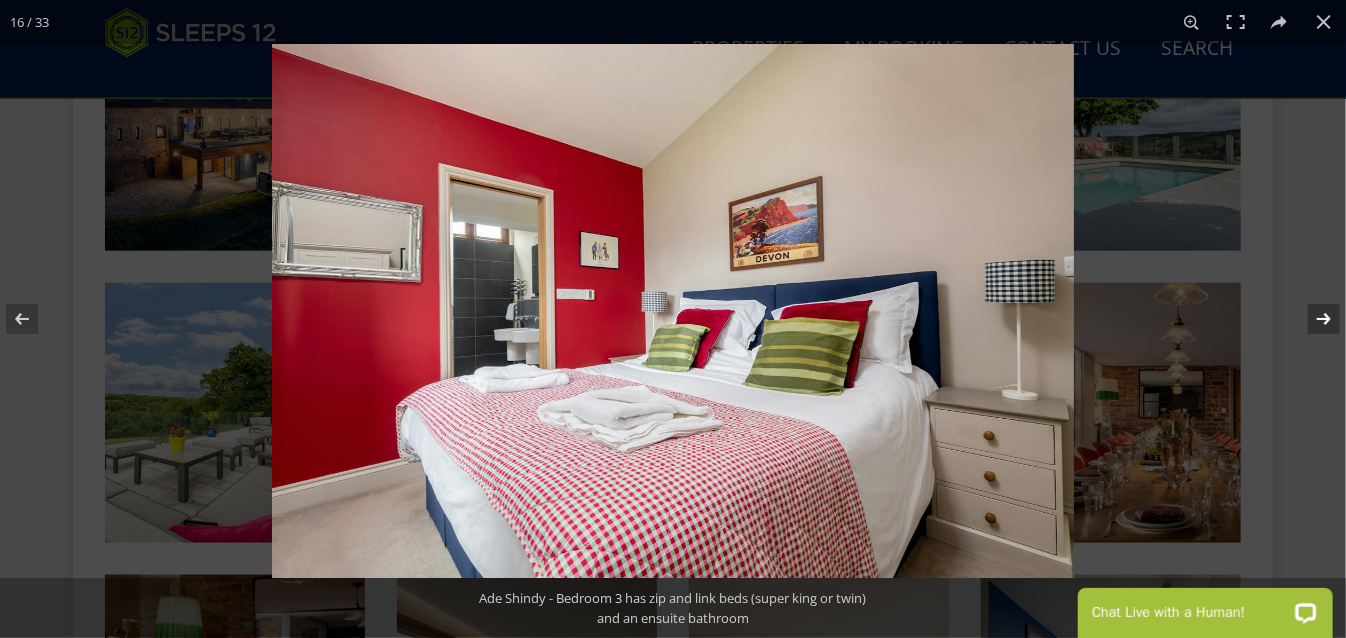 click at bounding box center [1311, 319] 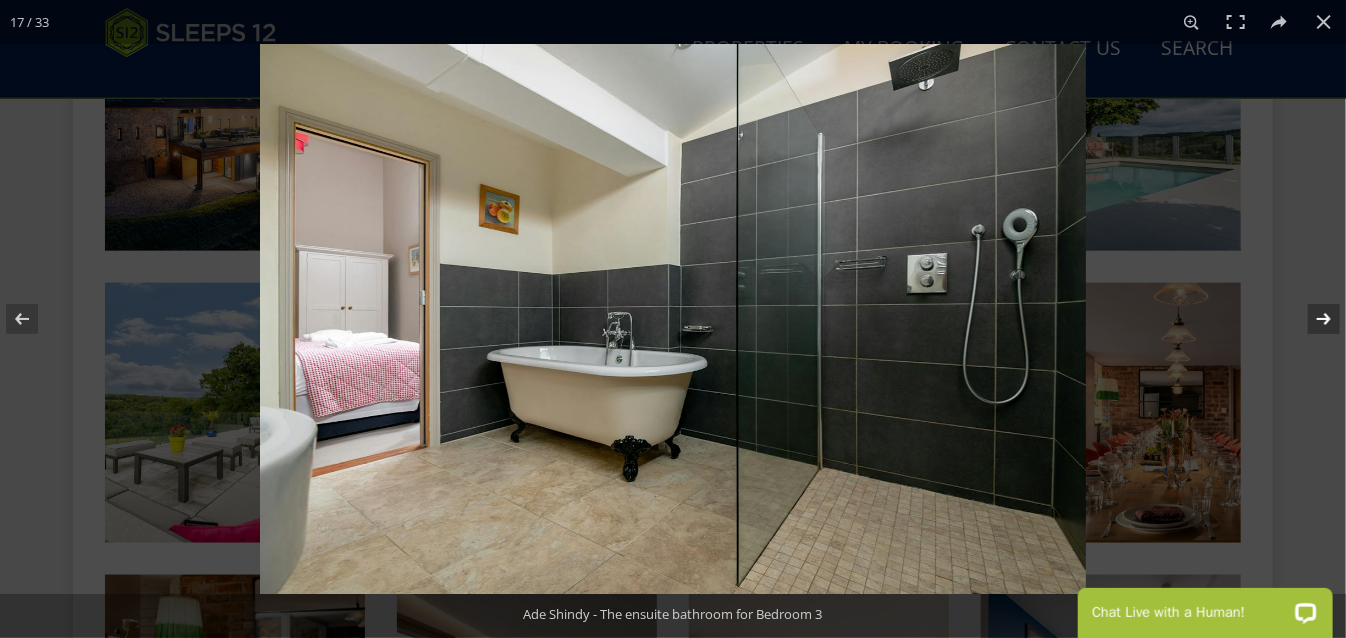 click at bounding box center [1311, 319] 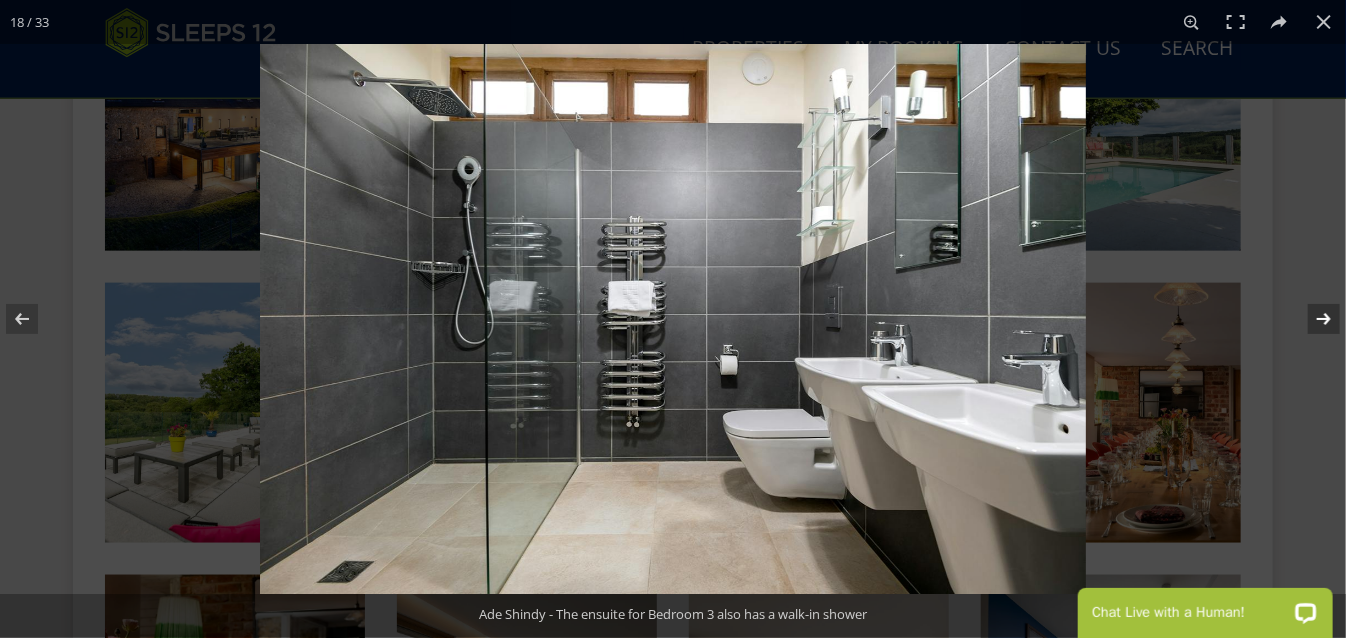 click at bounding box center [1311, 319] 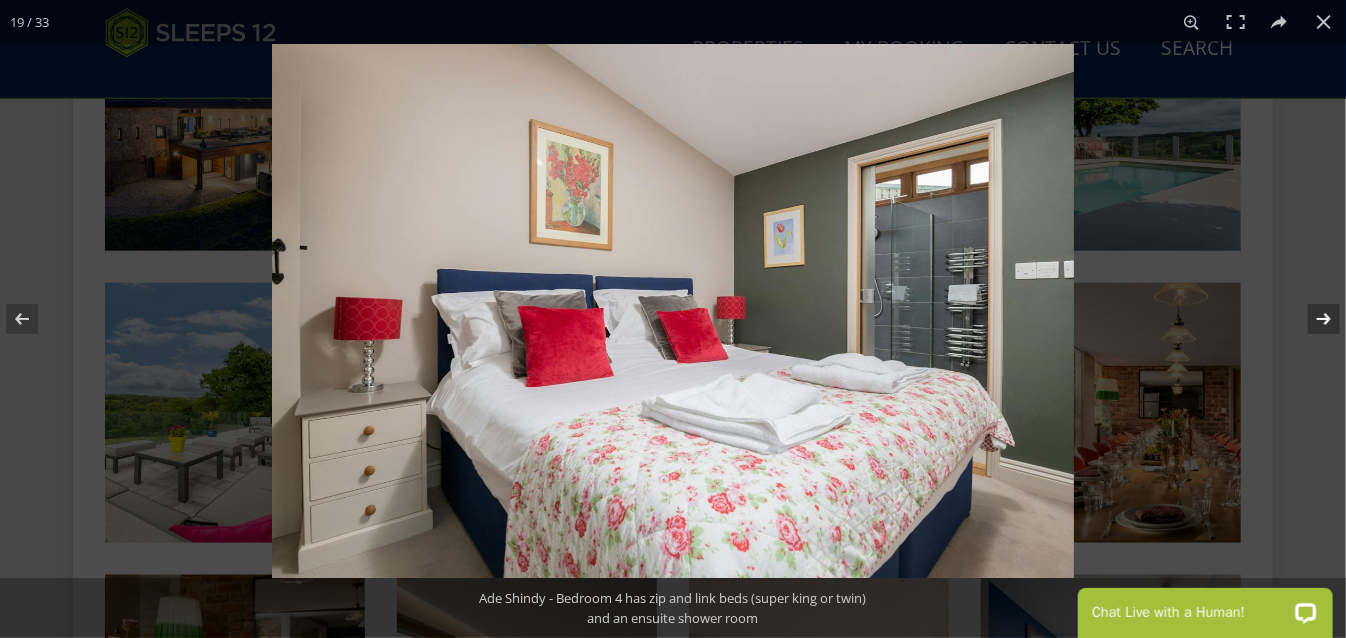 click at bounding box center [1311, 319] 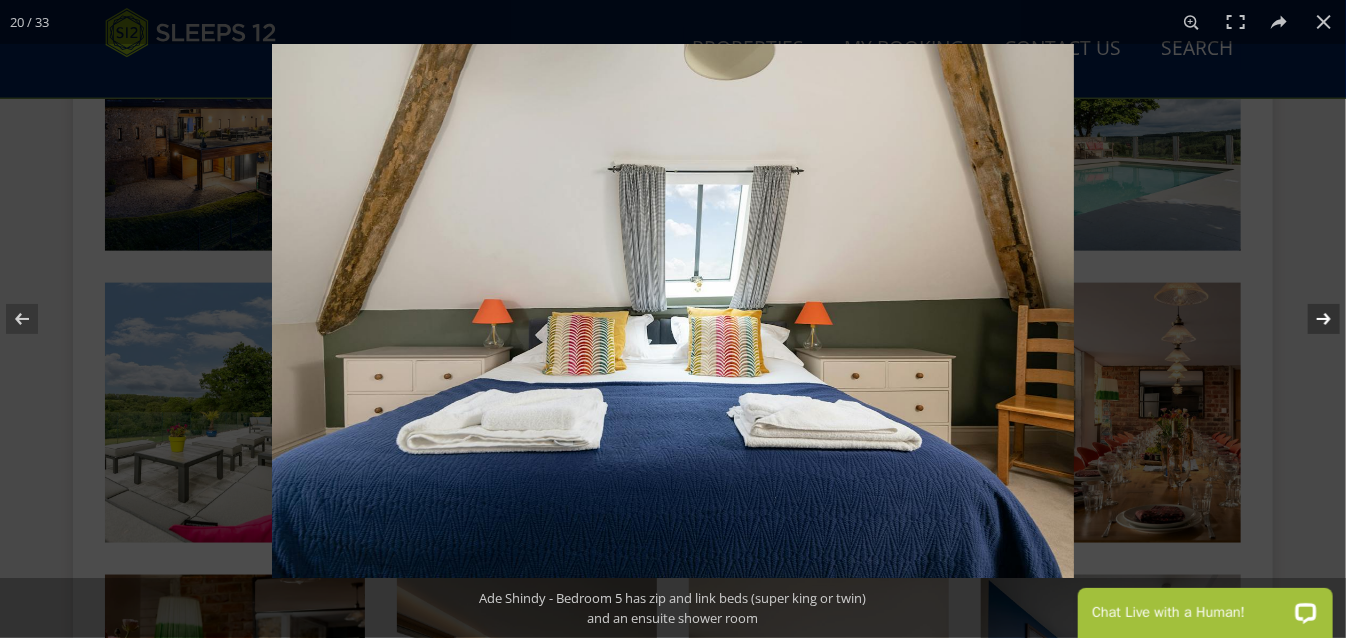 click at bounding box center (1311, 319) 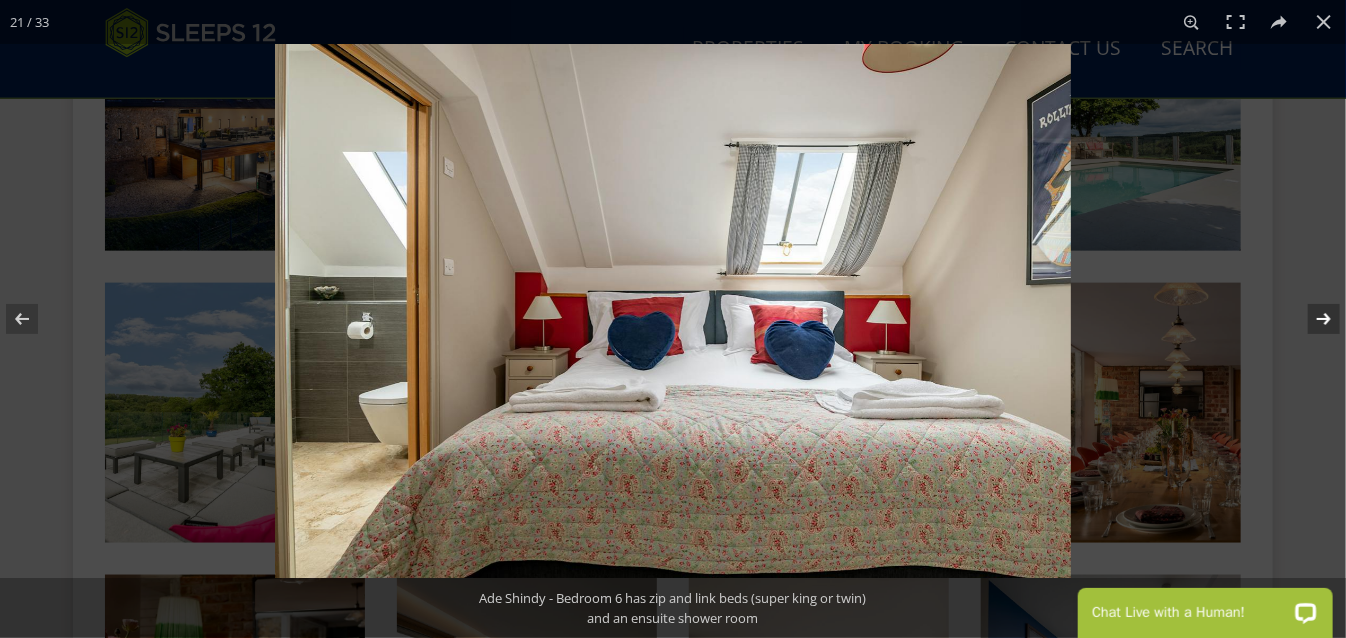 click at bounding box center [1311, 319] 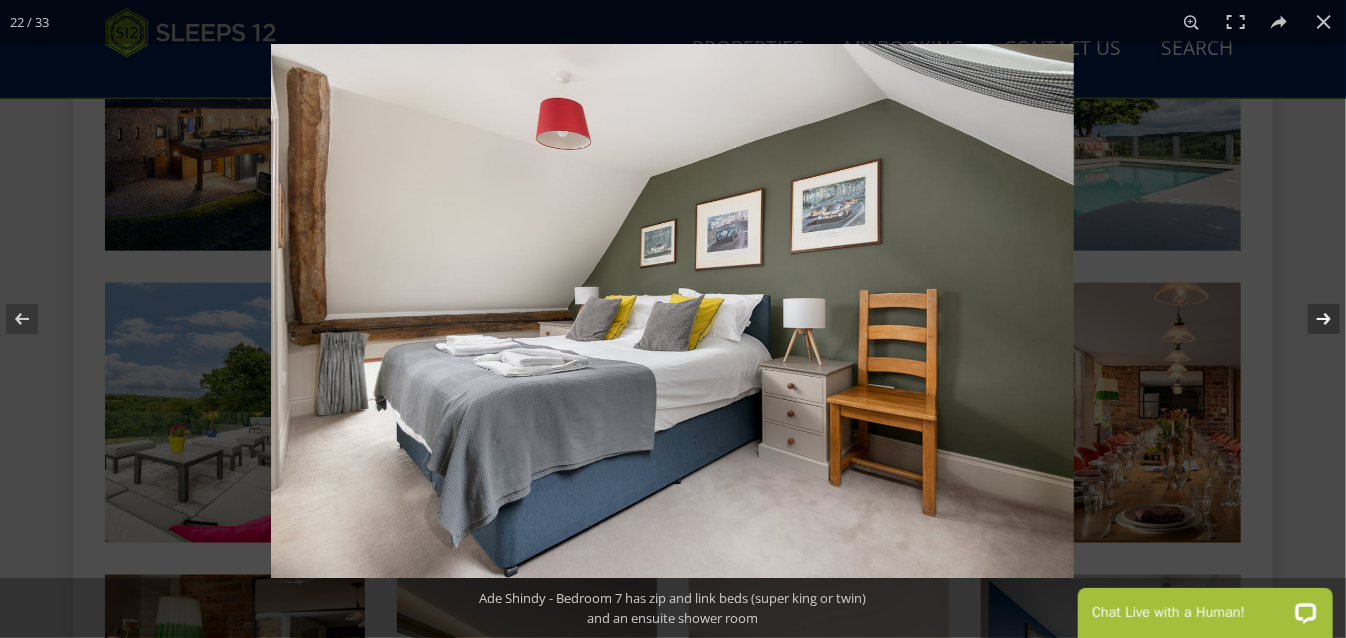 click at bounding box center (1311, 319) 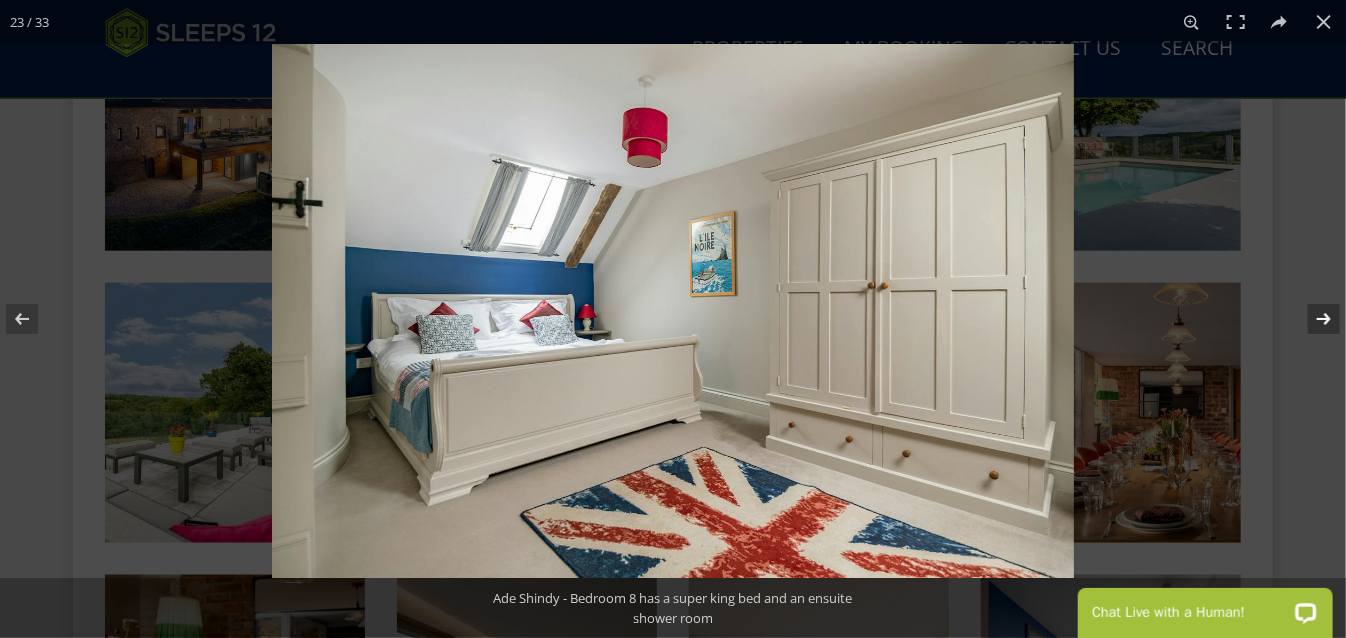 click at bounding box center (1311, 319) 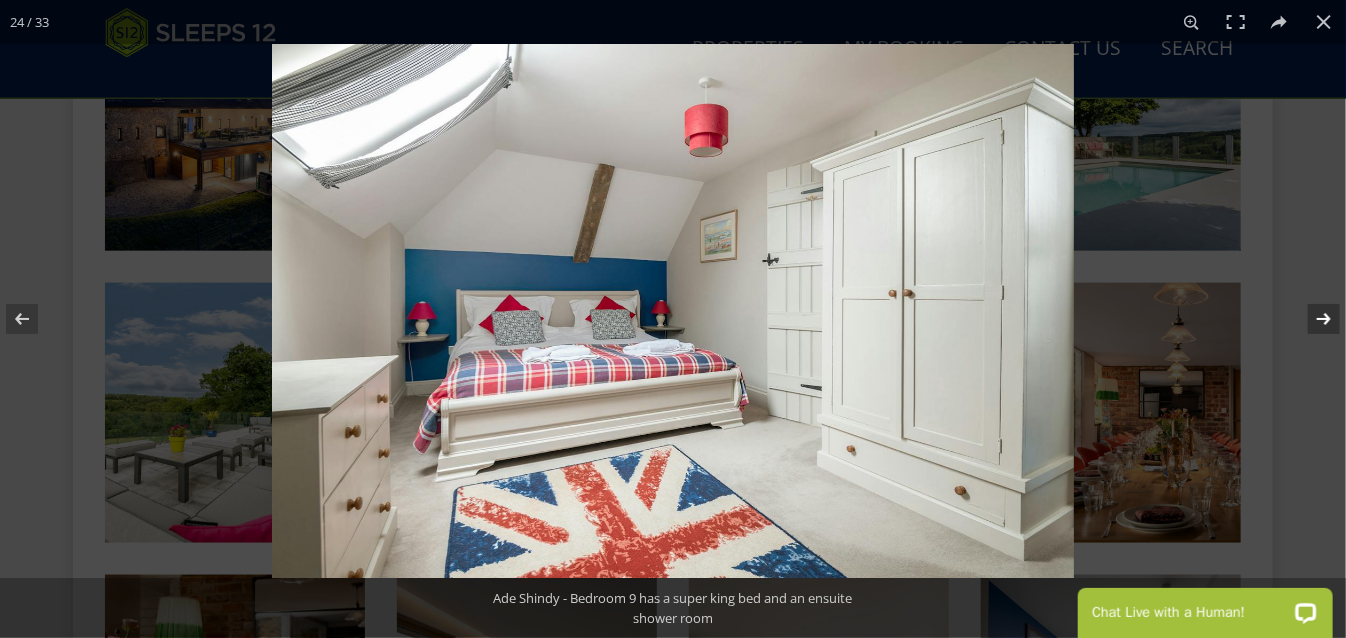 click at bounding box center [1311, 319] 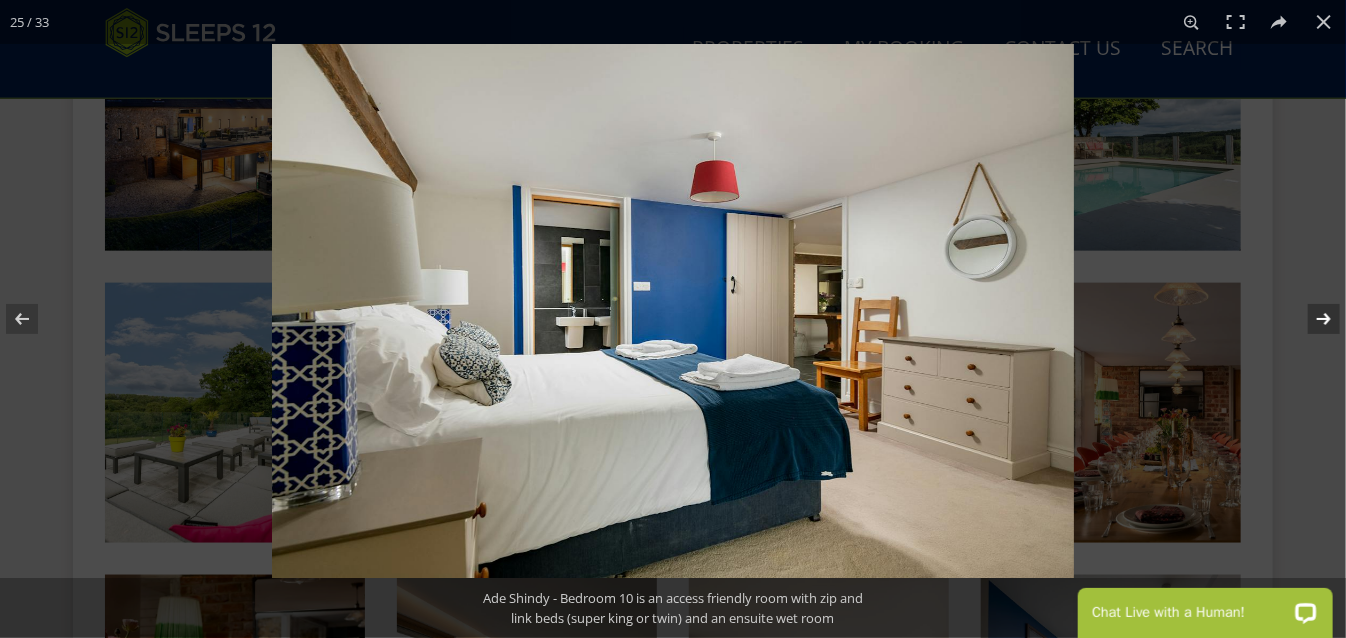 click at bounding box center (1311, 319) 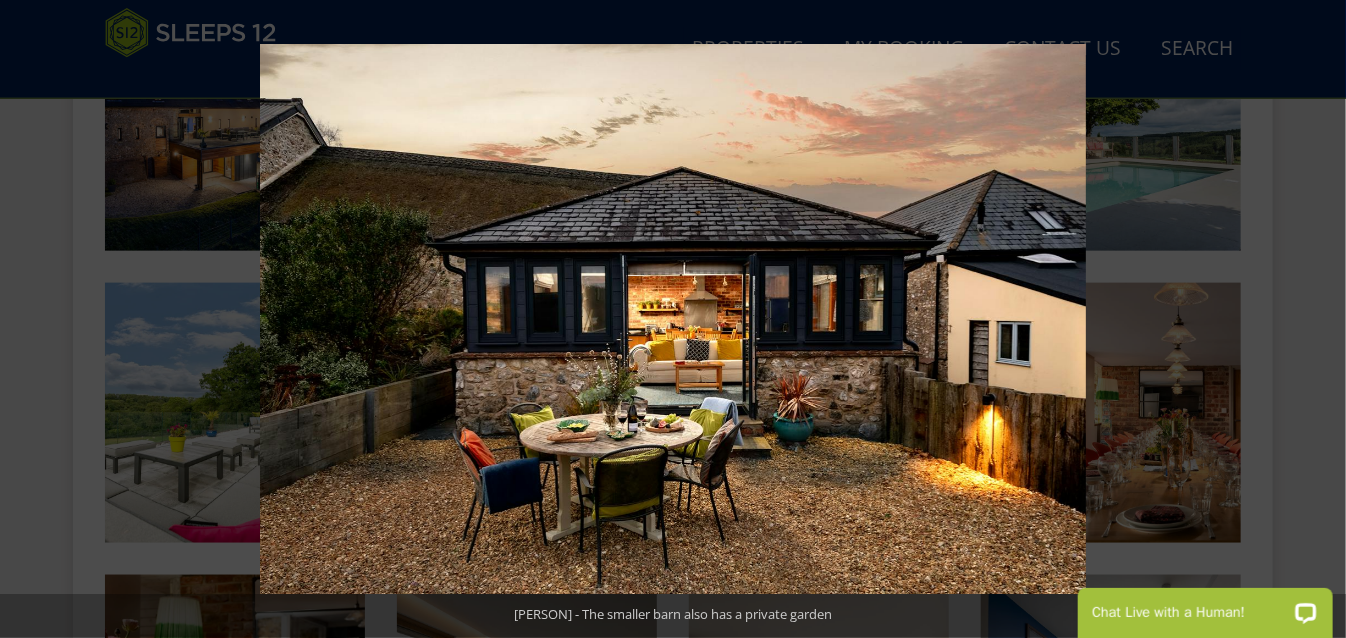 click at bounding box center [1311, 319] 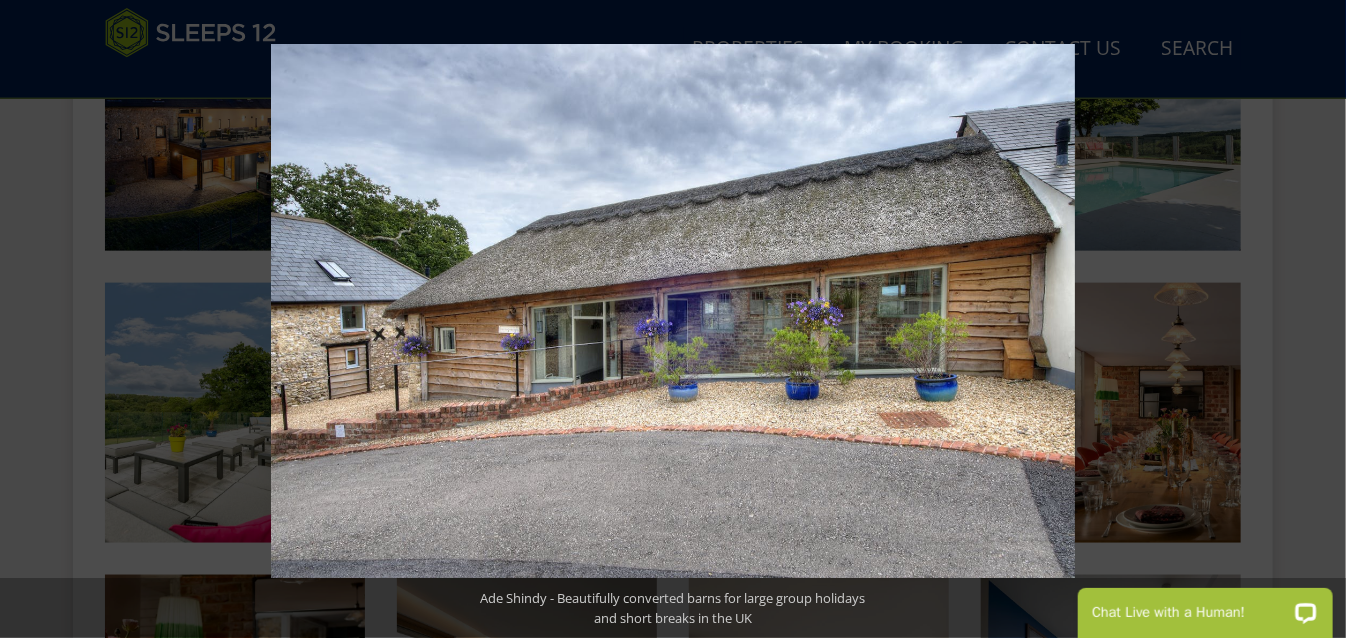 click at bounding box center [1311, 319] 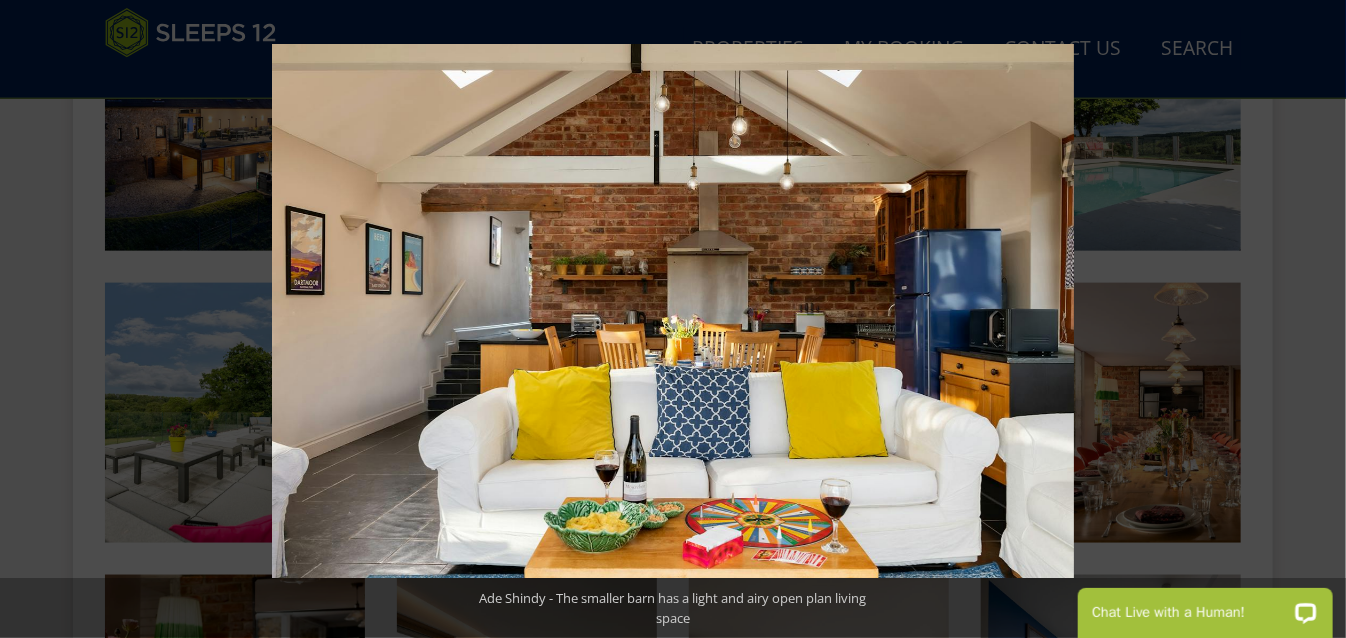 click at bounding box center [1311, 319] 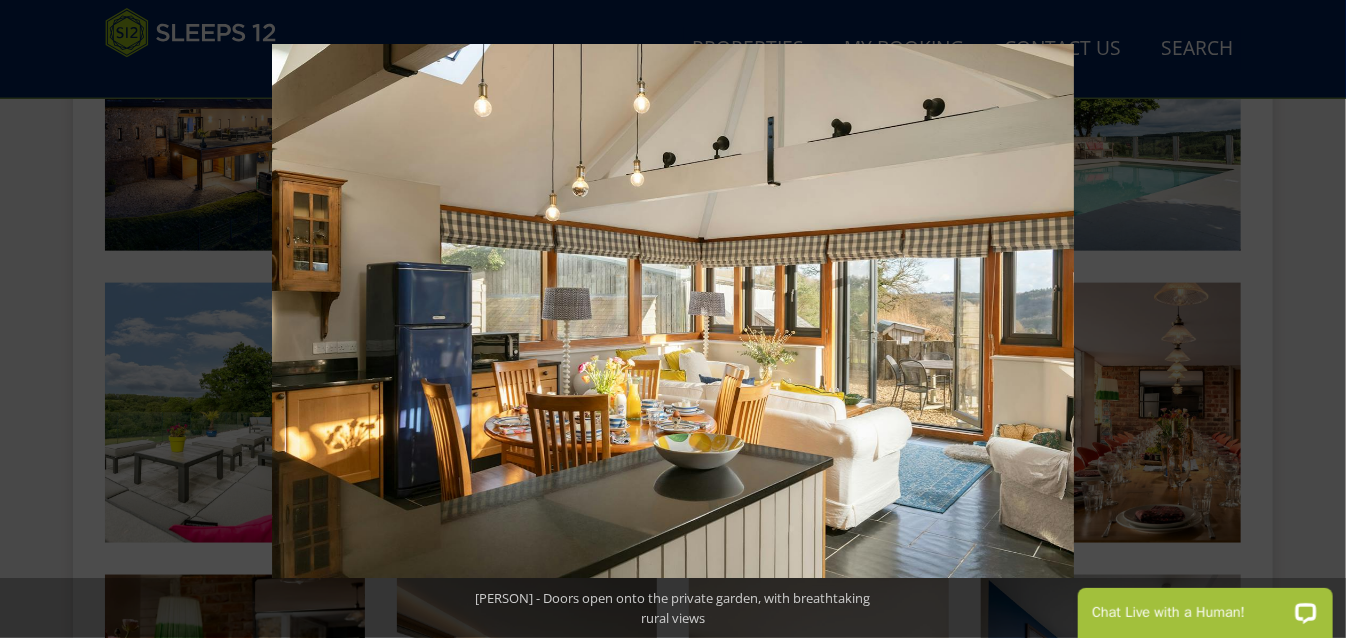 click at bounding box center (1311, 319) 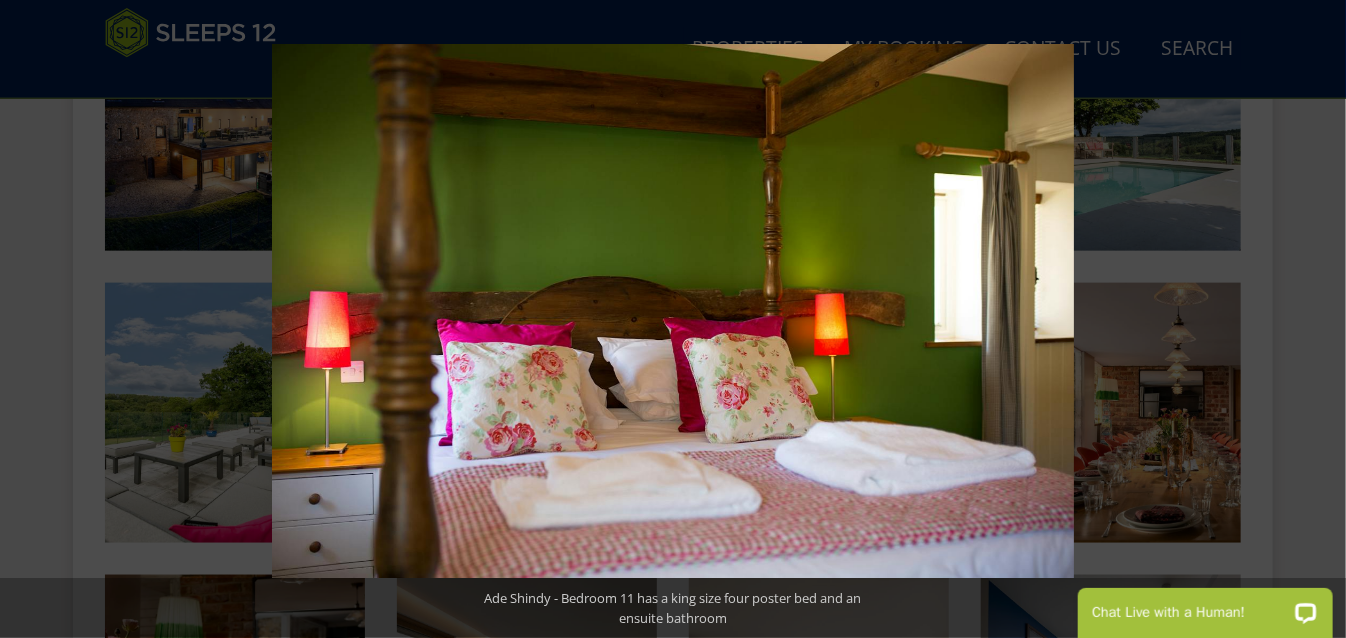 click at bounding box center (1311, 319) 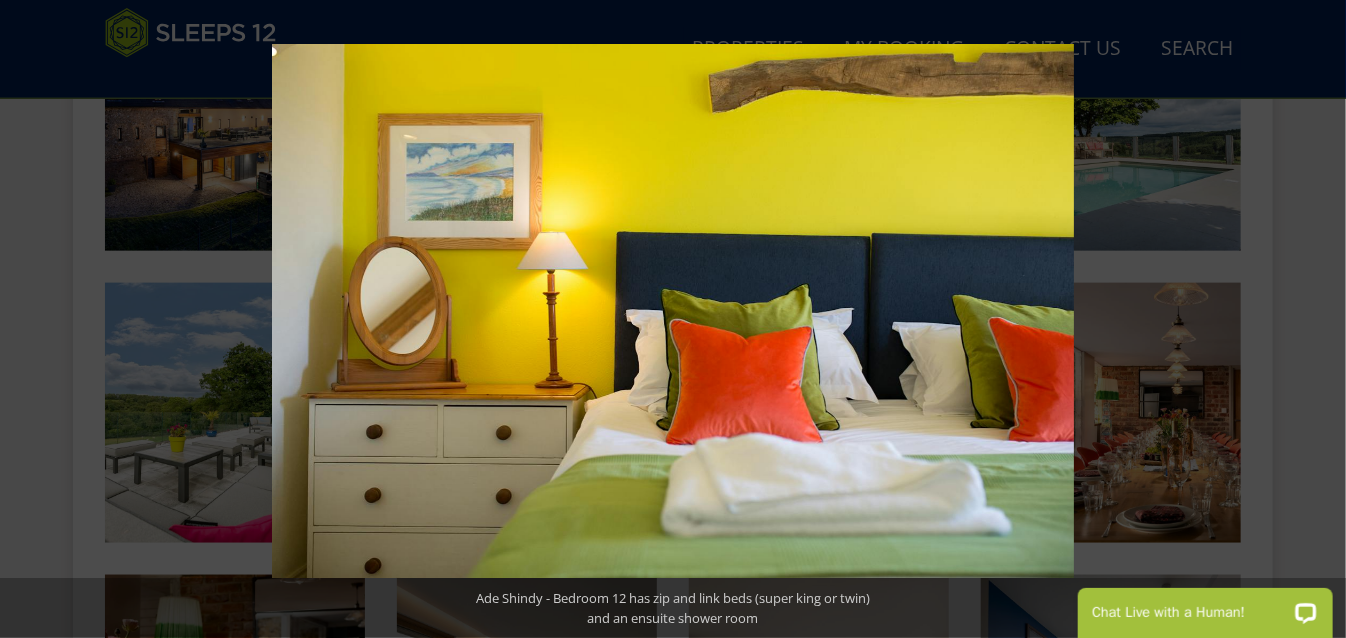 click at bounding box center [1311, 319] 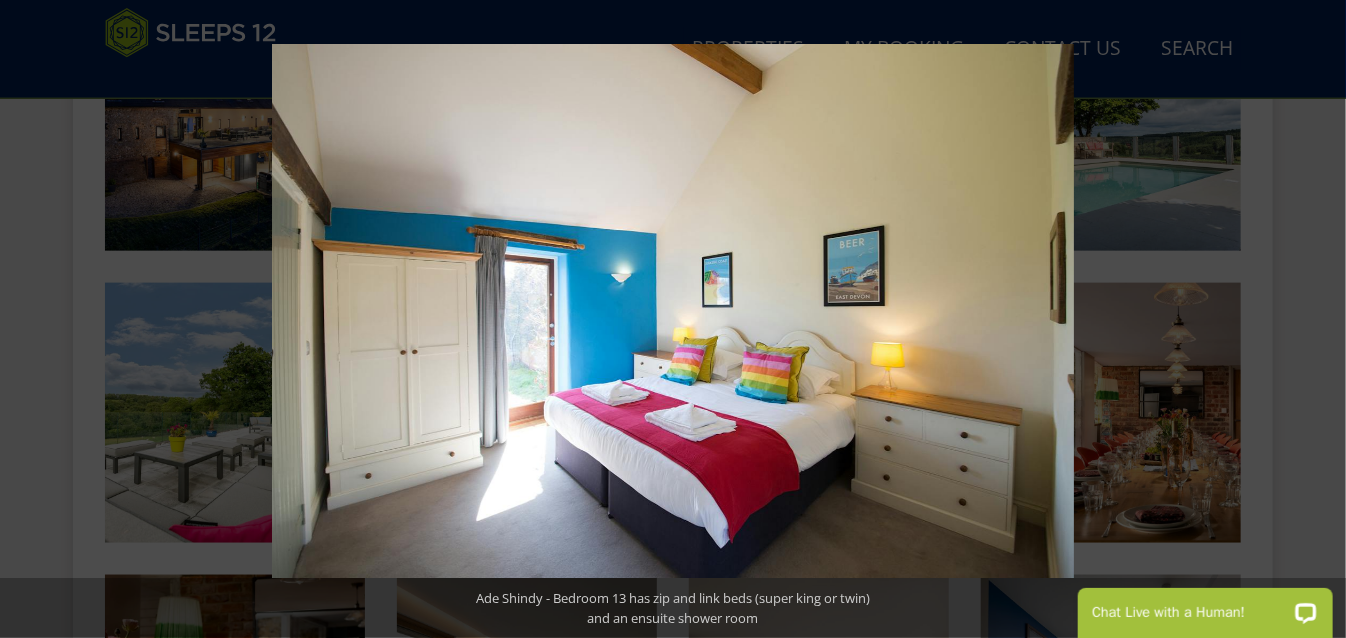 click at bounding box center [1311, 319] 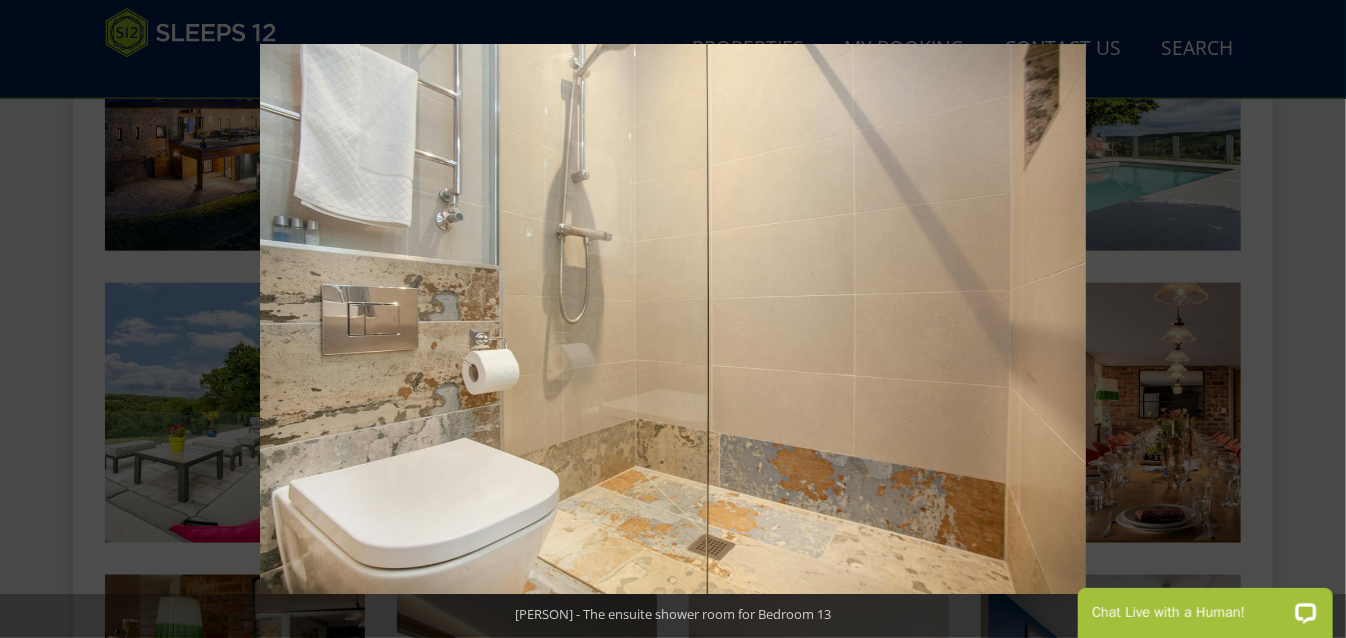 click at bounding box center [1311, 319] 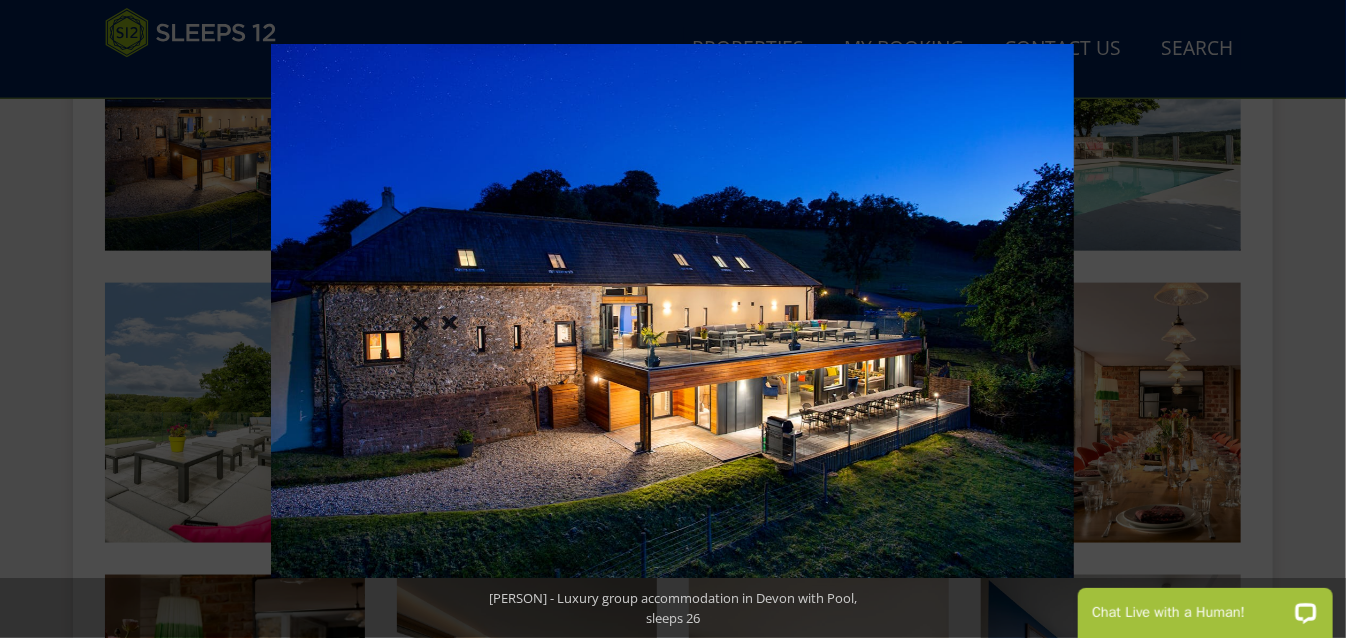 click at bounding box center (1311, 319) 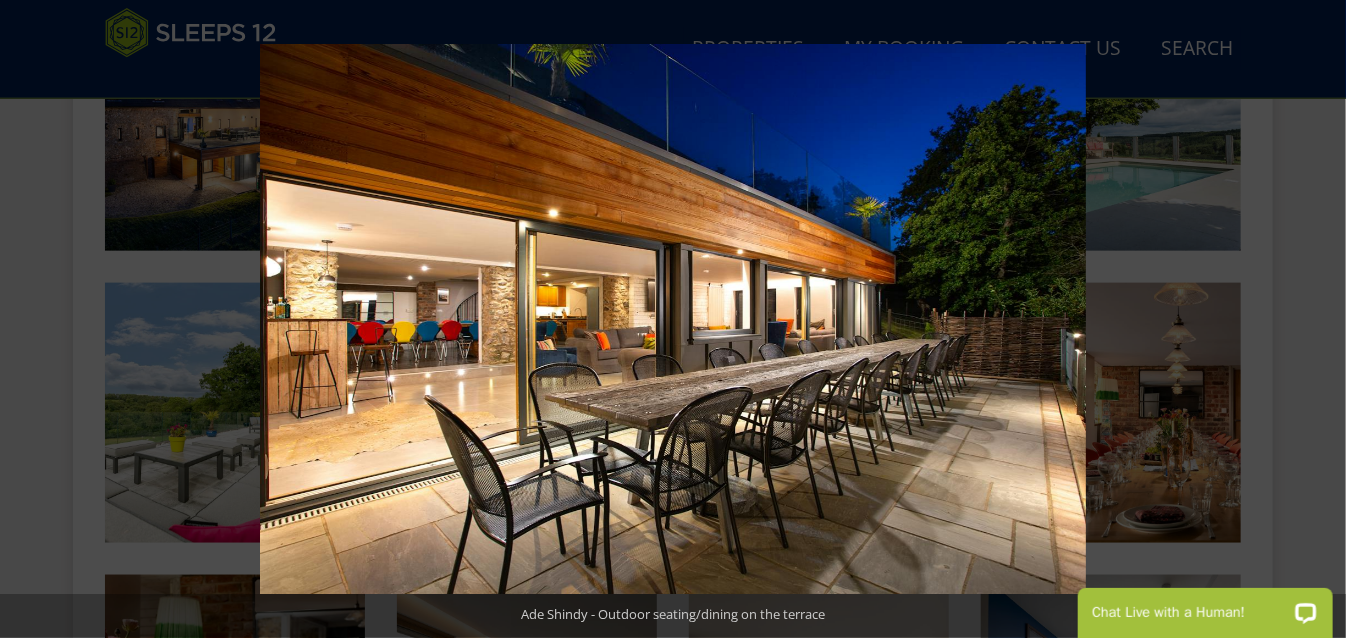 click at bounding box center (1311, 319) 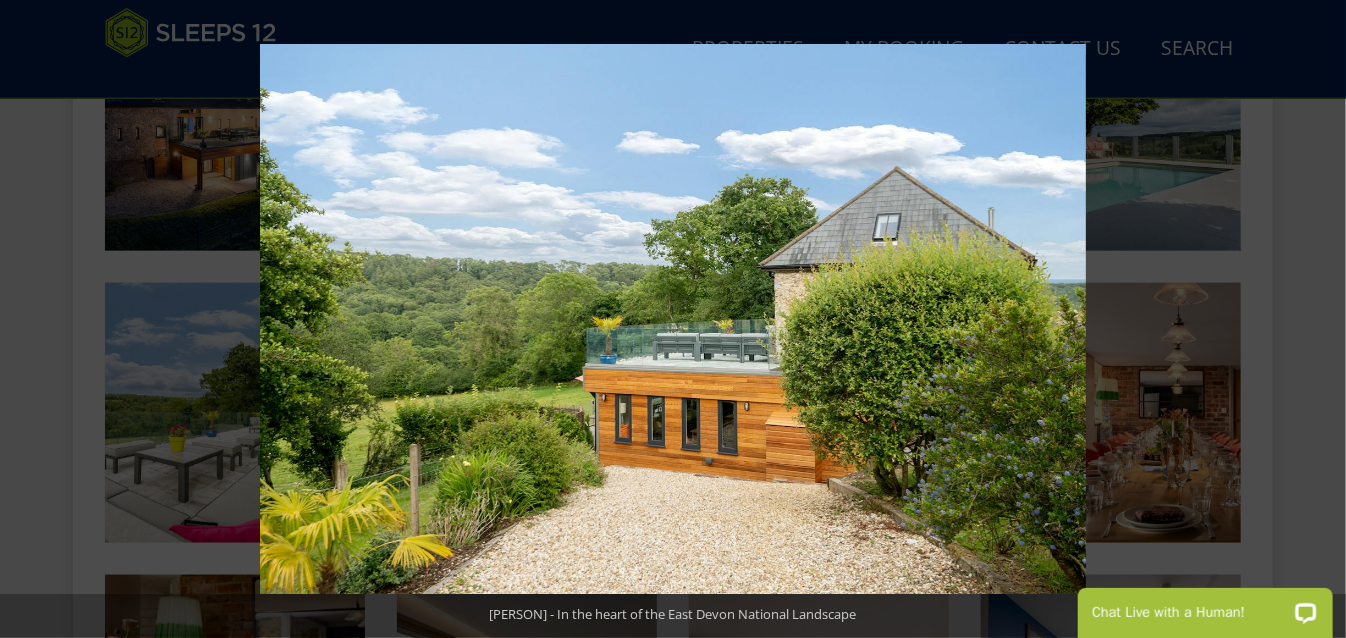 click at bounding box center [1311, 319] 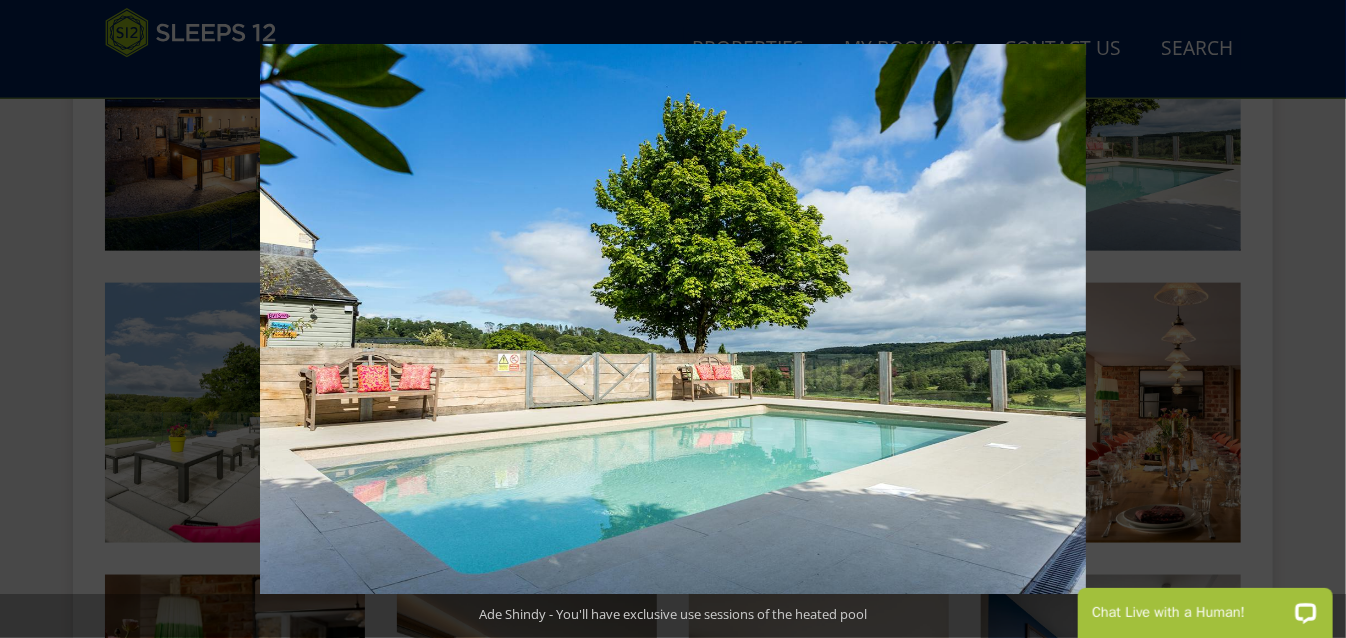 click at bounding box center [1311, 319] 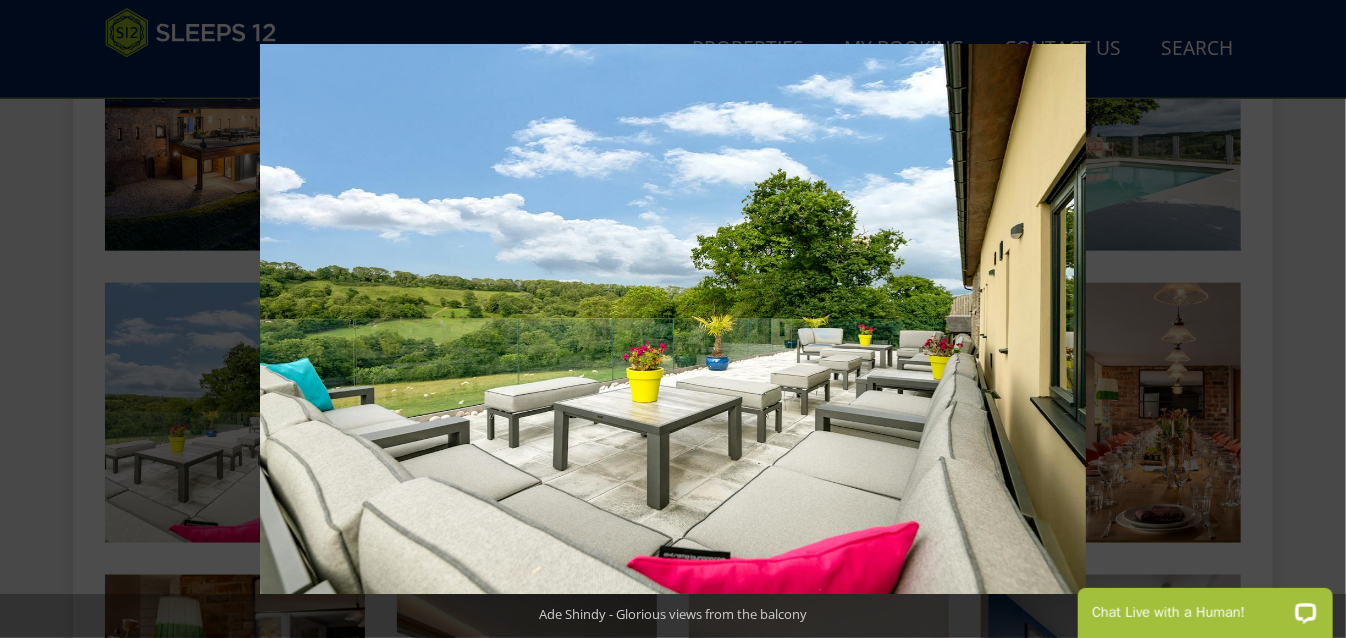 click at bounding box center [1311, 319] 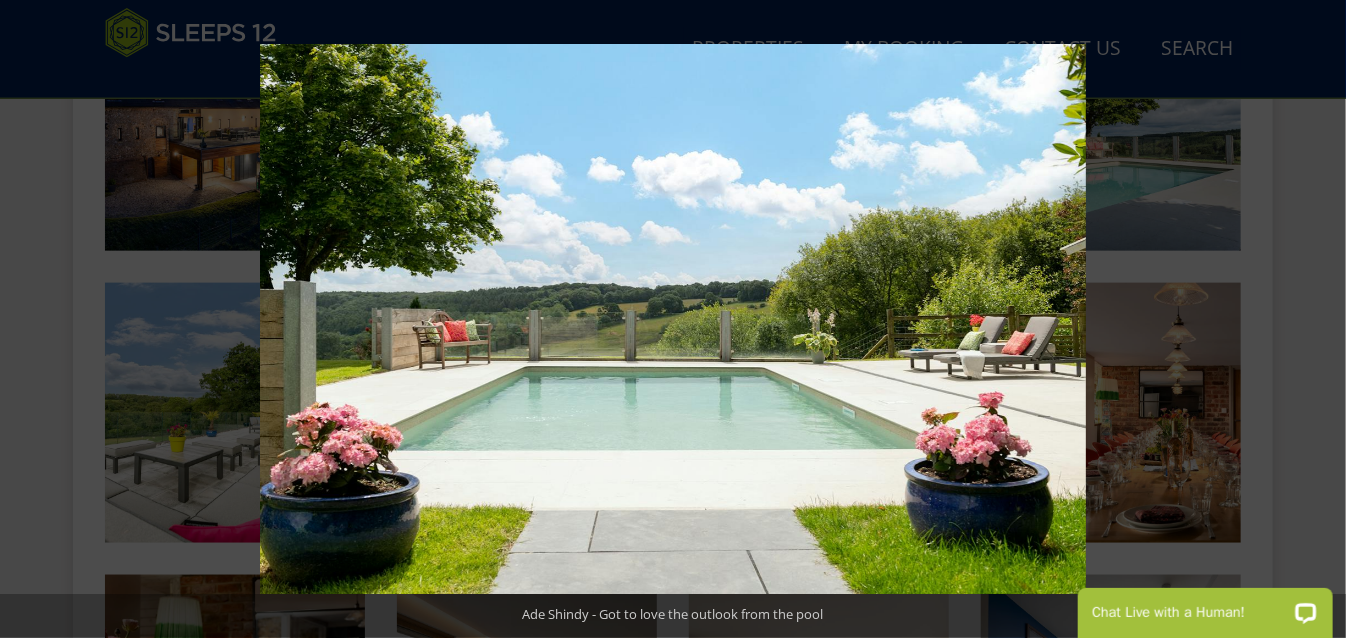 click at bounding box center (1311, 319) 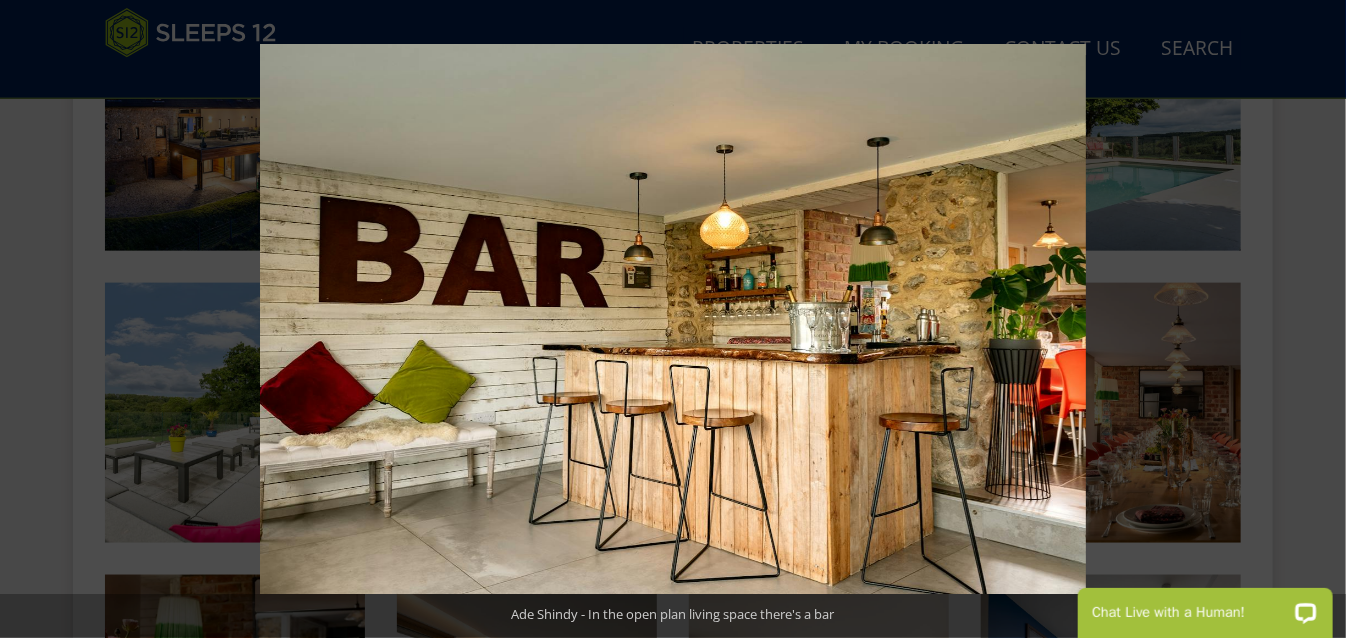 click at bounding box center (1311, 319) 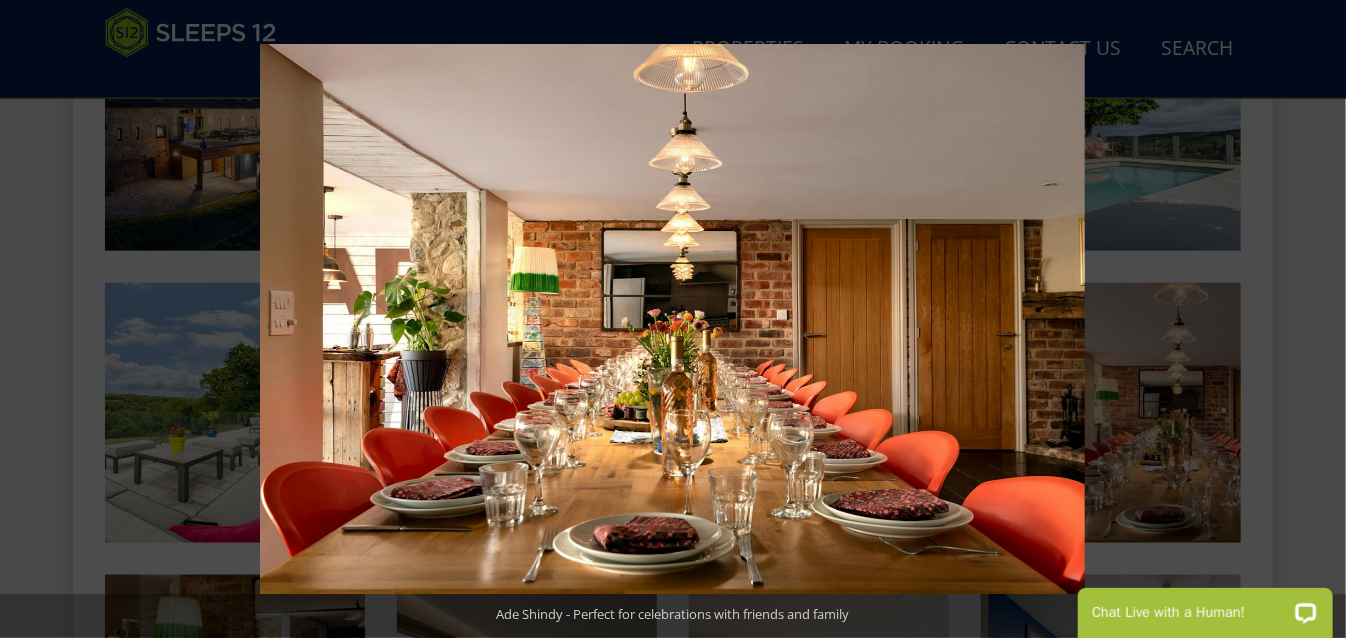 click at bounding box center (1311, 319) 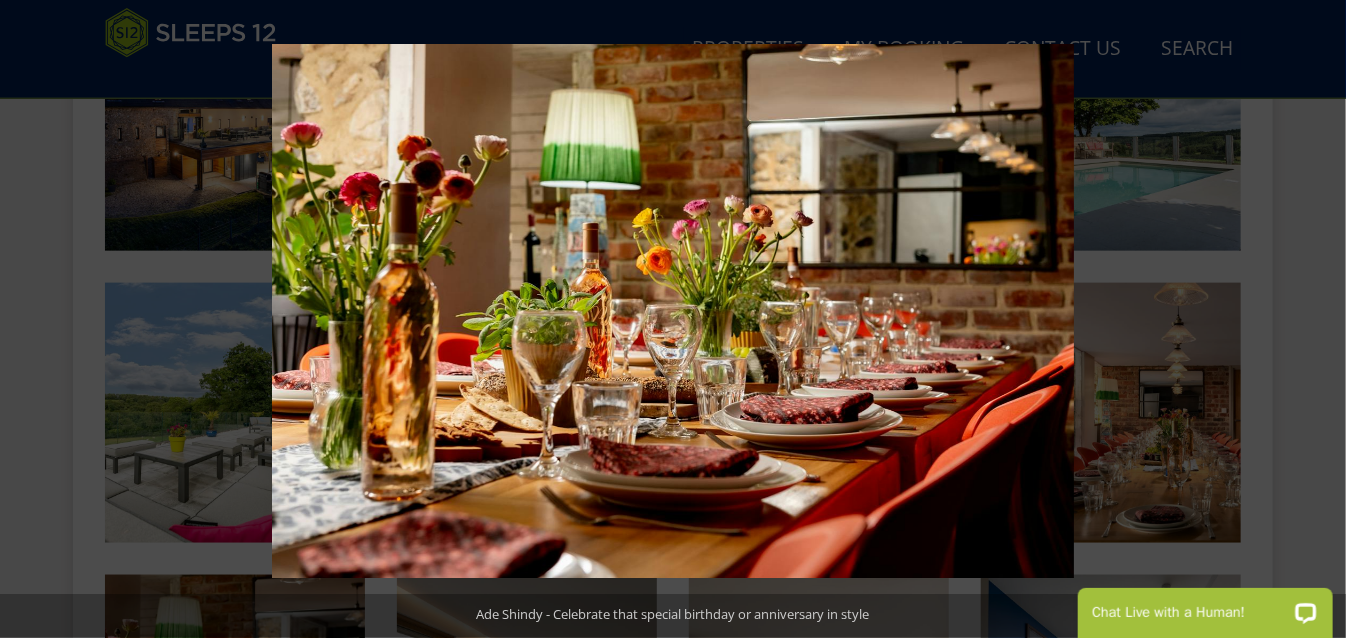 click at bounding box center [1311, 319] 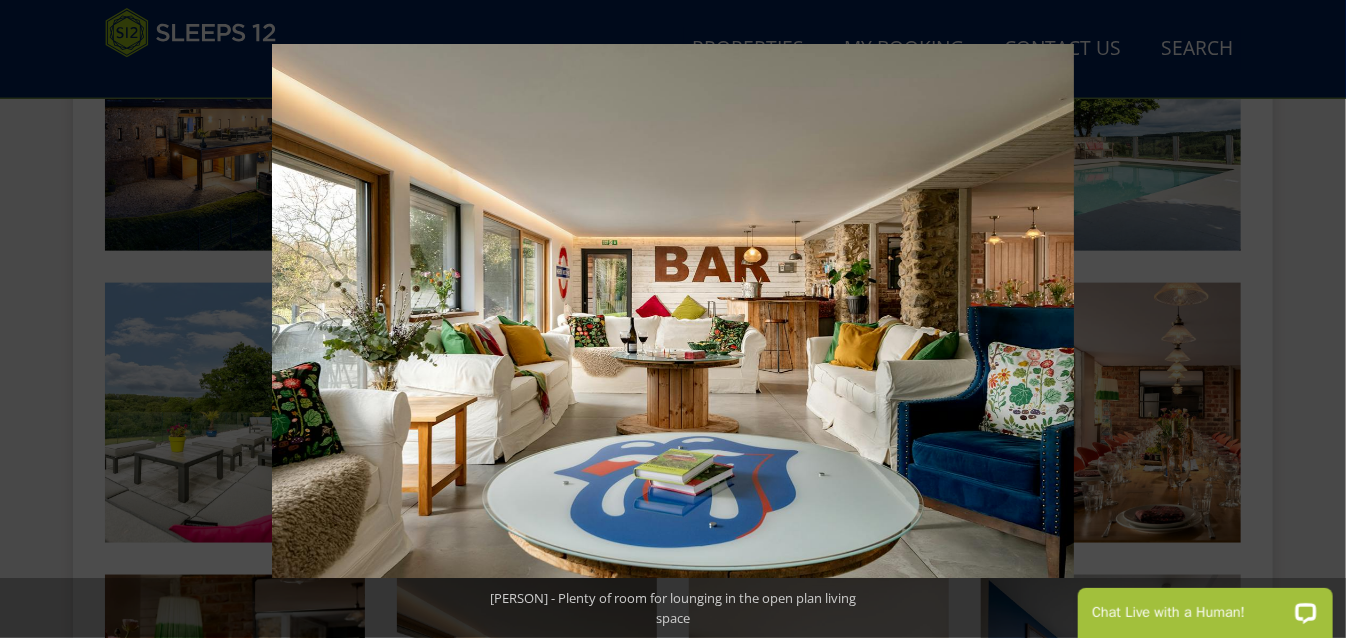 click at bounding box center [1311, 319] 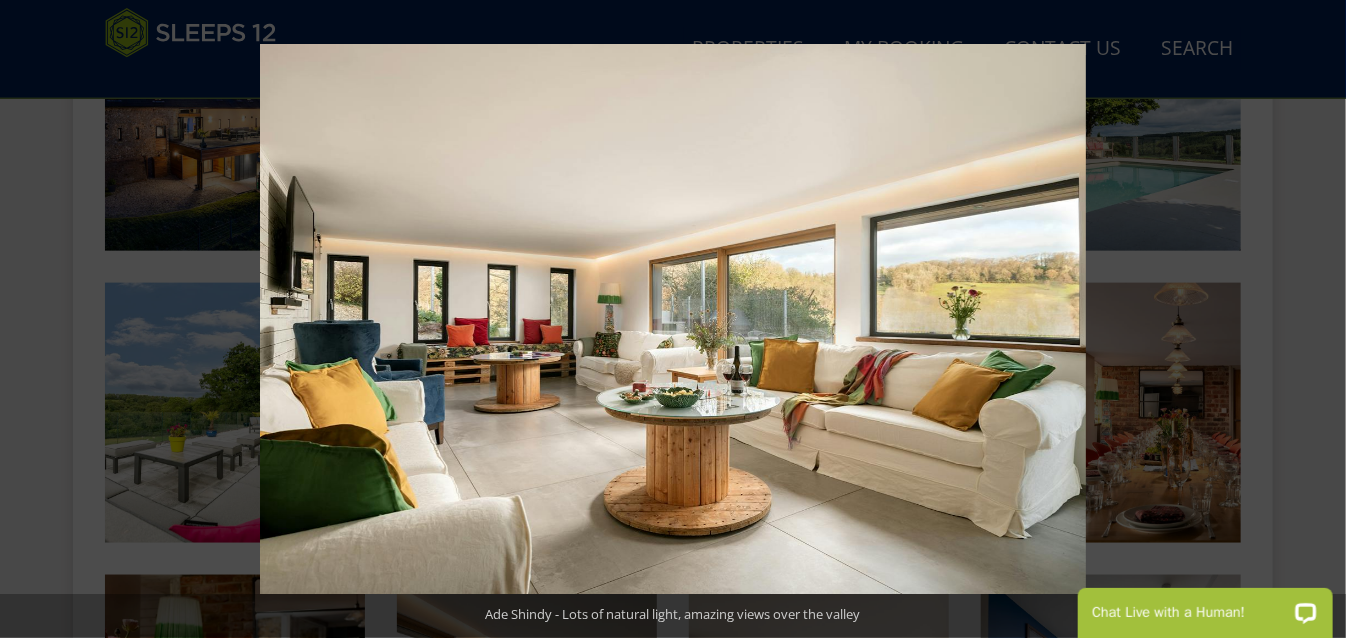 click at bounding box center (1311, 319) 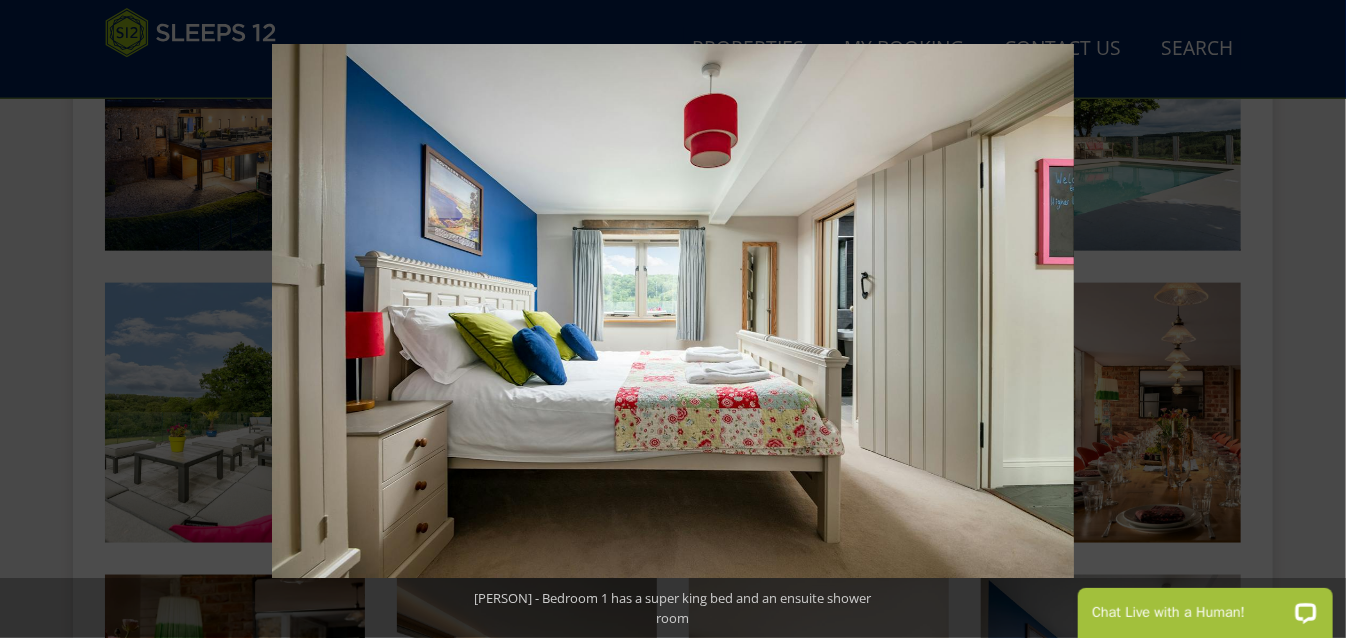 click at bounding box center [1311, 319] 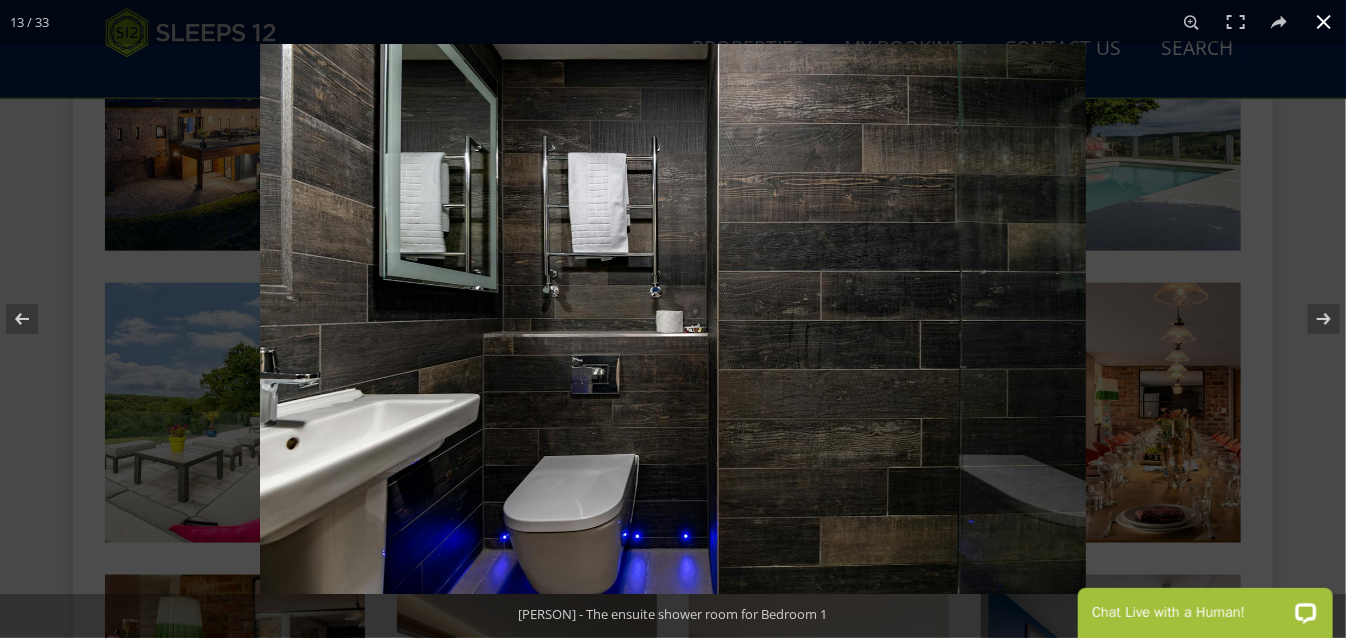 click at bounding box center (1324, 22) 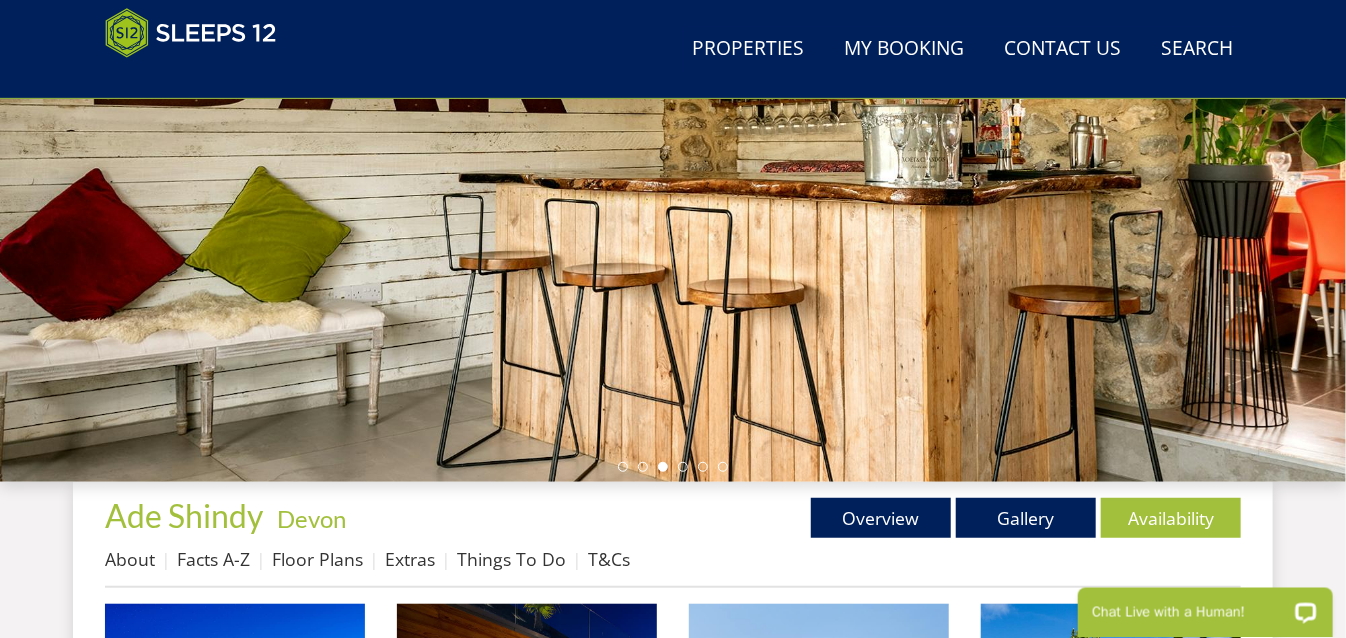 scroll, scrollTop: 340, scrollLeft: 0, axis: vertical 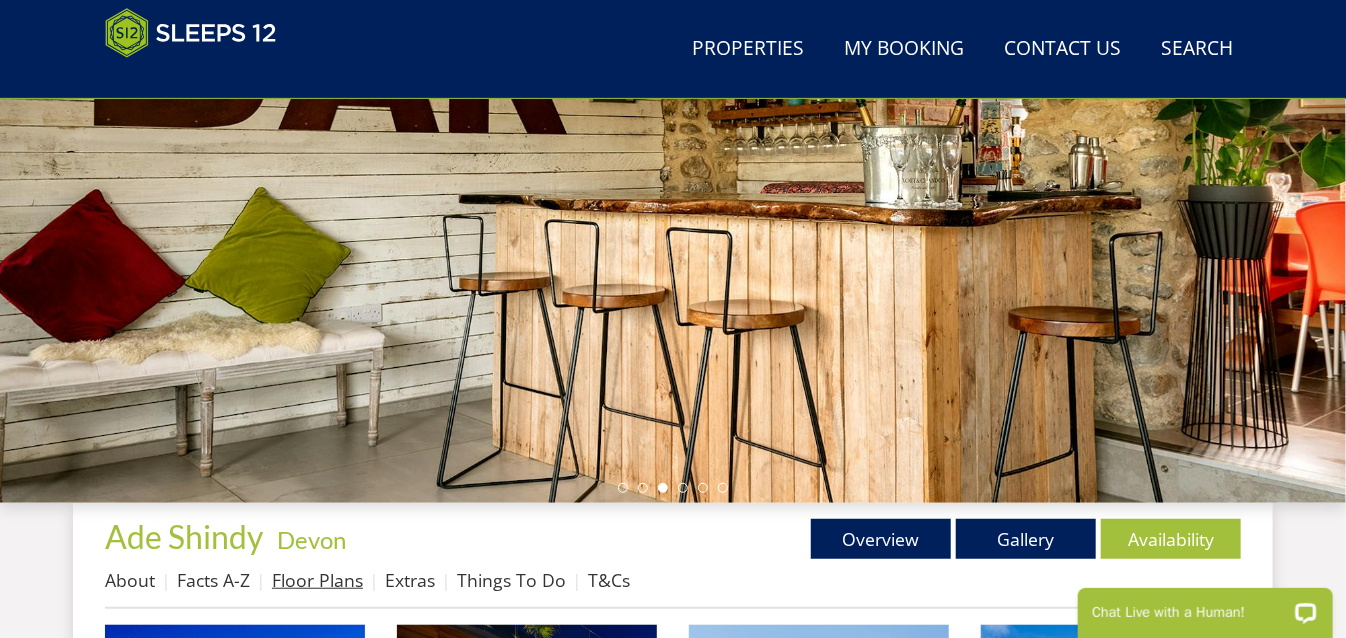click on "Floor Plans" at bounding box center [317, 580] 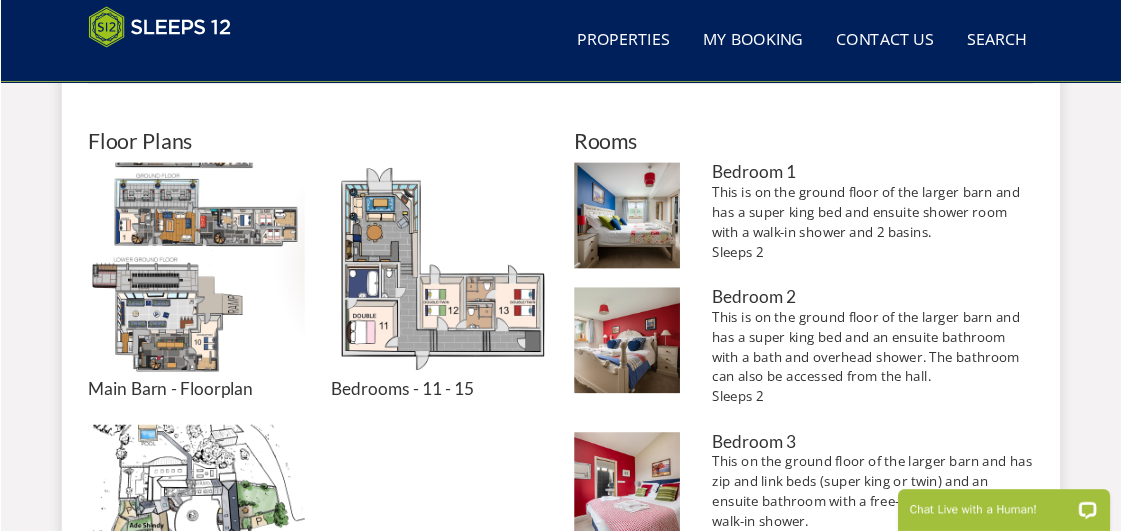 scroll, scrollTop: 843, scrollLeft: 0, axis: vertical 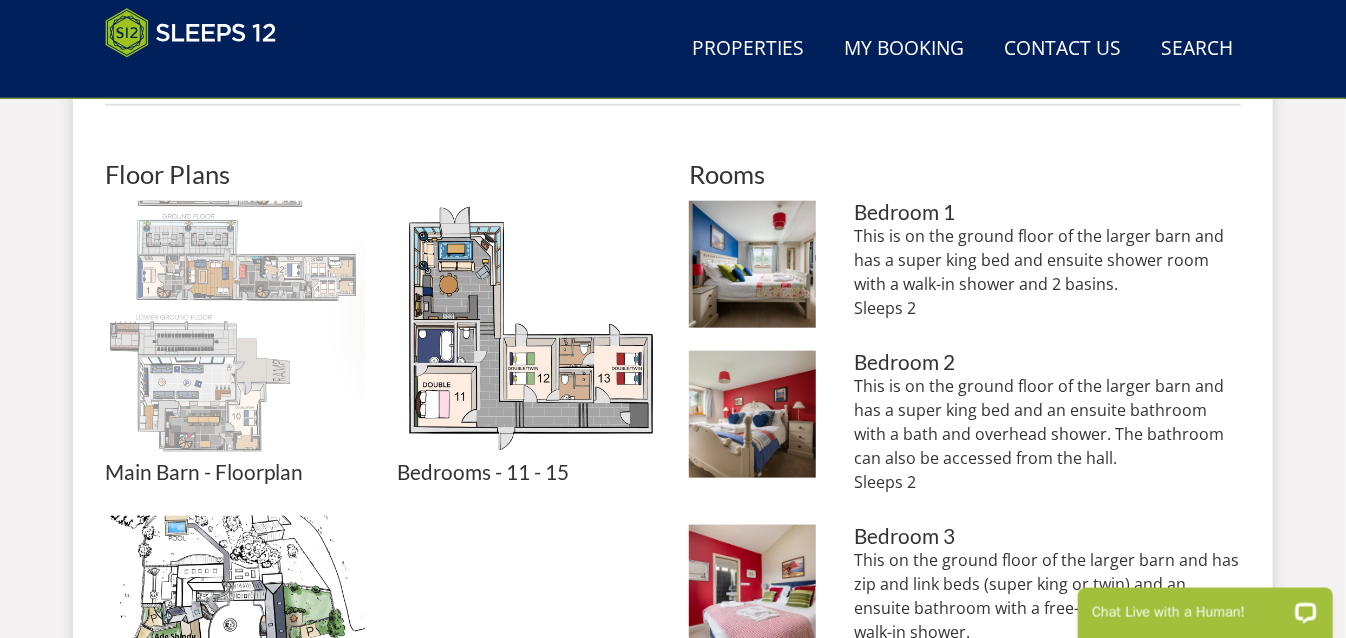 click at bounding box center [235, 331] 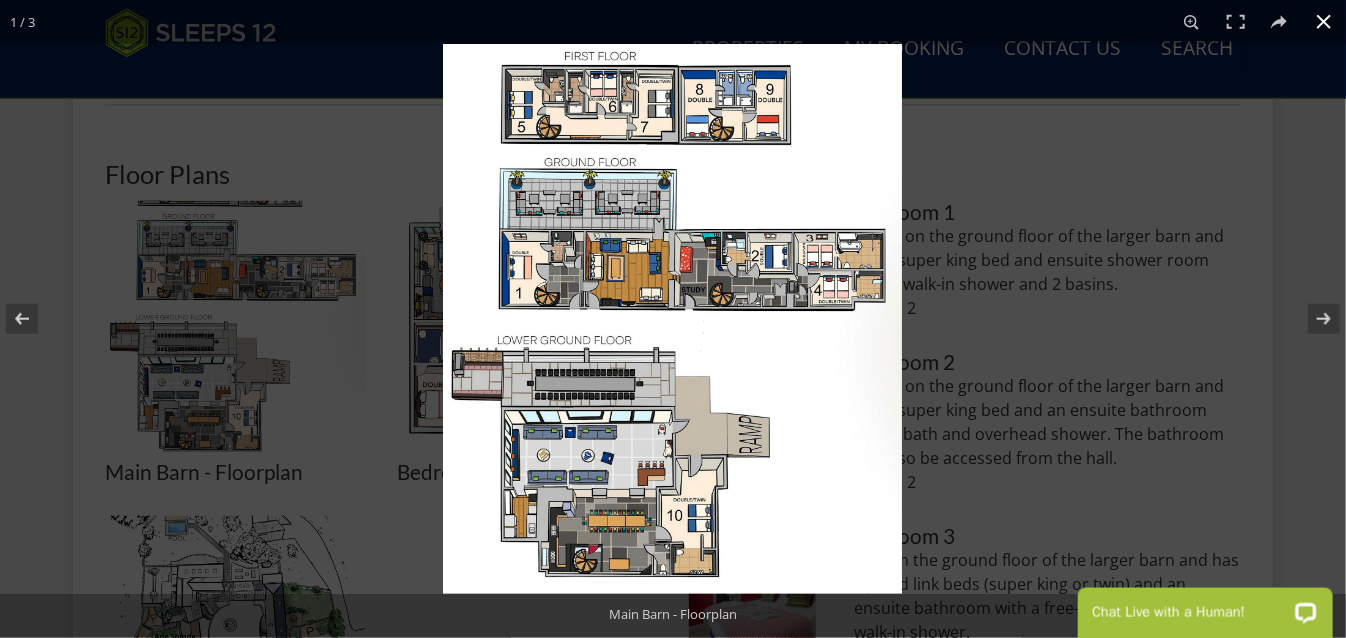 click at bounding box center (1116, 363) 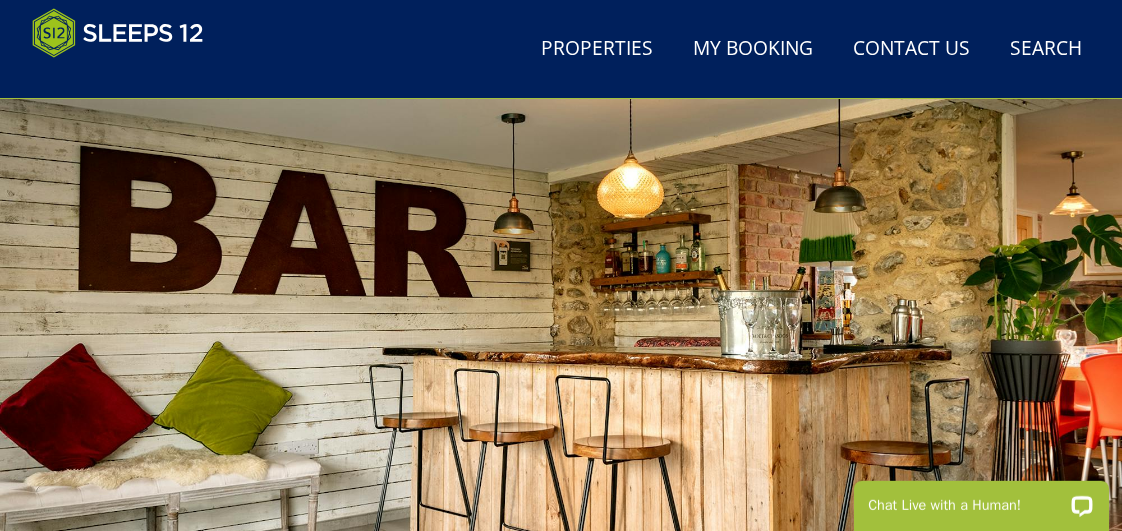 scroll, scrollTop: 133, scrollLeft: 0, axis: vertical 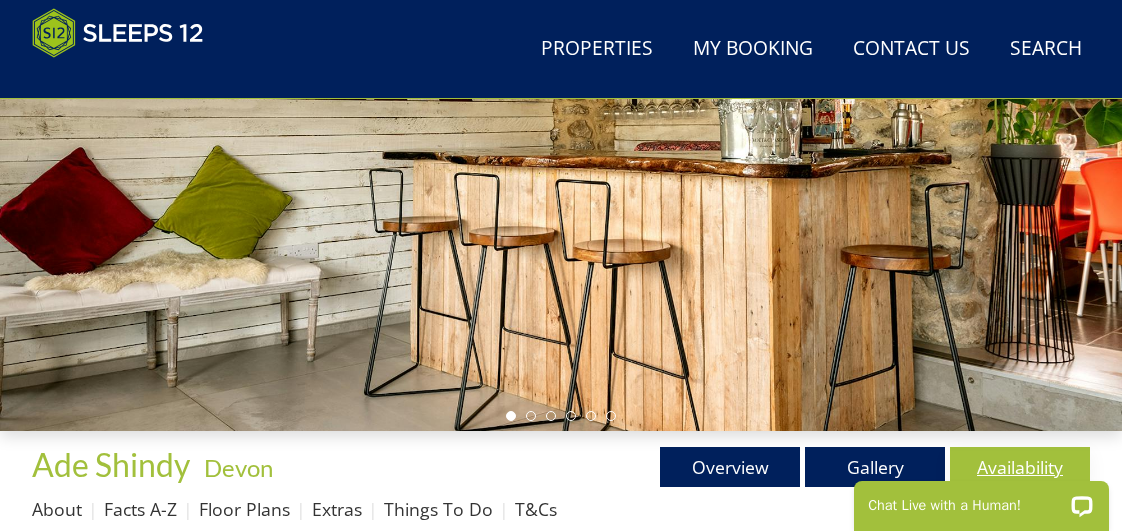 click on "Availability" at bounding box center [1020, 467] 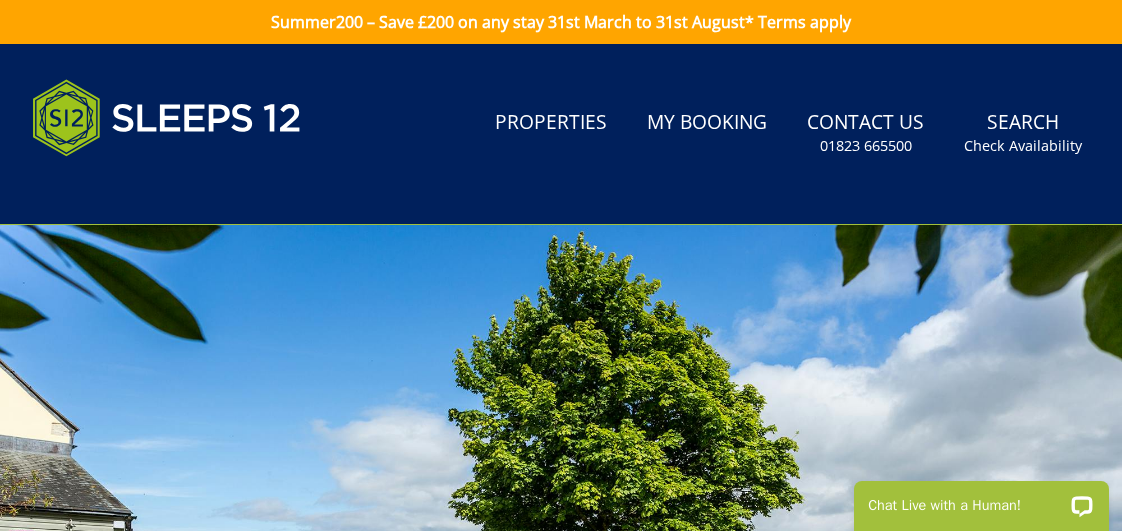 scroll, scrollTop: 0, scrollLeft: 0, axis: both 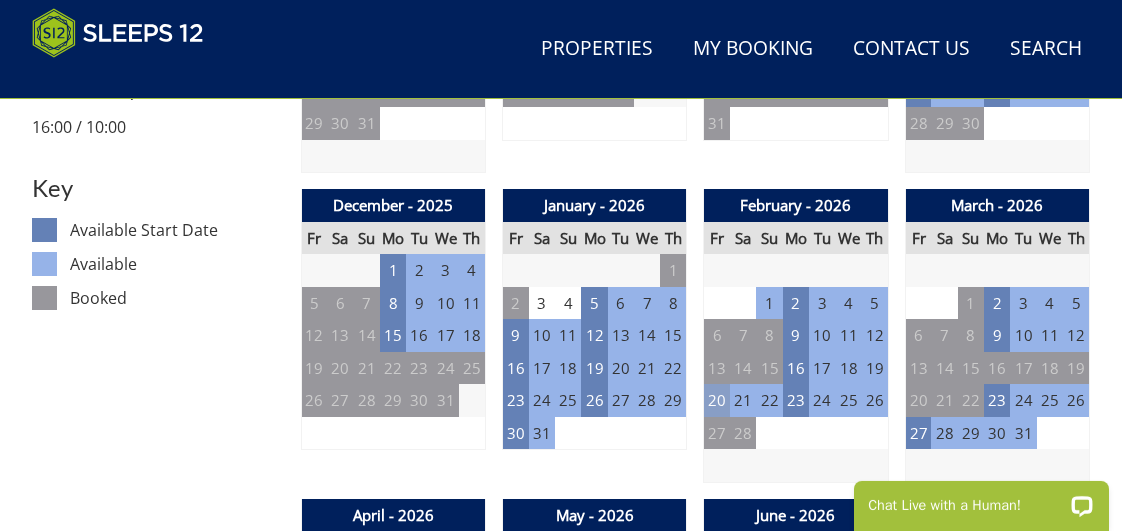click on "20" at bounding box center [717, 400] 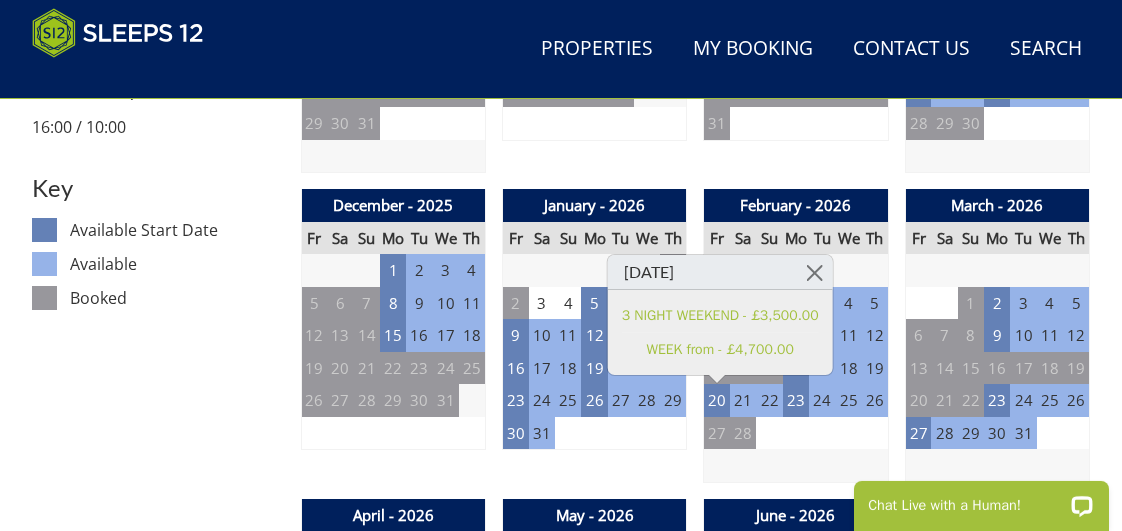click on "Prices and Availability
You can browse the calendar to find an available start date for your stay by clicking on a start date or by entering your Arrival & Departure dates below.
Search for a Stay
Search
Check-In / Check-Out
16:00 / 10:00
Key
Available Start Date
Available
Booked" at bounding box center [158, 1403] 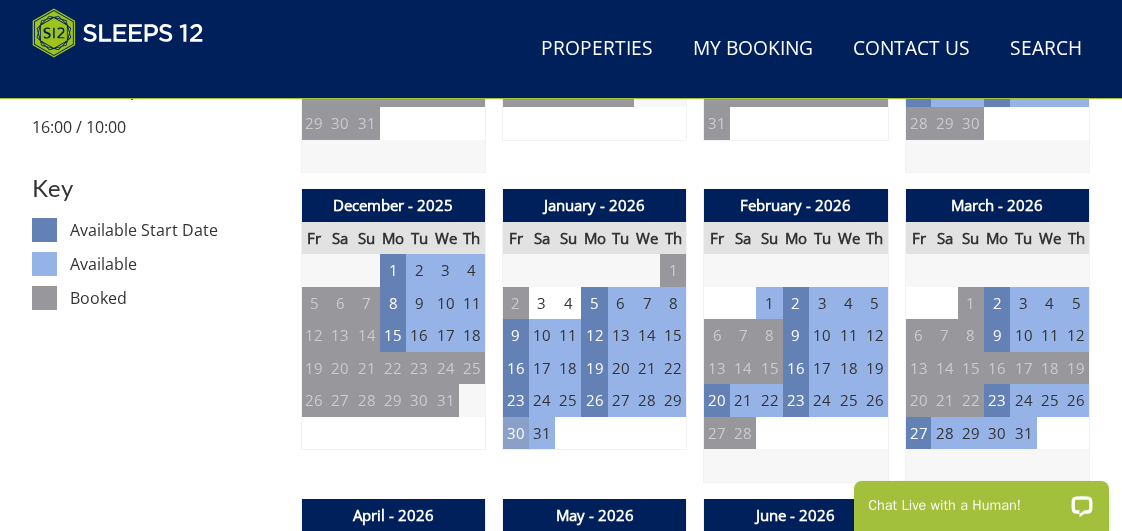click on "30" at bounding box center (515, 433) 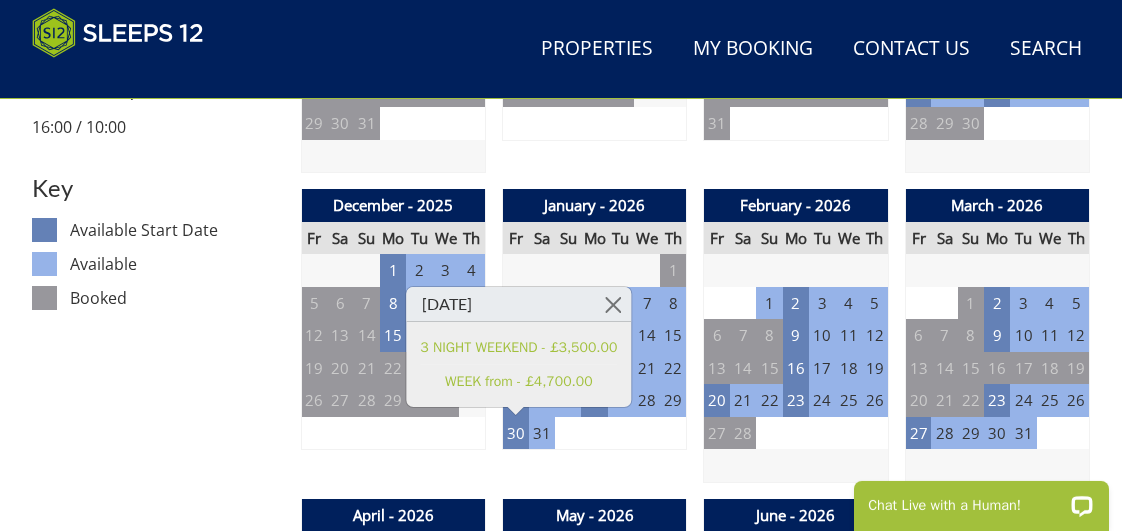 click on "January - 2026
Fr
Sa
Su
Mo
Tu
We
Th
26
27
28
29
30
31
1
2
3
4
5
6
7
8
9
10" at bounding box center [594, 336] 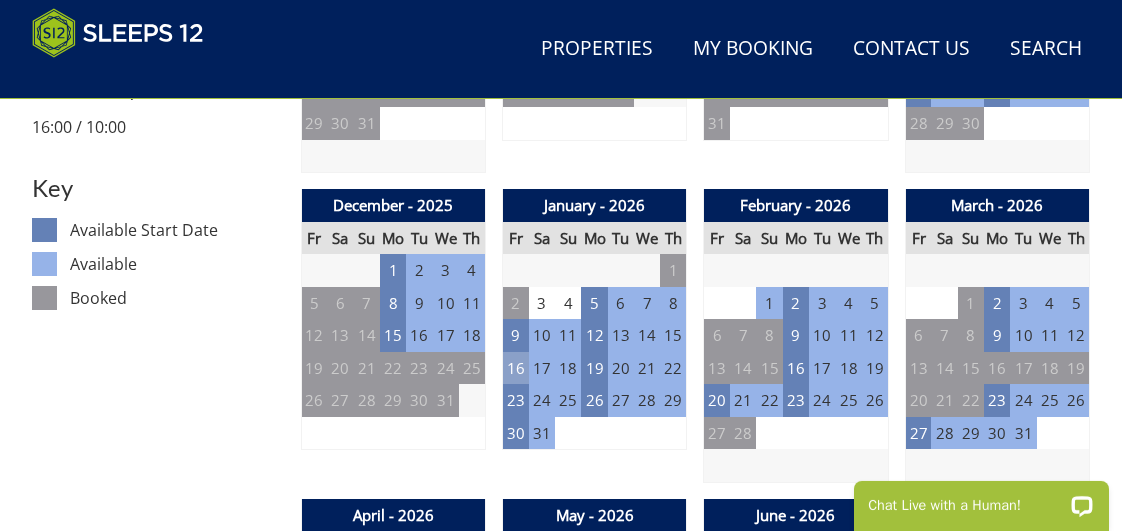 click on "16" at bounding box center (515, 368) 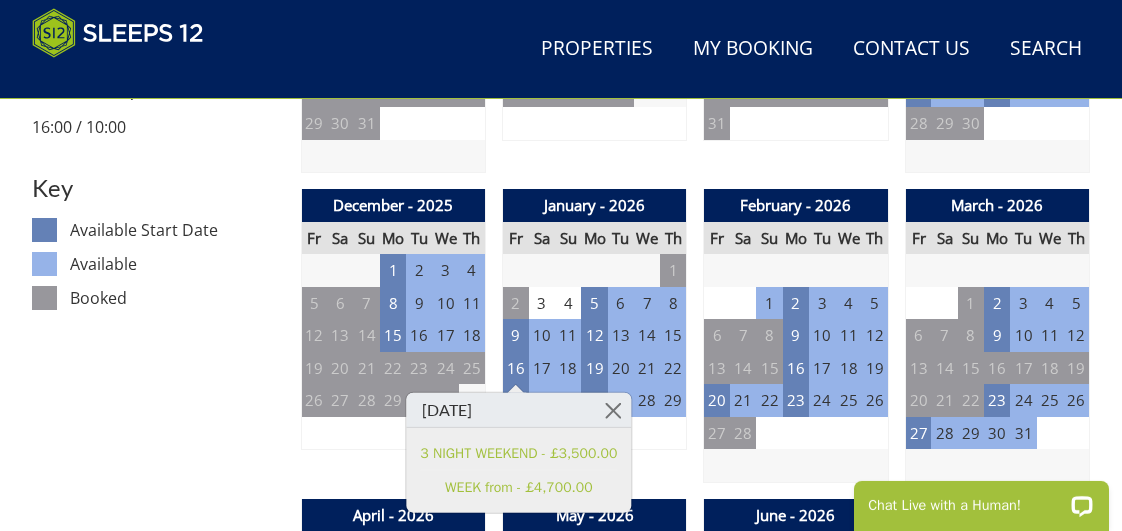 click on "January - 2026
Fr
Sa
Su
Mo
Tu
We
Th
26
27
28
29
30
31
1
2
3
4
5
6
7
8
9
10" at bounding box center (594, 336) 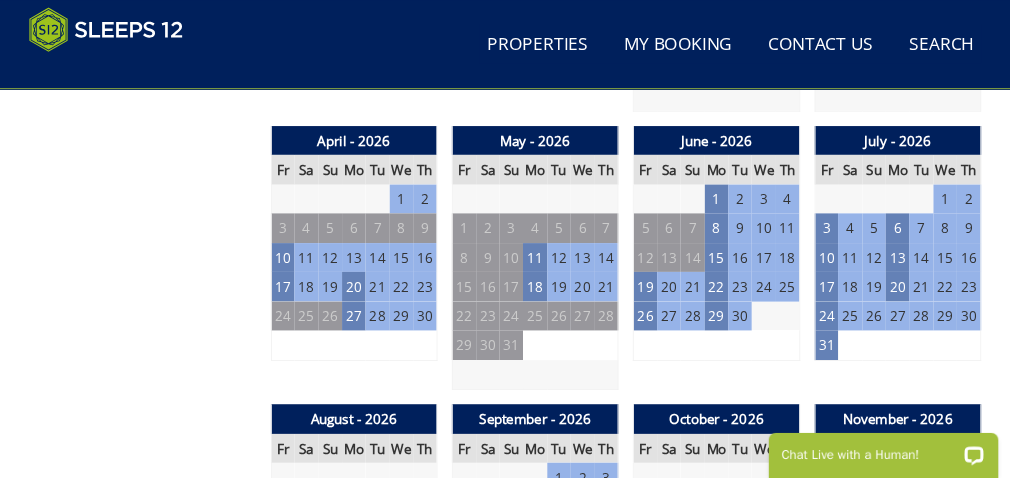scroll, scrollTop: 1378, scrollLeft: 0, axis: vertical 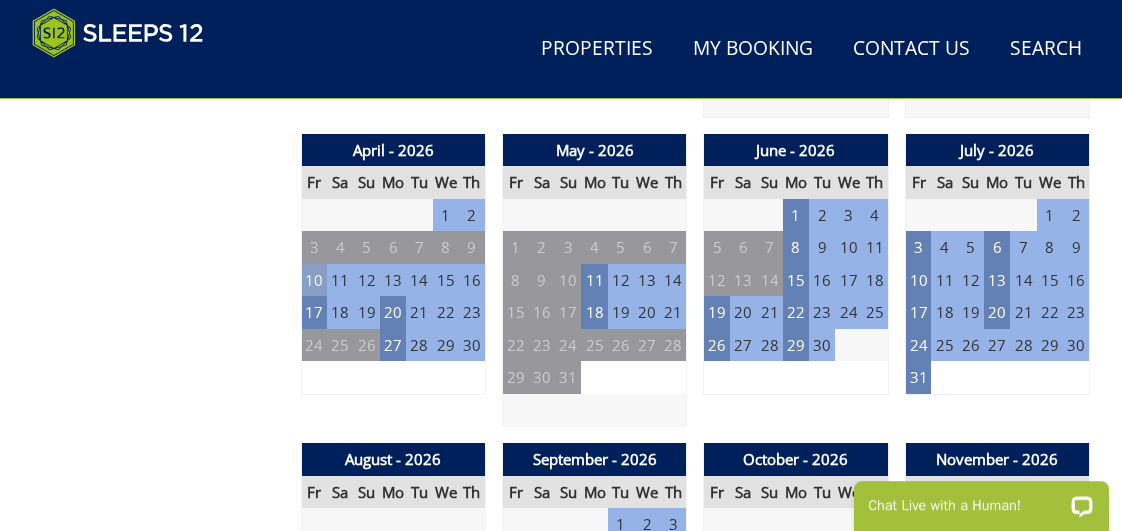 click on "10" at bounding box center (314, 280) 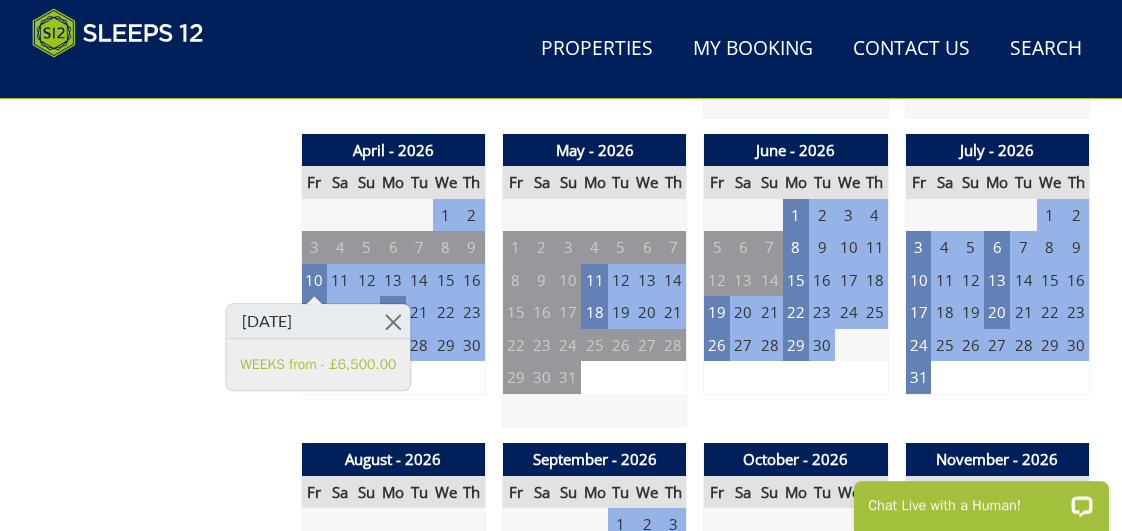click on "Prices and Availability
You can browse the calendar to find an available start date for your stay by clicking on a start date or by entering your Arrival & Departure dates below.
Search for a Stay
Search
Check-In / Check-Out
16:00 / 10:00
Key
Available Start Date
Available
Booked" at bounding box center (158, 1038) 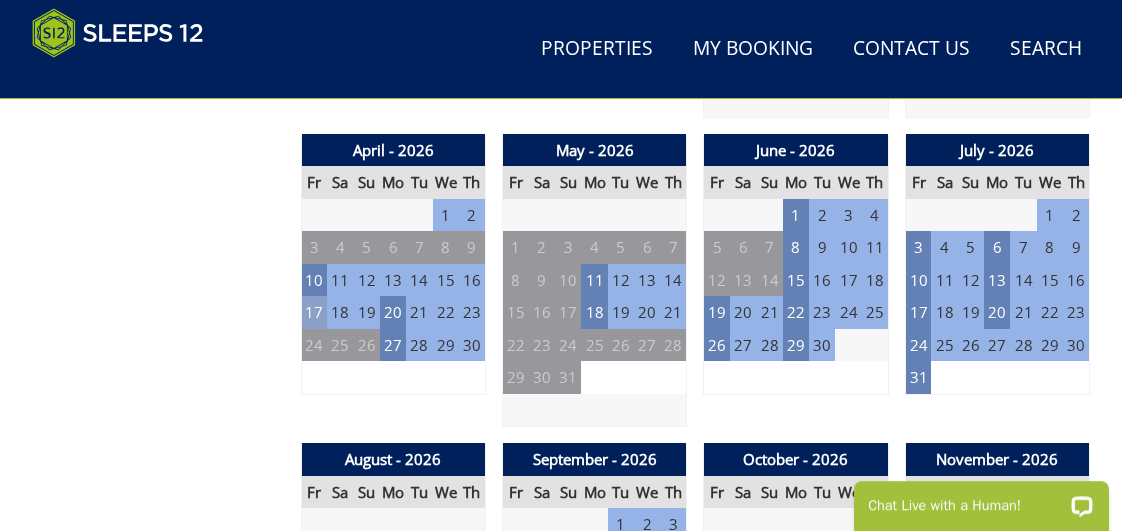 click on "17" at bounding box center [314, 312] 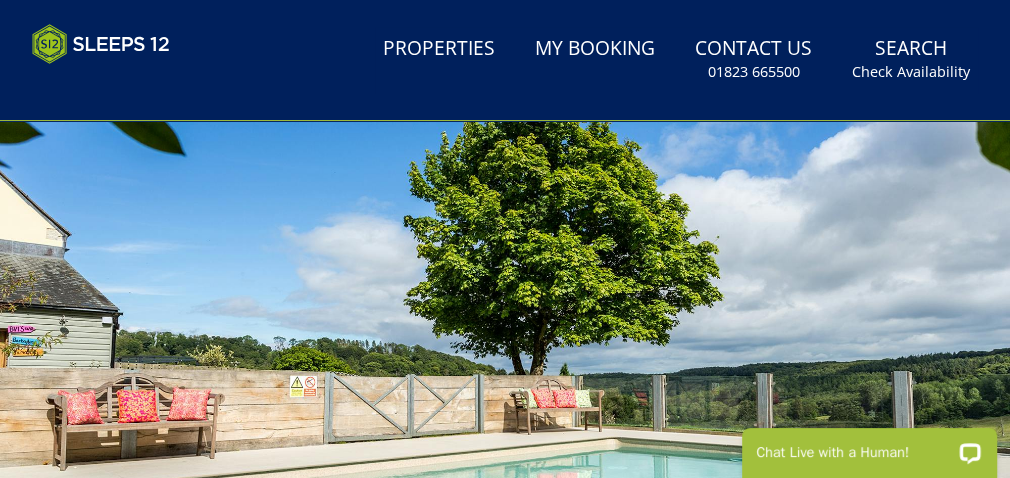 scroll, scrollTop: 0, scrollLeft: 0, axis: both 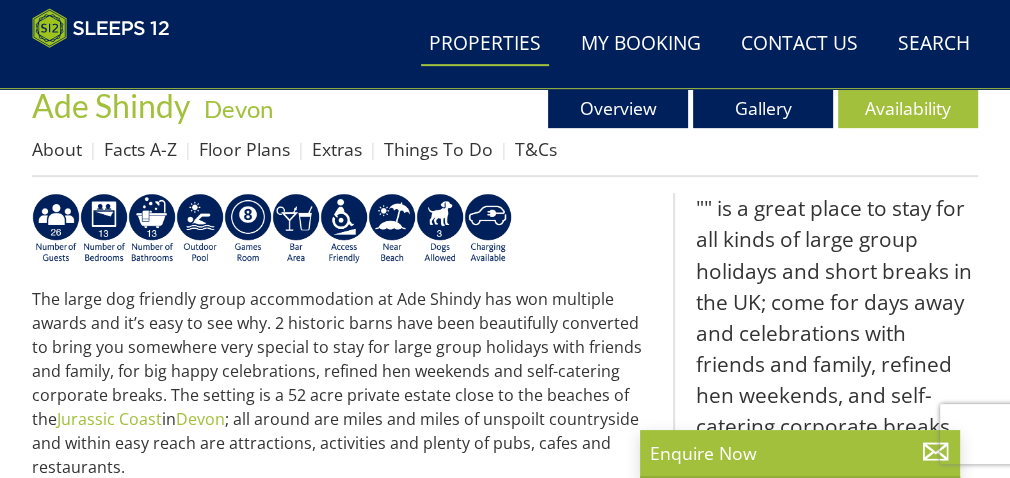 click on "Properties" at bounding box center [485, 44] 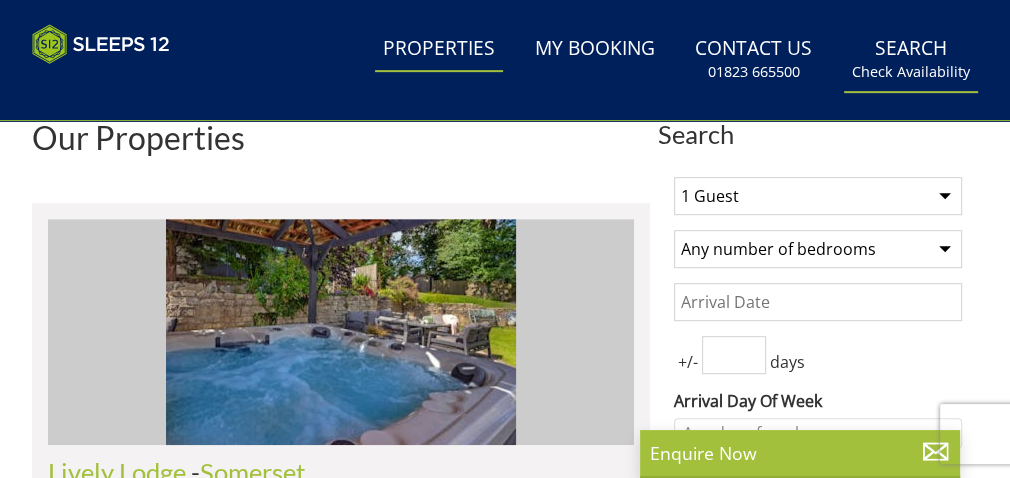 scroll, scrollTop: 0, scrollLeft: 0, axis: both 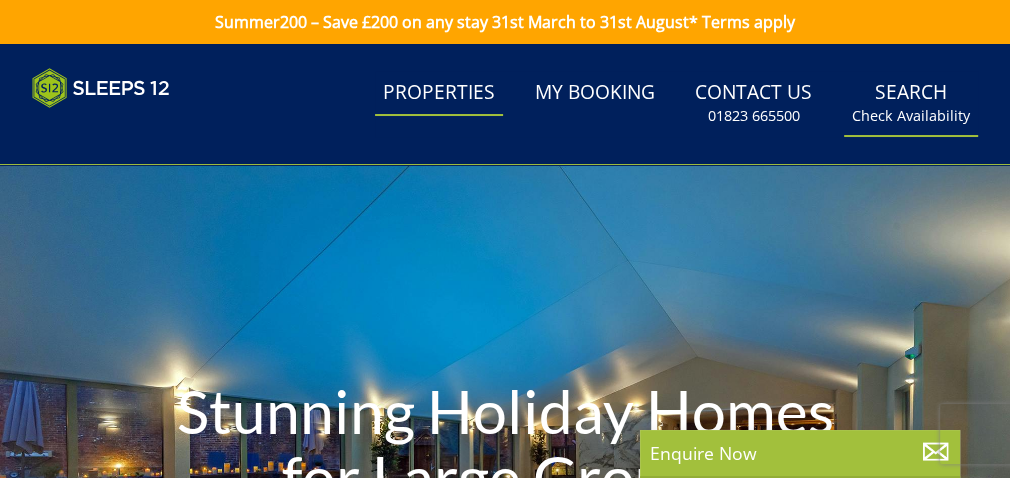 click on "Check Availability" at bounding box center [911, 116] 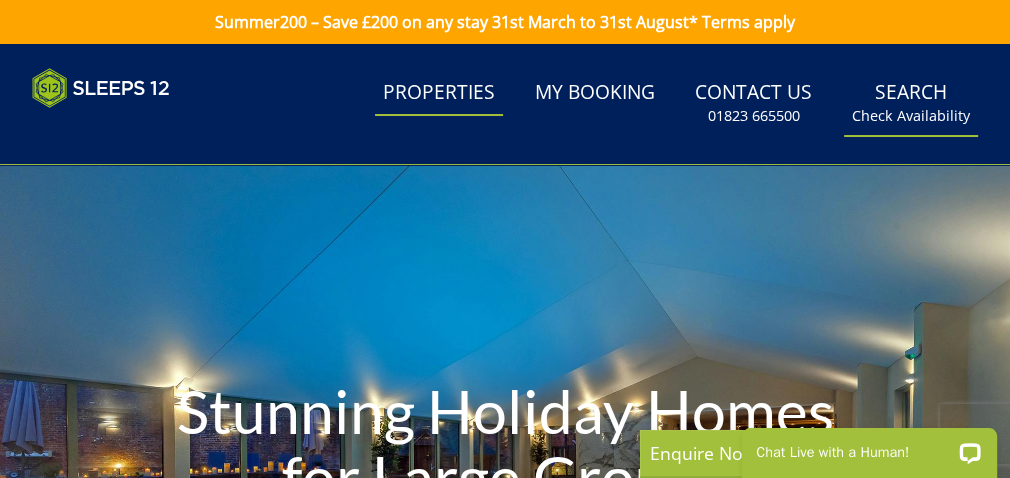 scroll, scrollTop: 0, scrollLeft: 0, axis: both 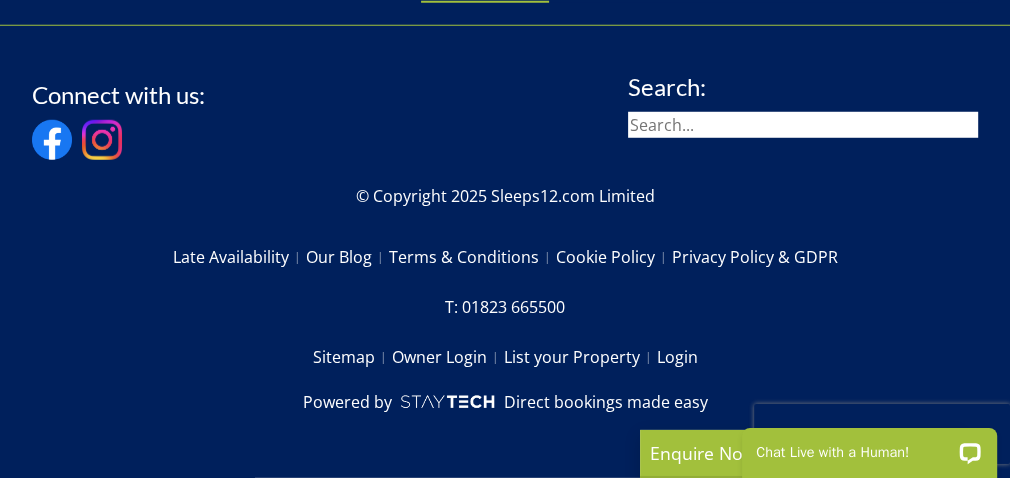 click on "Load More" at bounding box center [341, -26] 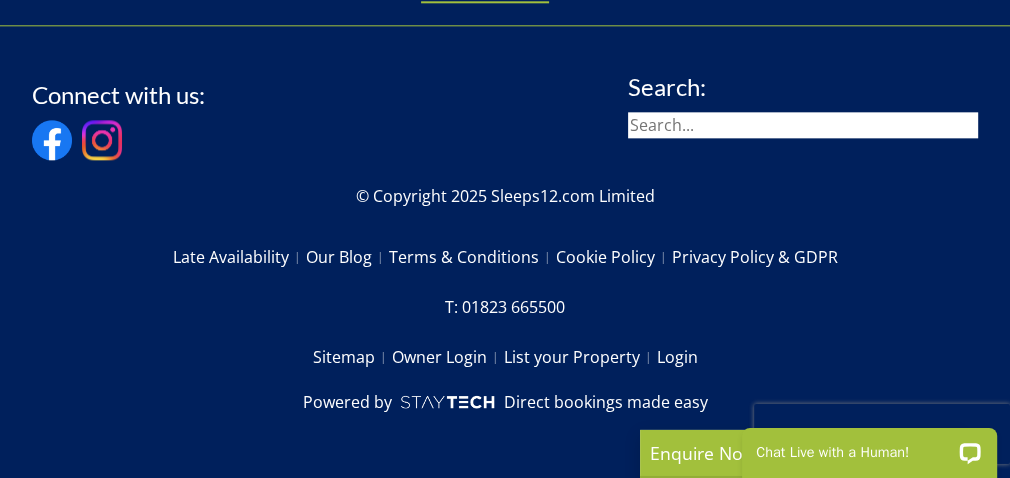 scroll, scrollTop: 28434, scrollLeft: 0, axis: vertical 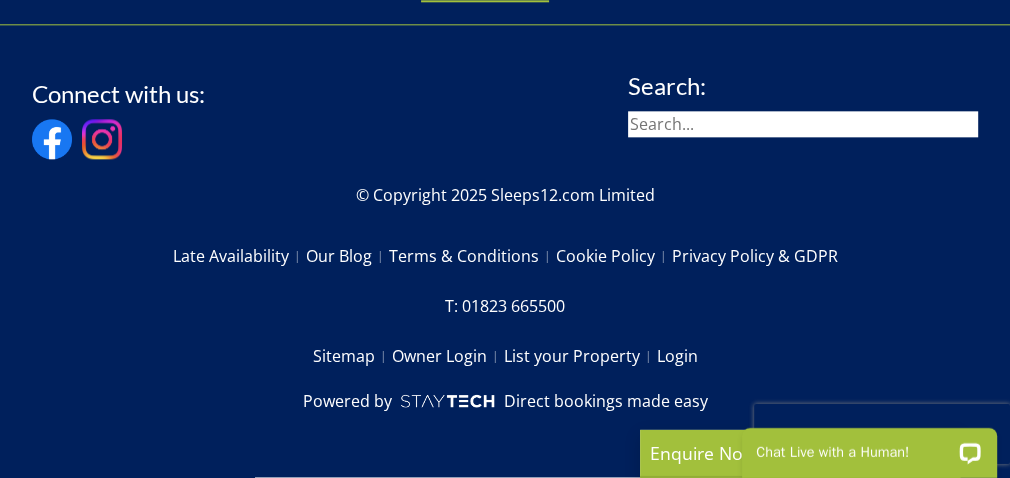 click on "Load More" at bounding box center (341, -26) 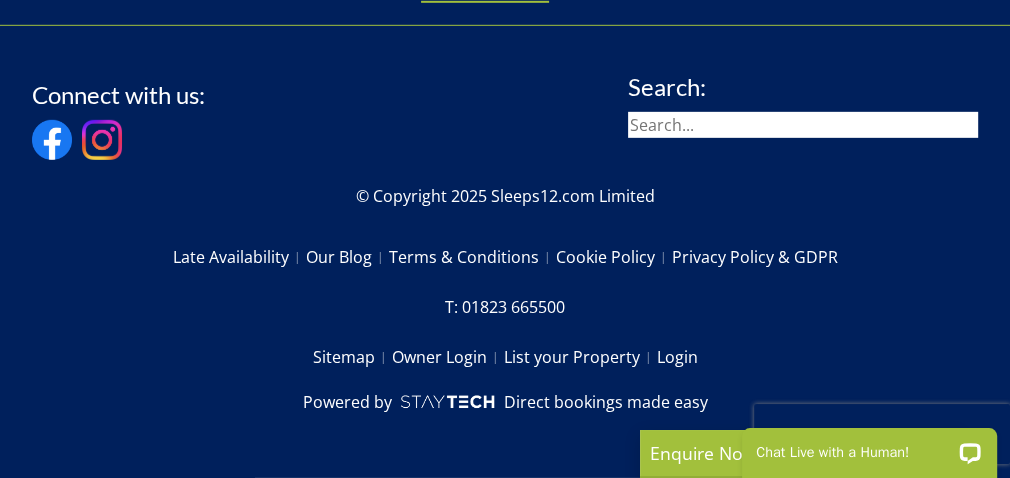 scroll, scrollTop: 43432, scrollLeft: 0, axis: vertical 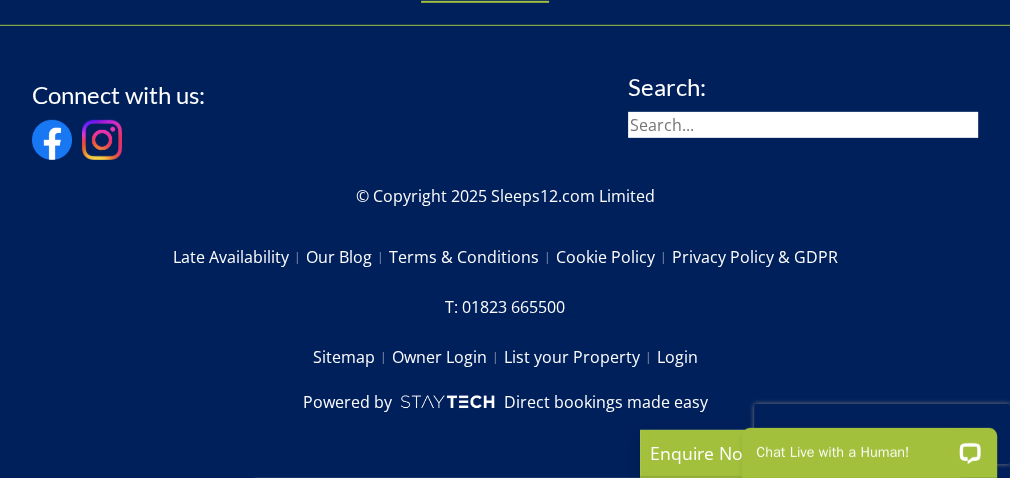 click on "Chat Live with a Human!" at bounding box center (869, 445) 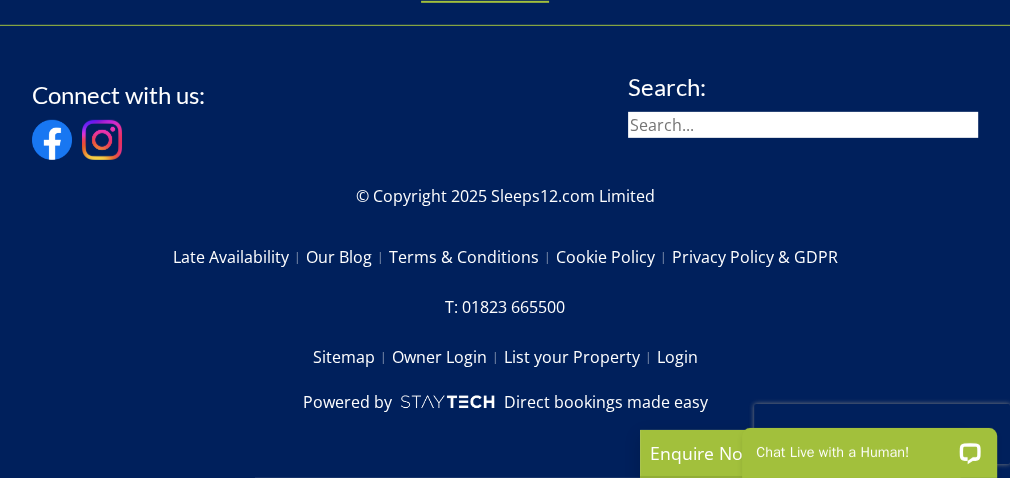 scroll, scrollTop: 43795, scrollLeft: 0, axis: vertical 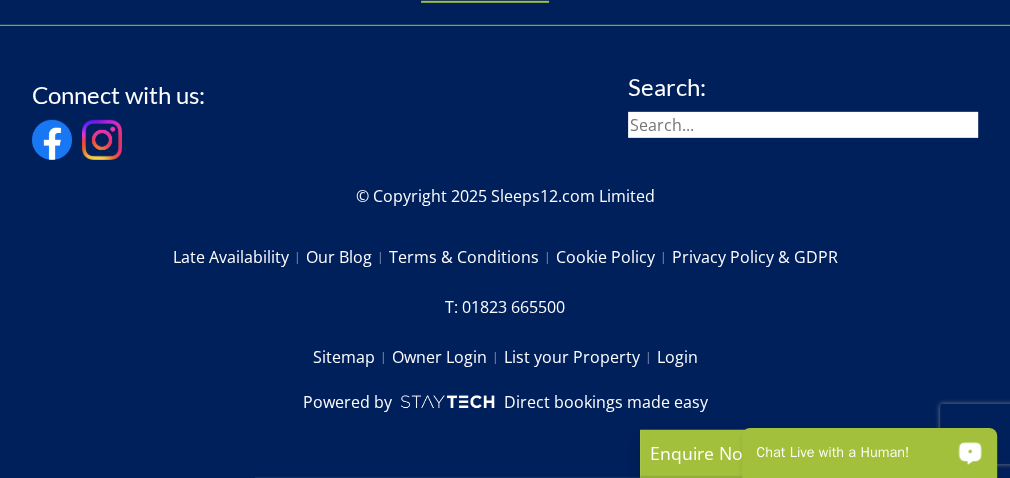 click on "Load More" at bounding box center [341, -26] 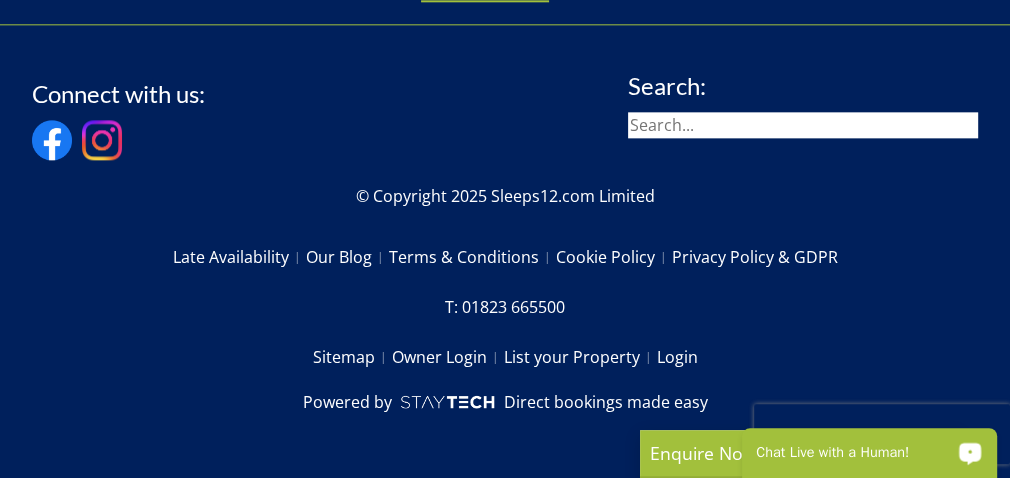 scroll, scrollTop: 53082, scrollLeft: 0, axis: vertical 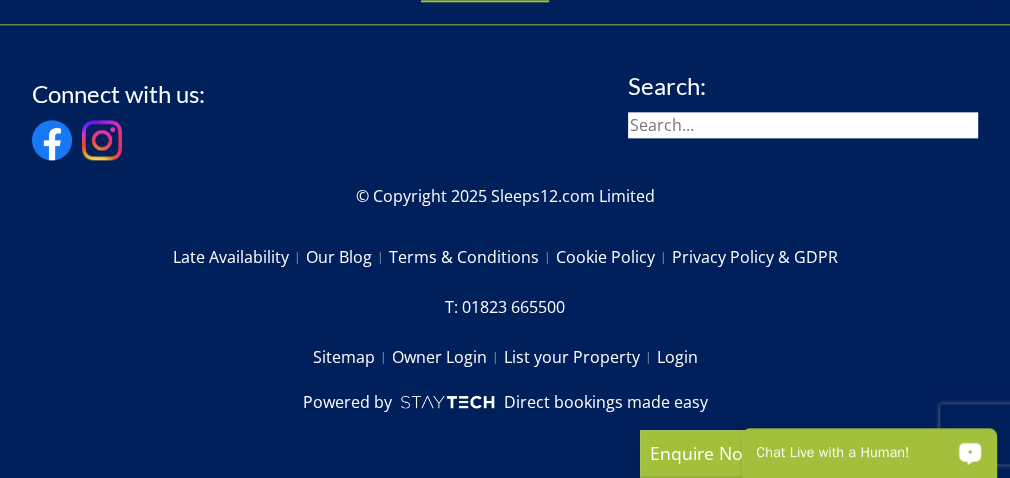 click at bounding box center [341, -4242] 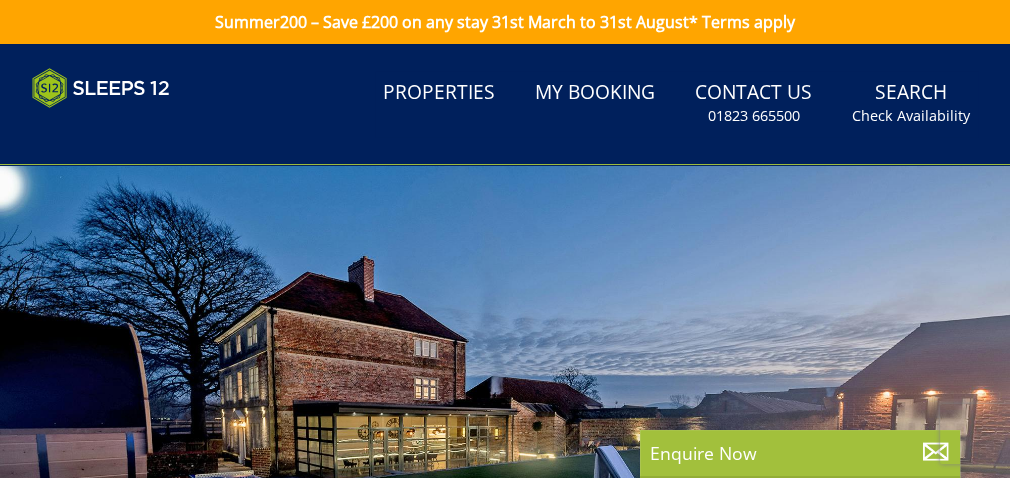 scroll, scrollTop: 0, scrollLeft: 0, axis: both 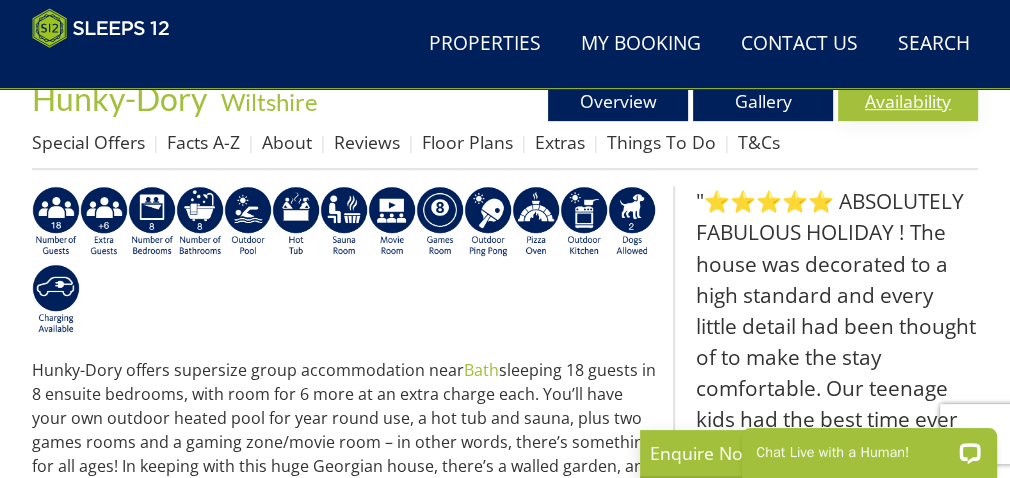click on "Availability" at bounding box center [908, 101] 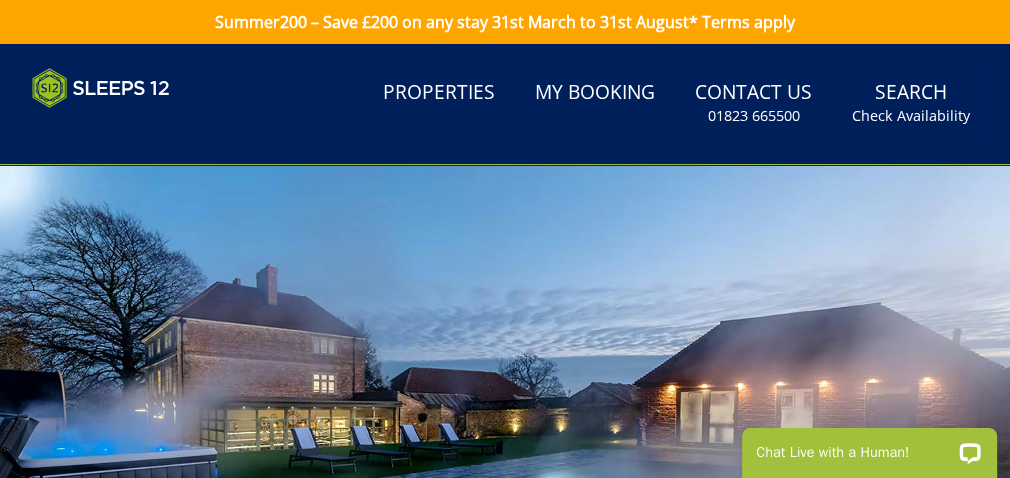 scroll, scrollTop: 0, scrollLeft: 0, axis: both 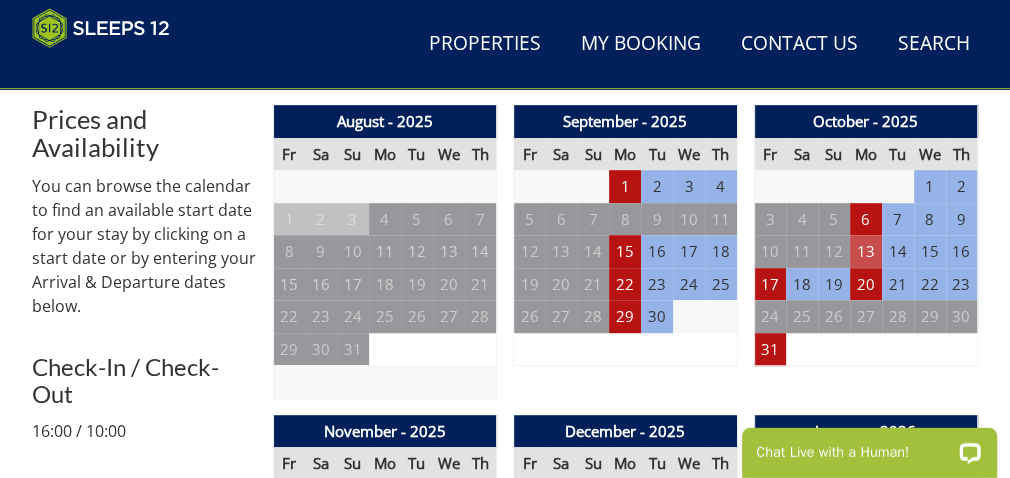 click on "13" at bounding box center [866, 251] 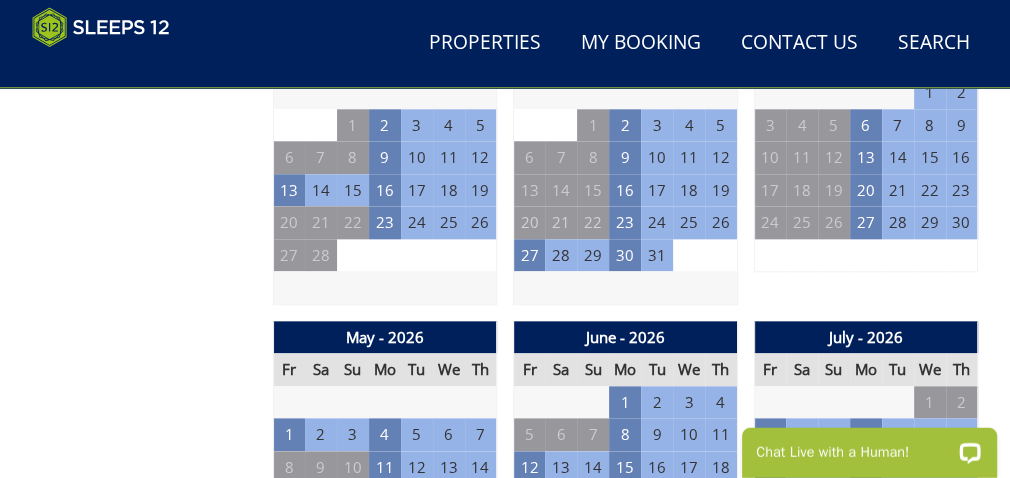 scroll, scrollTop: 1407, scrollLeft: 0, axis: vertical 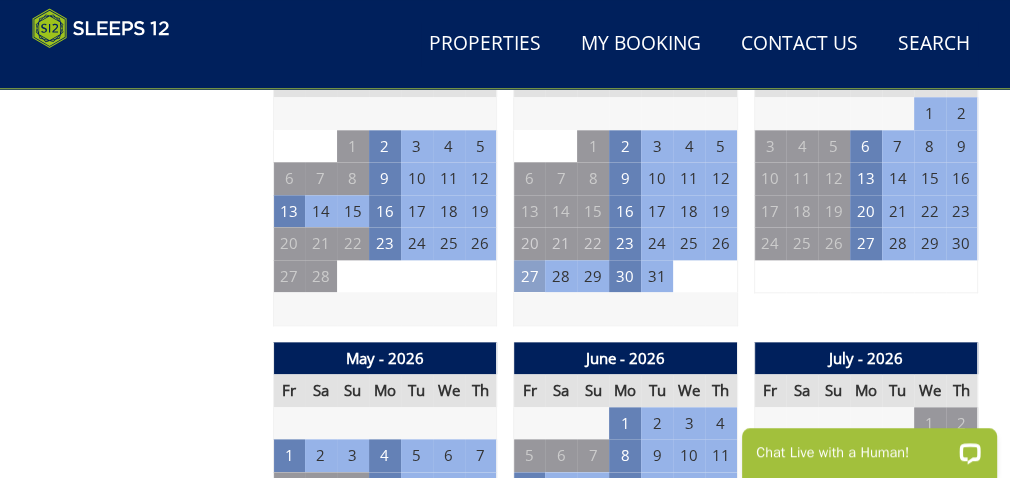 click on "27" at bounding box center [530, 276] 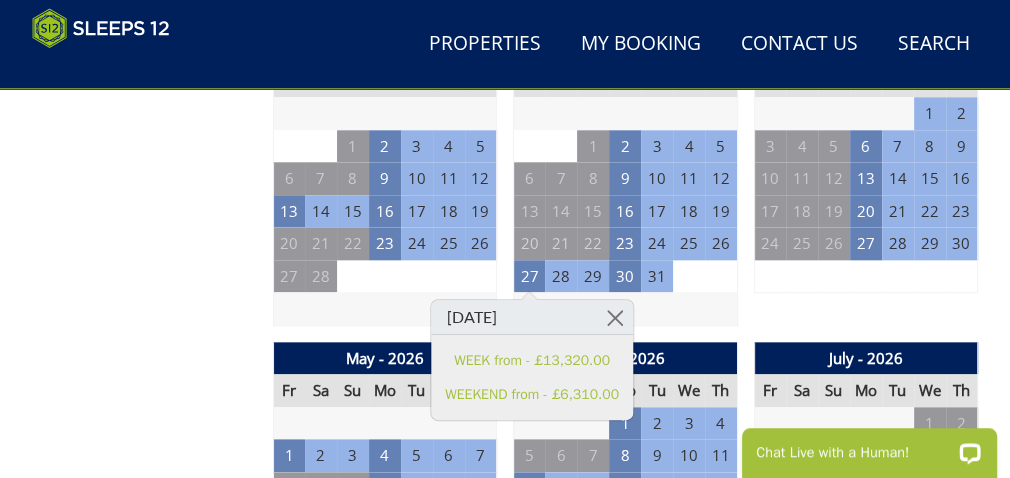 click on "28" at bounding box center (561, 276) 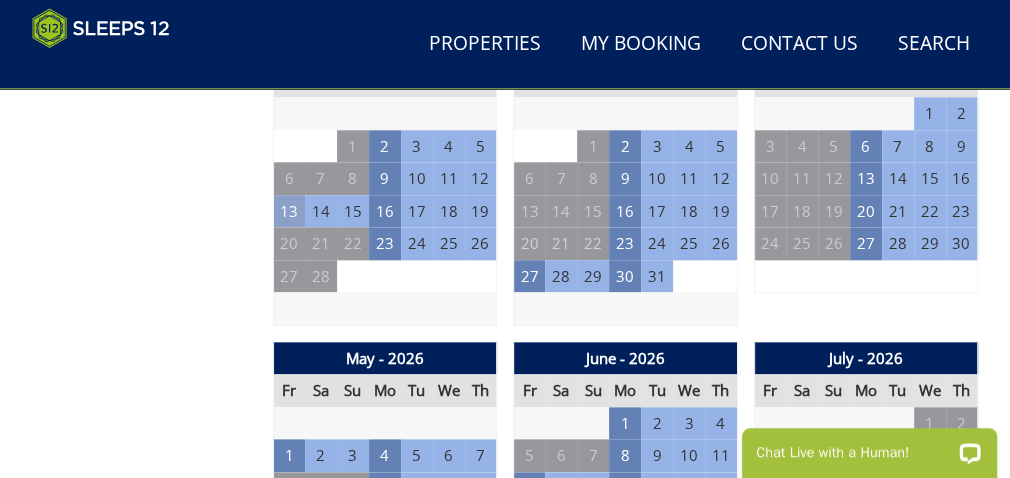 click on "13" at bounding box center [289, 211] 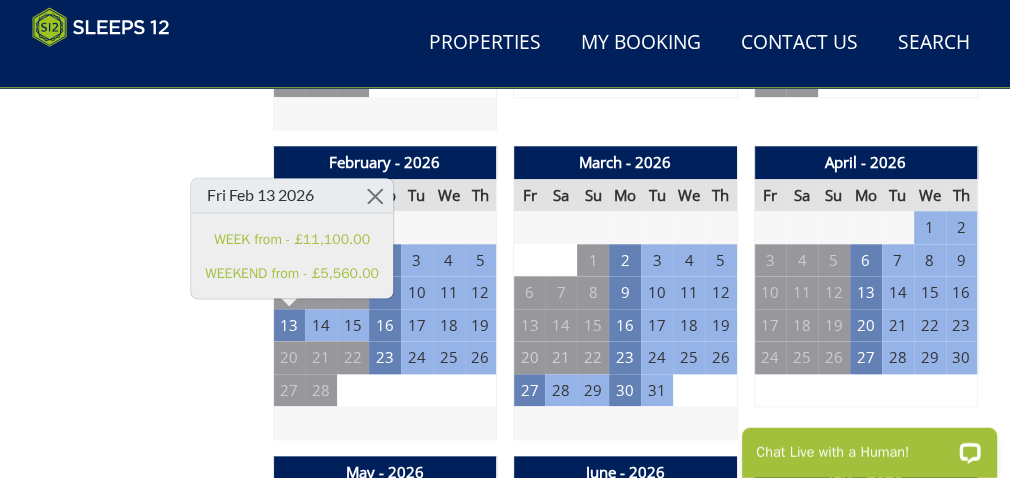 scroll, scrollTop: 1245, scrollLeft: 0, axis: vertical 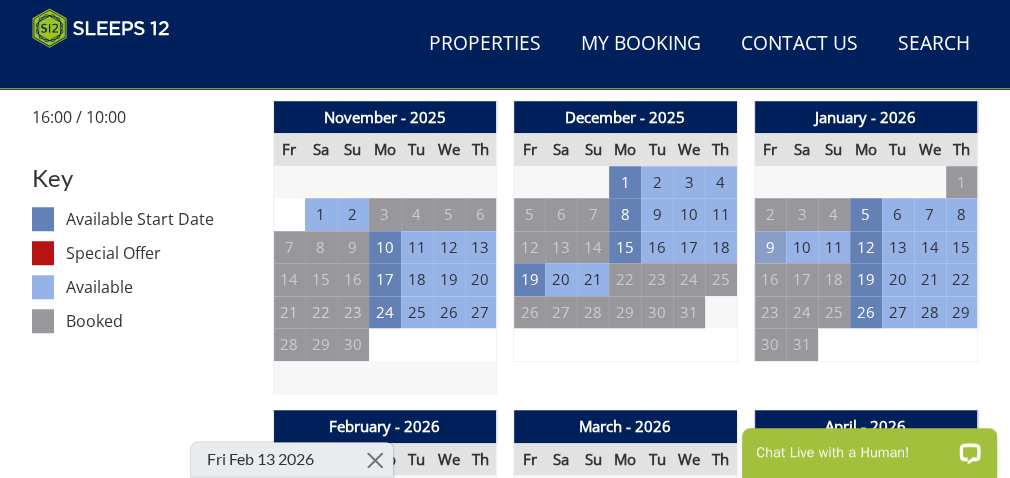 click on "9" at bounding box center [770, 247] 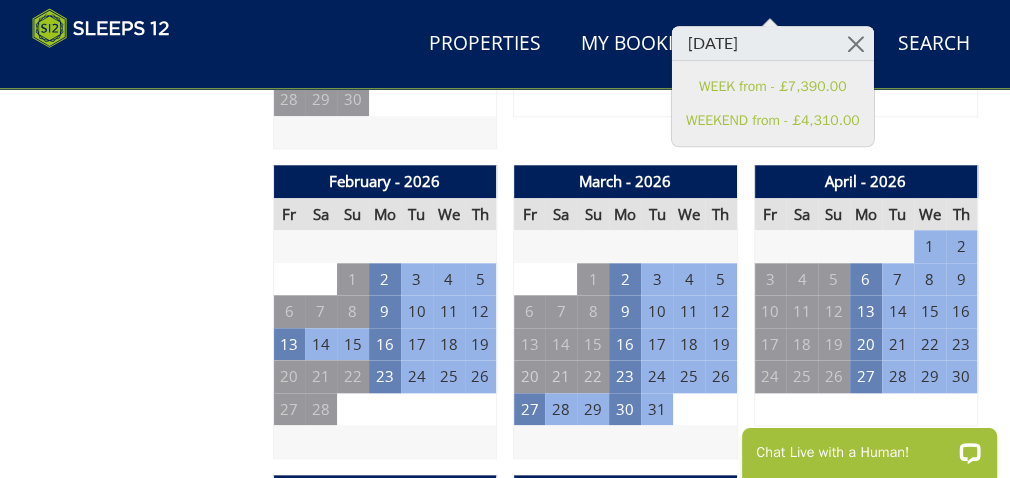 scroll, scrollTop: 1281, scrollLeft: 0, axis: vertical 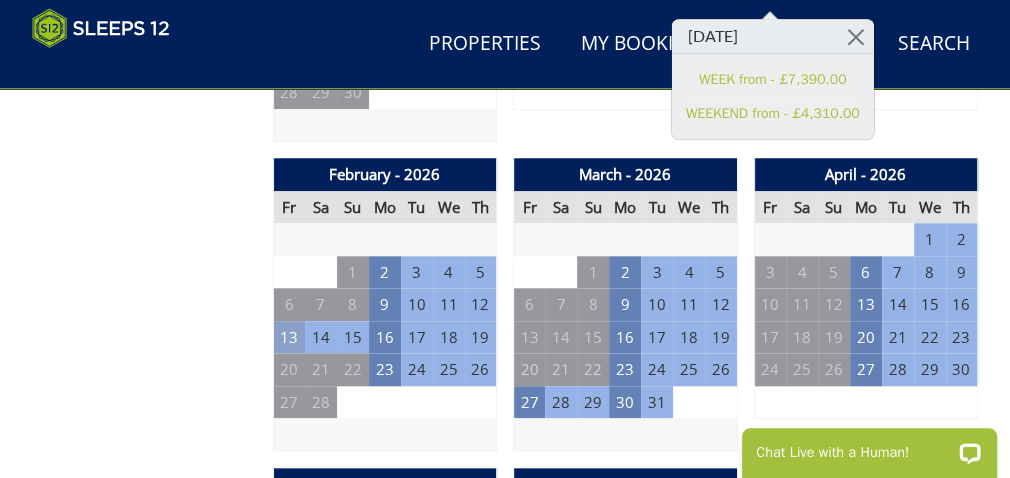 click on "13" at bounding box center [289, 337] 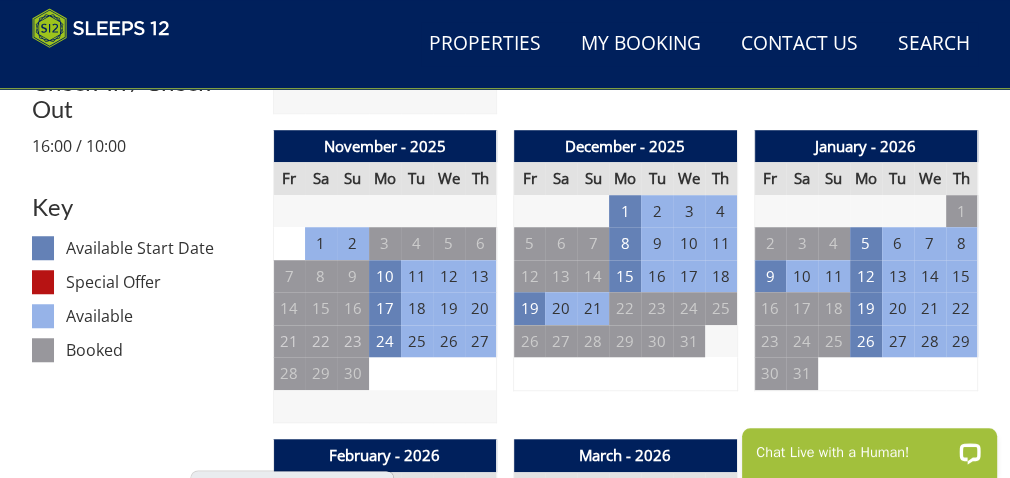 scroll, scrollTop: 993, scrollLeft: 0, axis: vertical 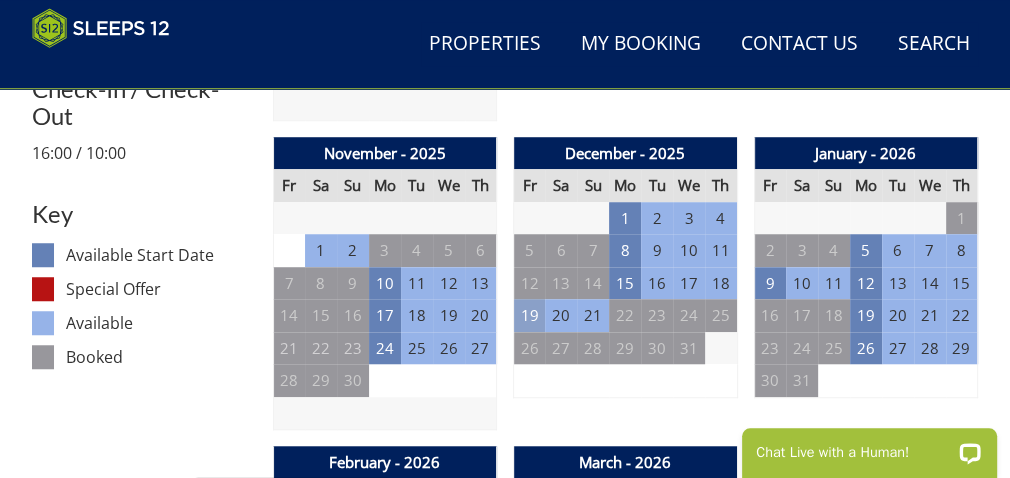 click on "19" at bounding box center (530, 315) 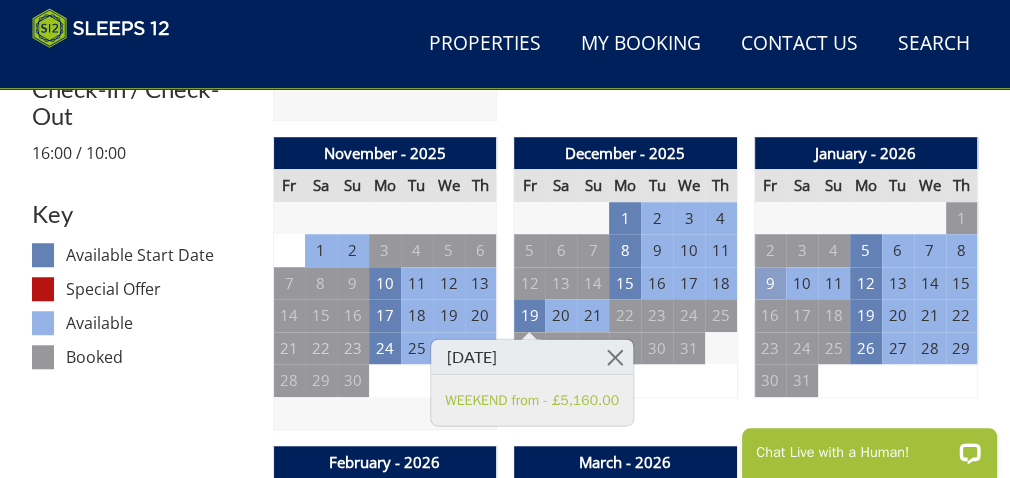 click on "9" at bounding box center [770, 283] 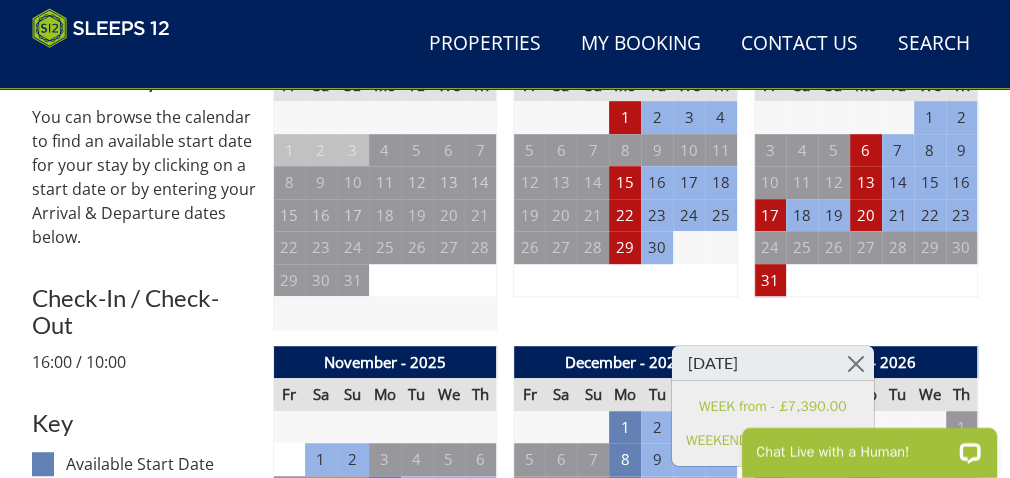 scroll, scrollTop: 798, scrollLeft: 0, axis: vertical 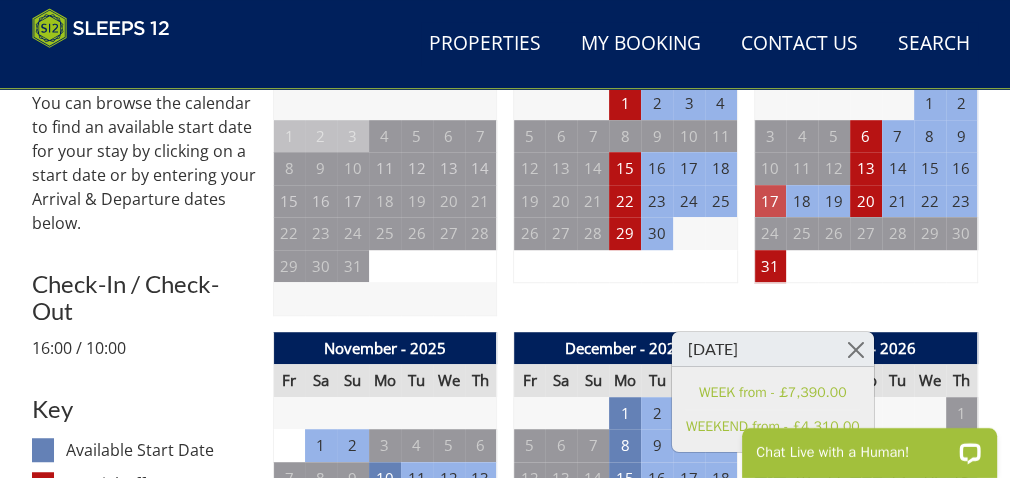 click on "17" at bounding box center [770, 201] 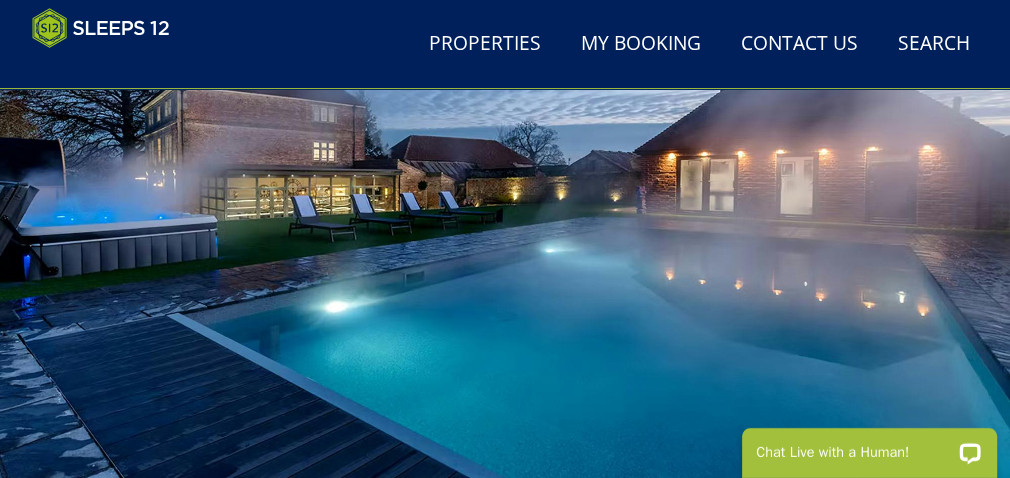 scroll, scrollTop: 495, scrollLeft: 0, axis: vertical 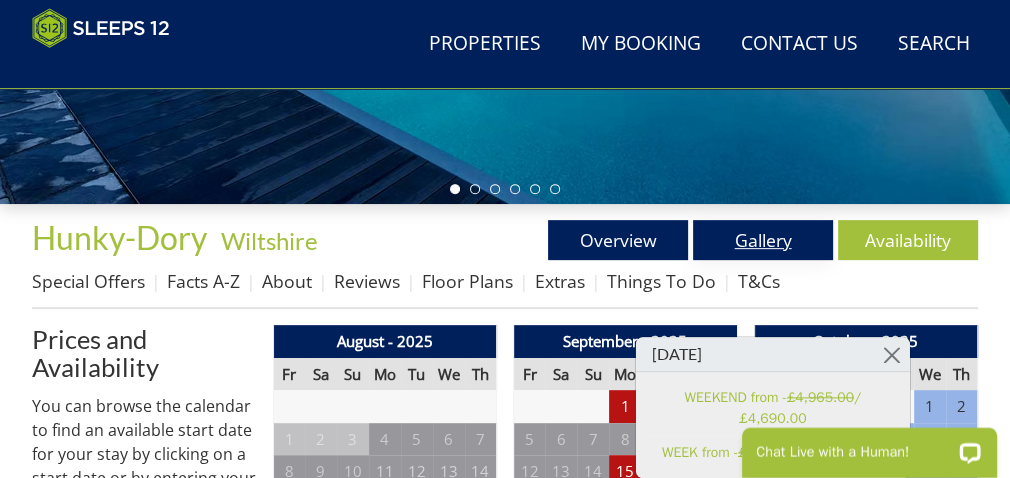 click on "Gallery" at bounding box center [763, 240] 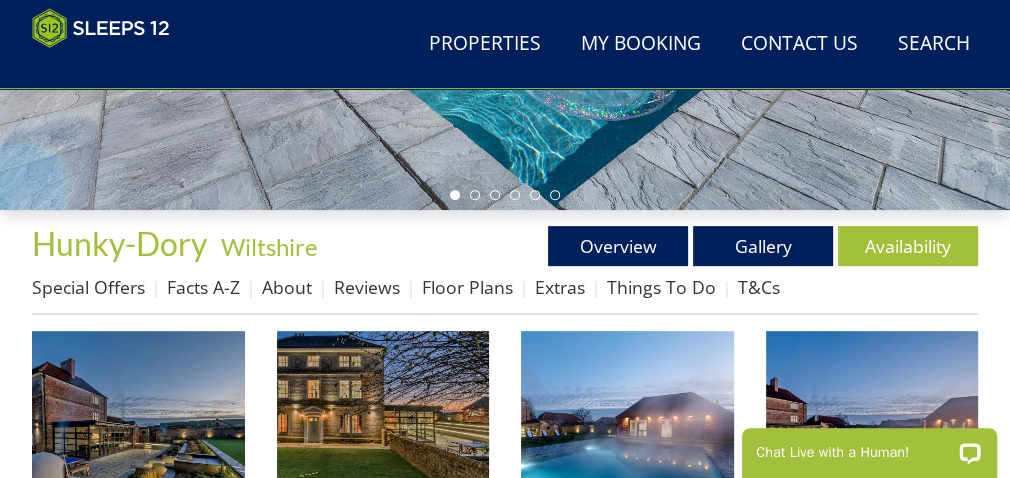 scroll, scrollTop: 508, scrollLeft: 0, axis: vertical 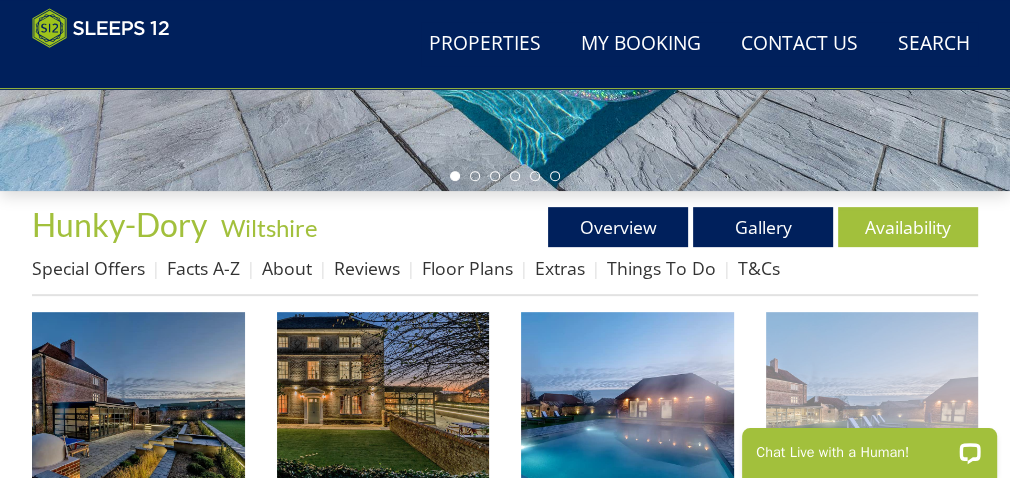 click at bounding box center (872, 418) 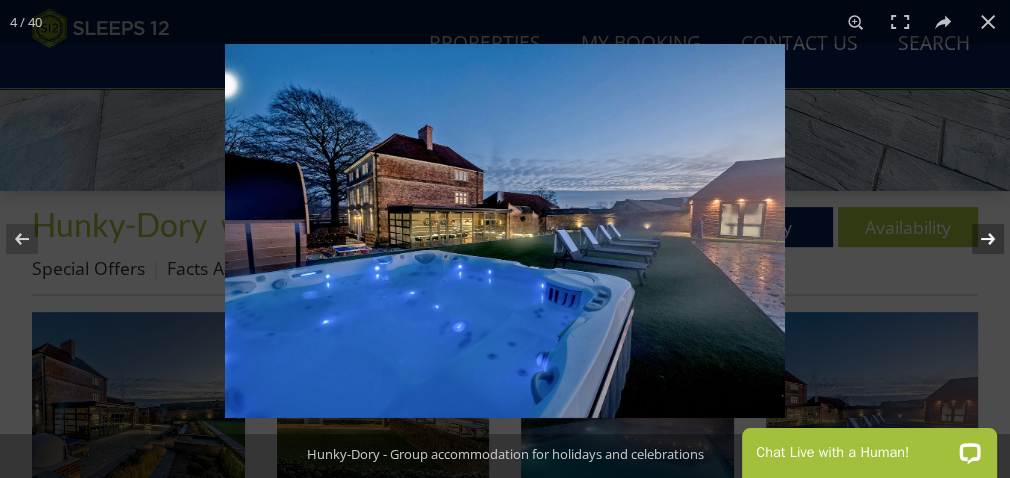 click at bounding box center (975, 239) 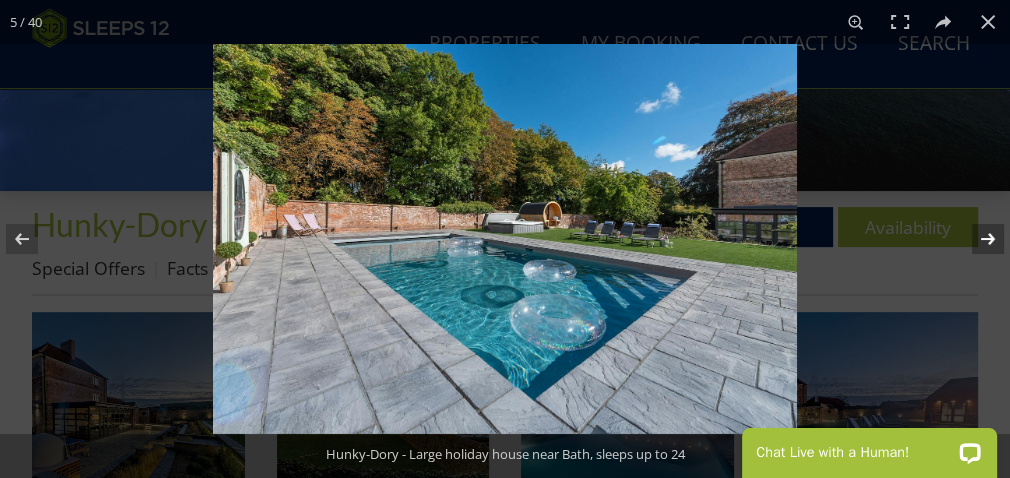 click at bounding box center (975, 239) 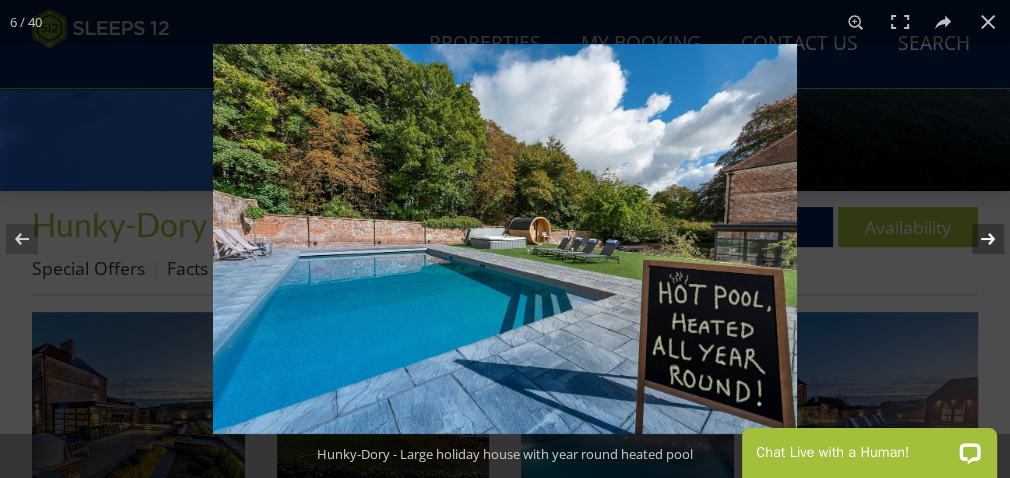 click at bounding box center (975, 239) 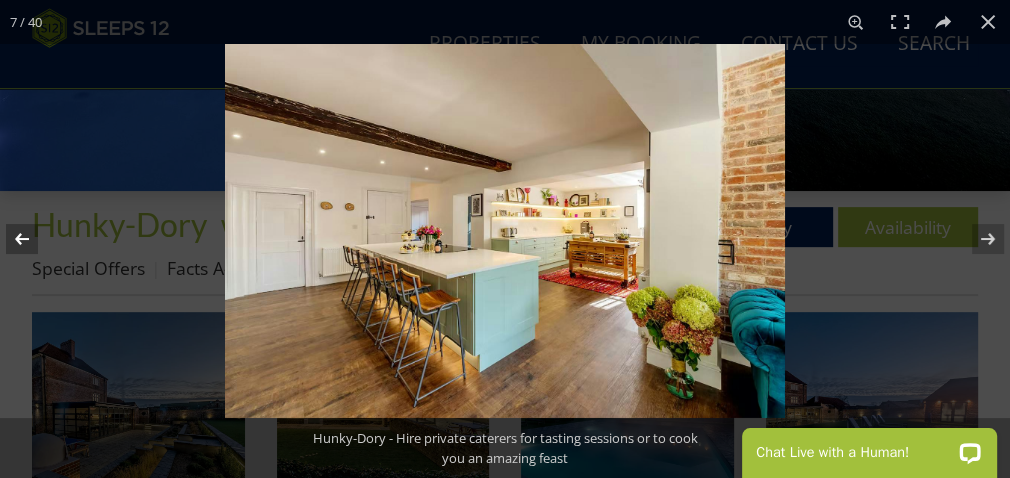 click at bounding box center [35, 239] 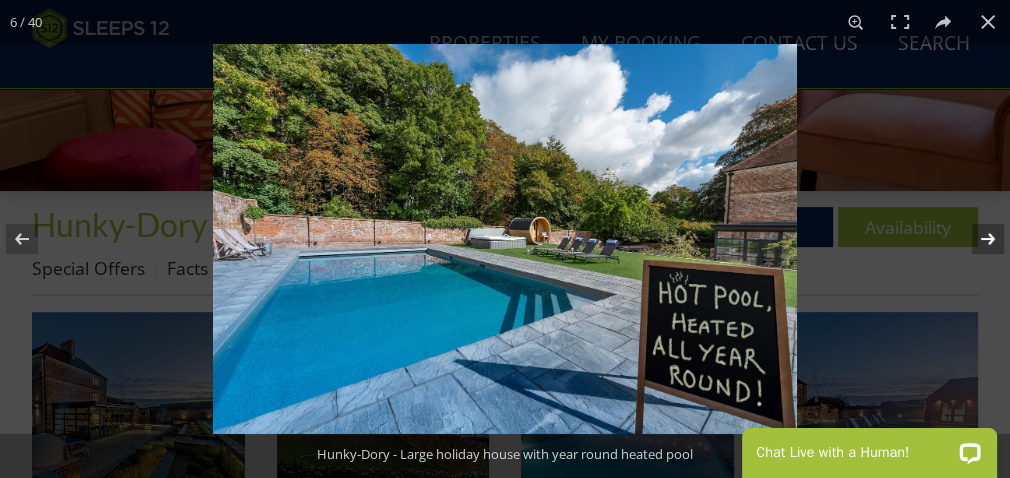 click at bounding box center [975, 239] 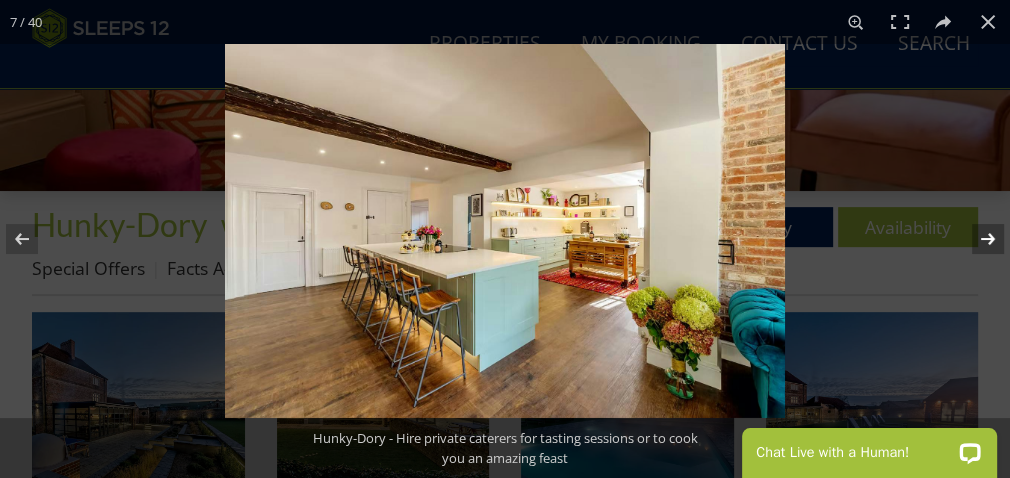 click at bounding box center [975, 239] 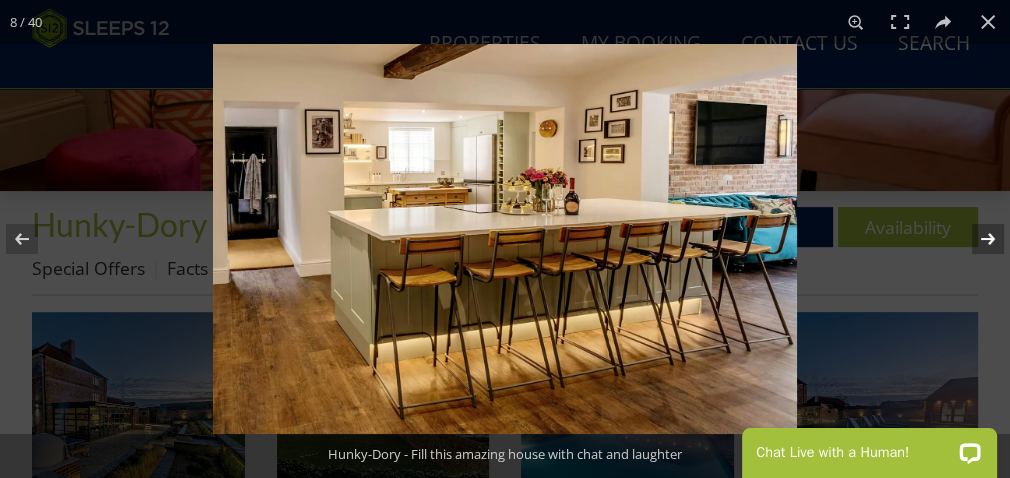 click at bounding box center (975, 239) 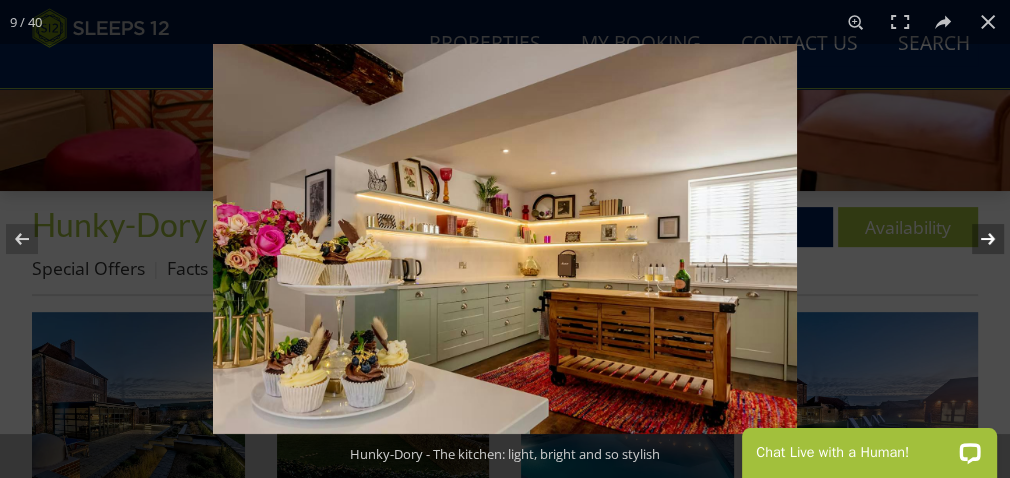 click at bounding box center [975, 239] 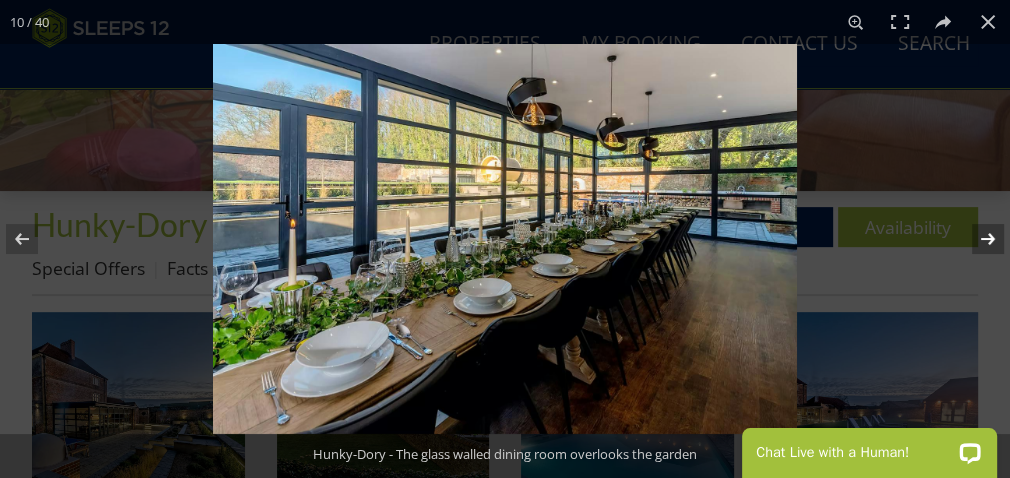click at bounding box center [975, 239] 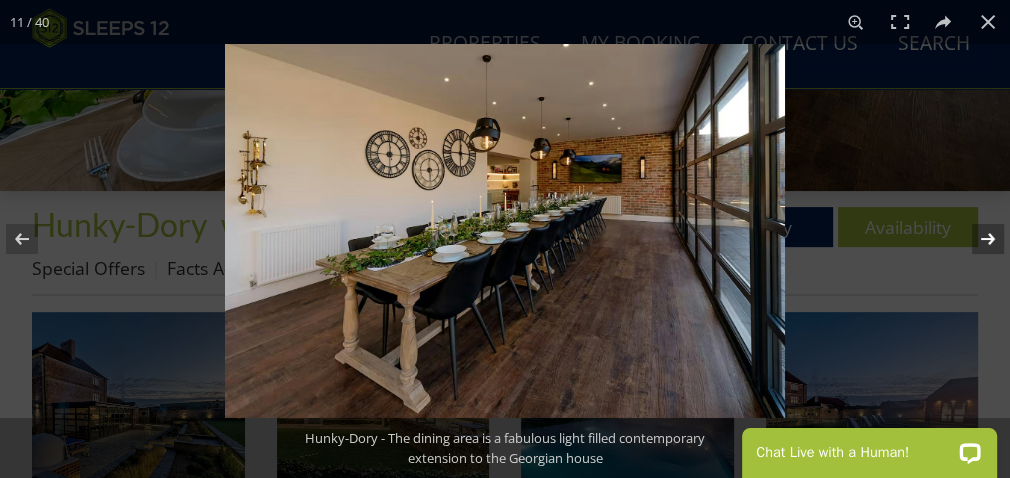 click at bounding box center [975, 239] 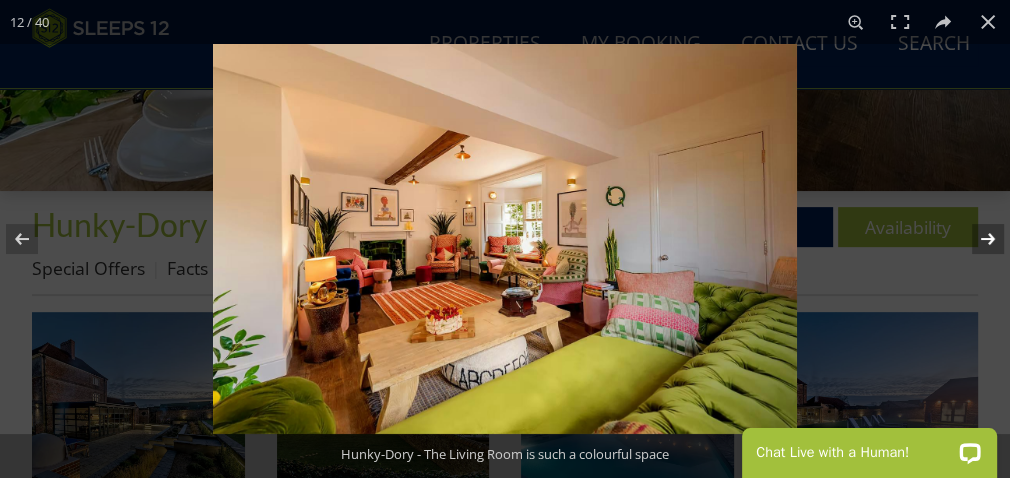 click at bounding box center (975, 239) 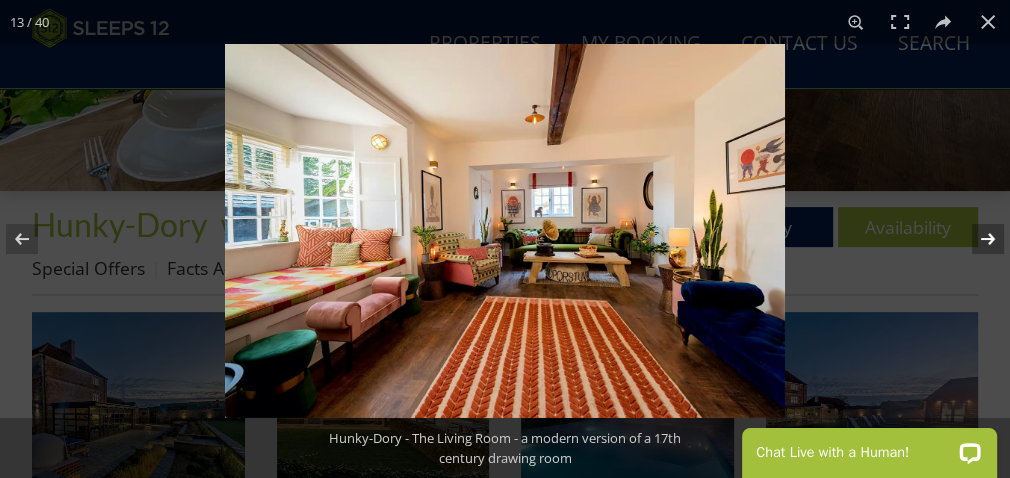 click at bounding box center [975, 239] 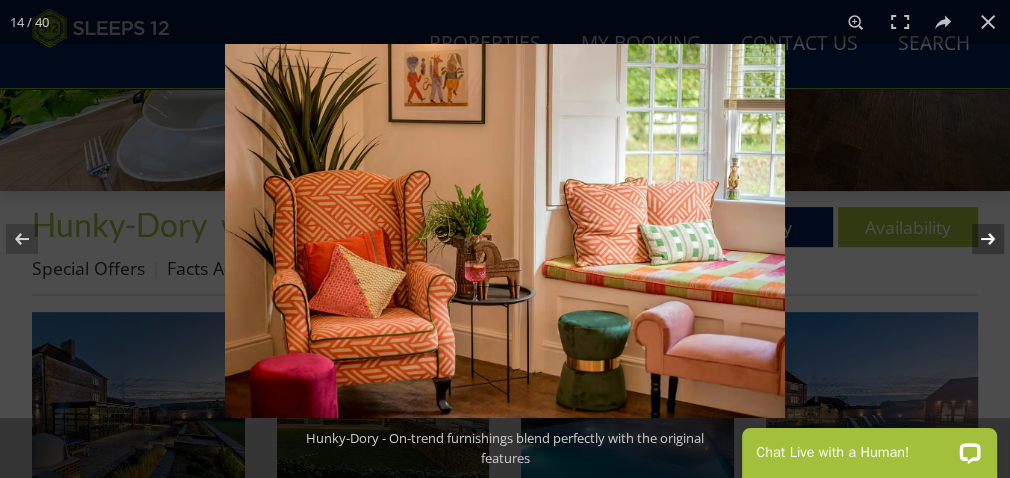 click at bounding box center (975, 239) 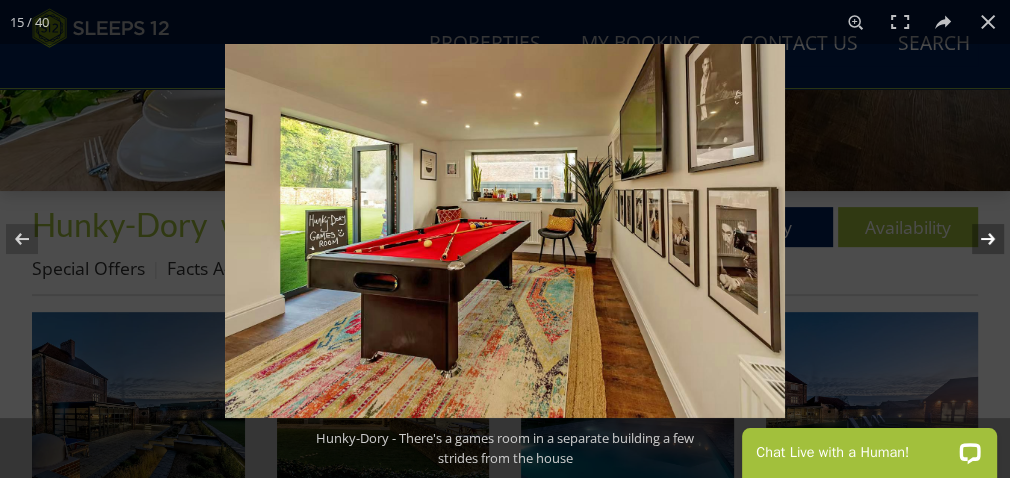 click at bounding box center (975, 239) 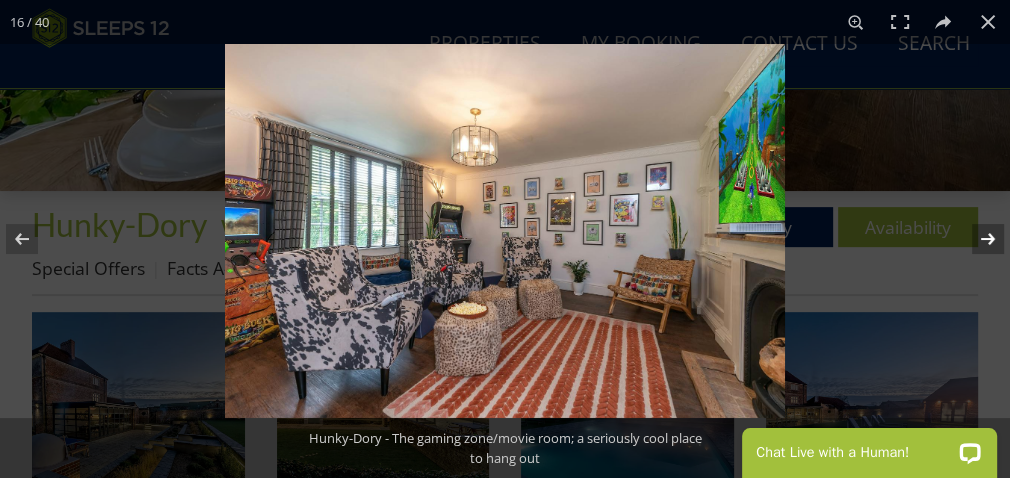 click at bounding box center (975, 239) 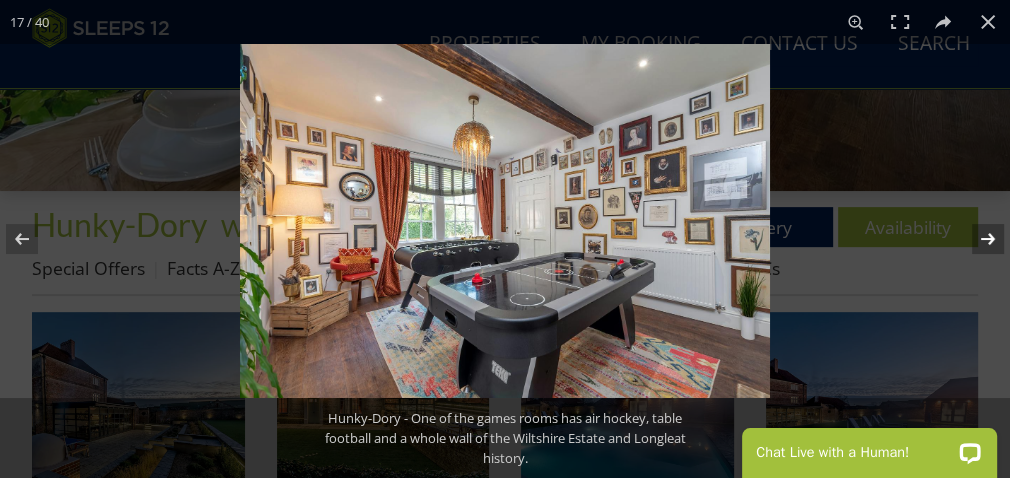 click at bounding box center [975, 239] 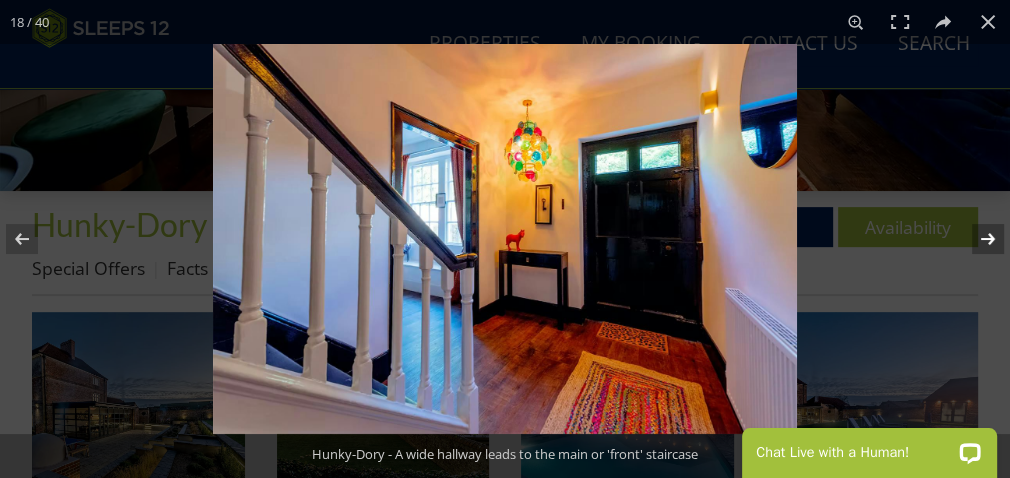 click at bounding box center [975, 239] 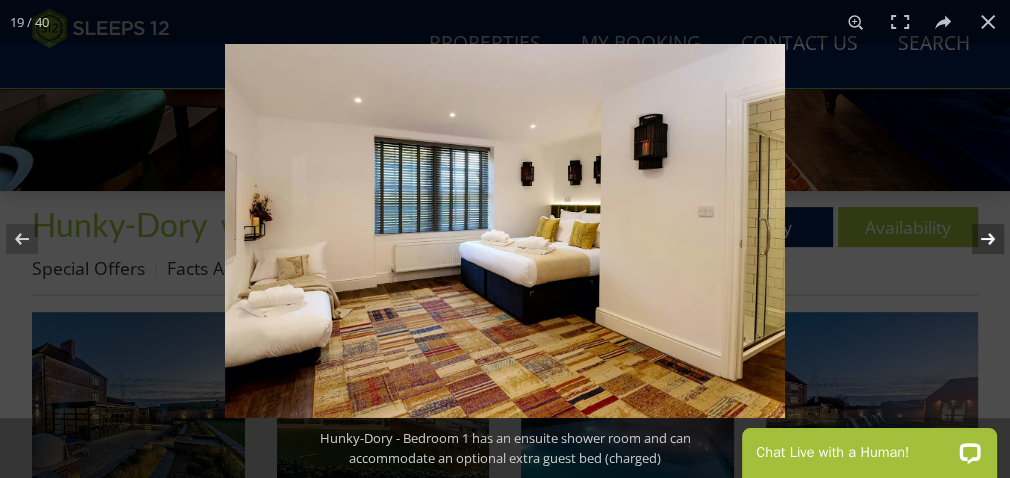 click at bounding box center [975, 239] 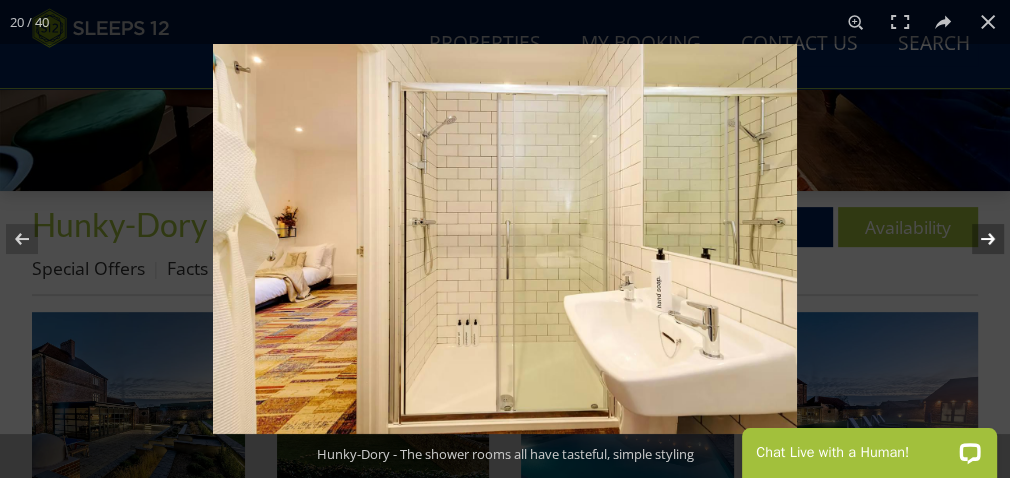 click at bounding box center (975, 239) 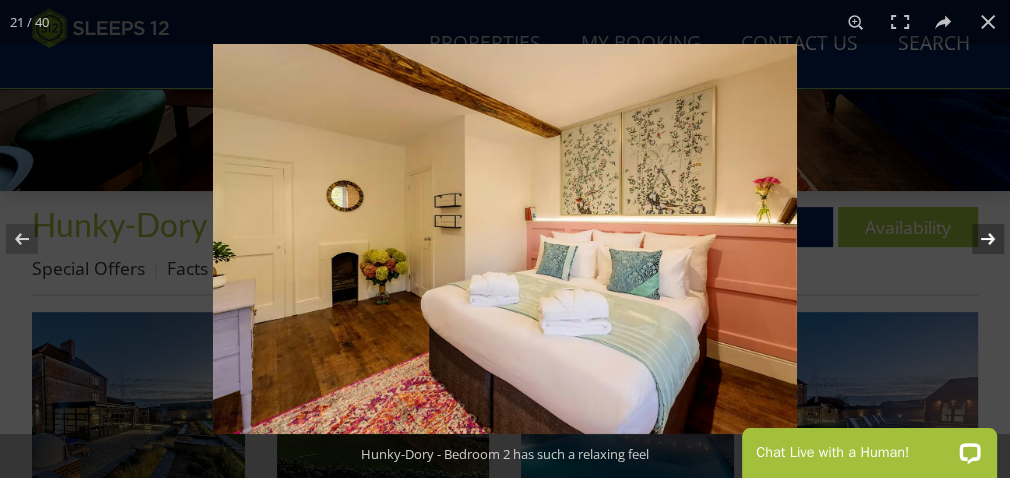 click at bounding box center (975, 239) 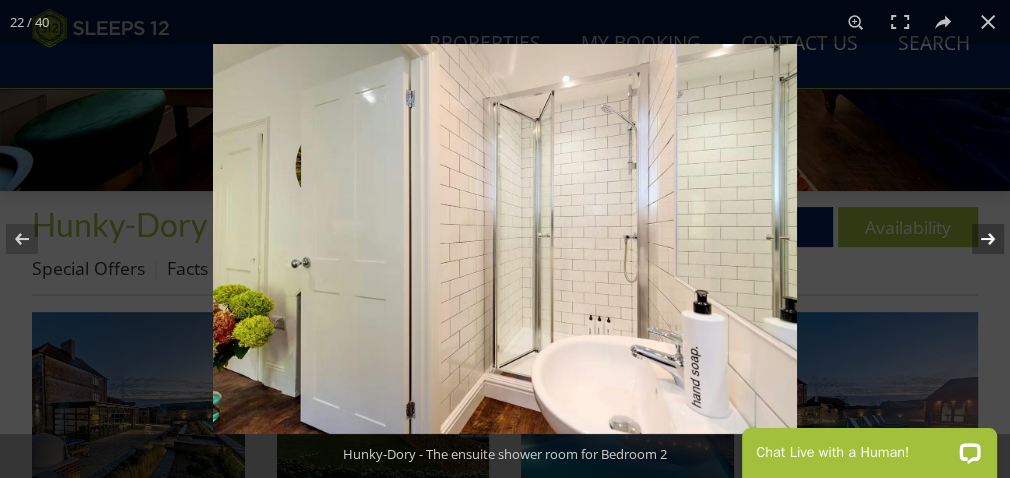 click at bounding box center [975, 239] 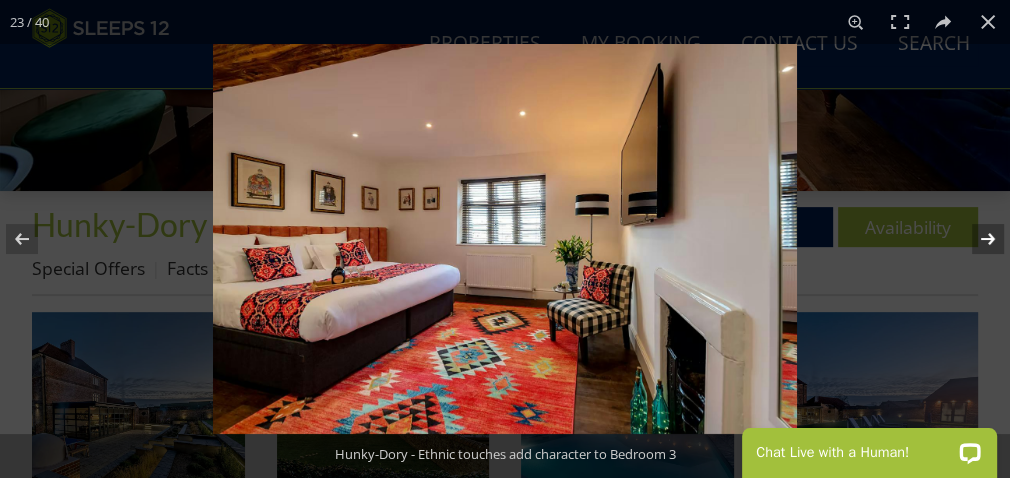 click at bounding box center [975, 239] 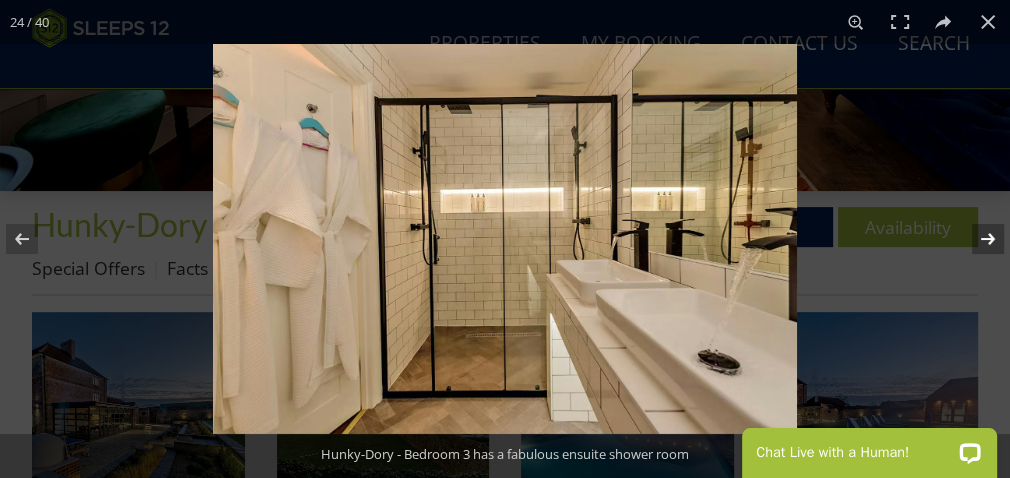 click at bounding box center (975, 239) 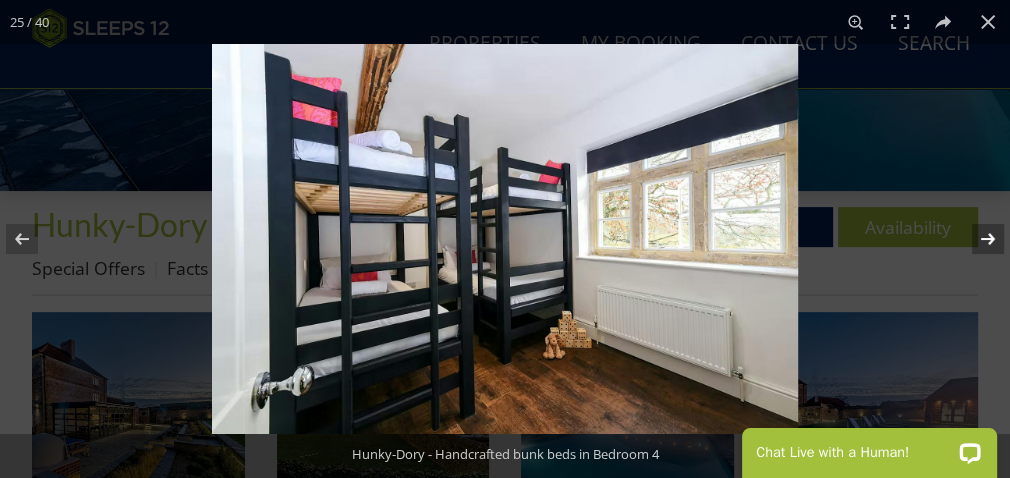 click at bounding box center [975, 239] 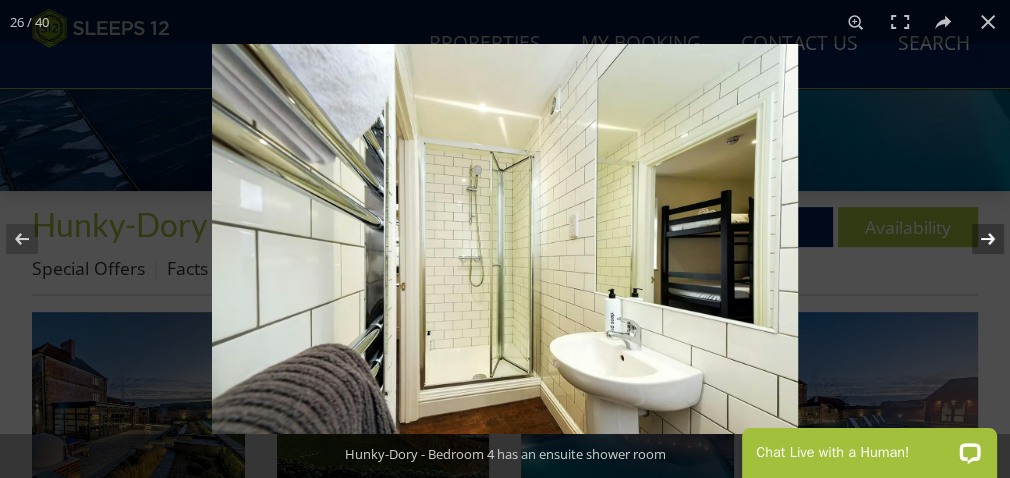 click at bounding box center [975, 239] 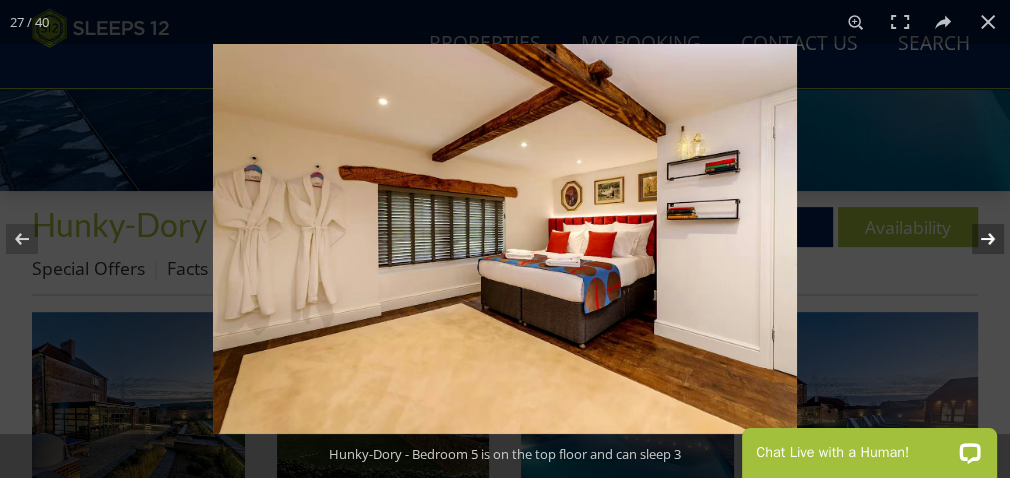 click at bounding box center [975, 239] 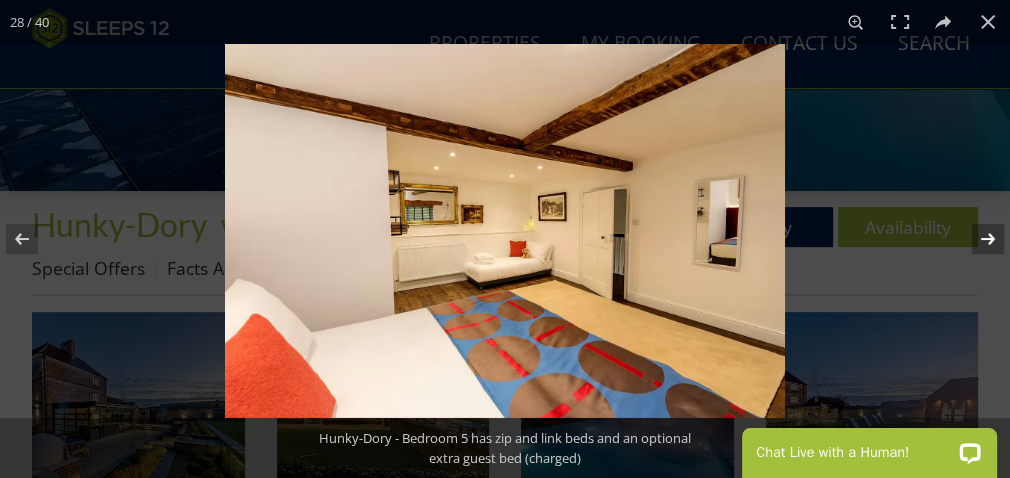 click at bounding box center [975, 239] 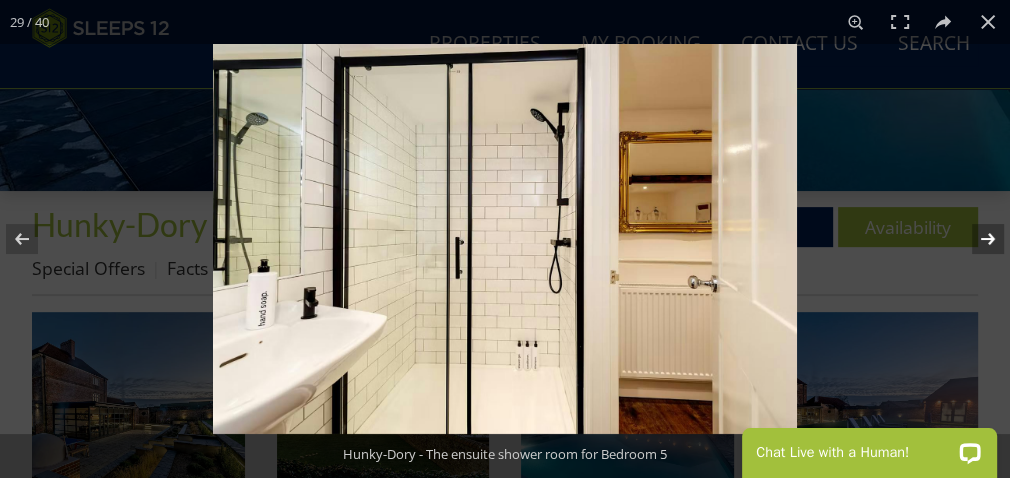 click at bounding box center (975, 239) 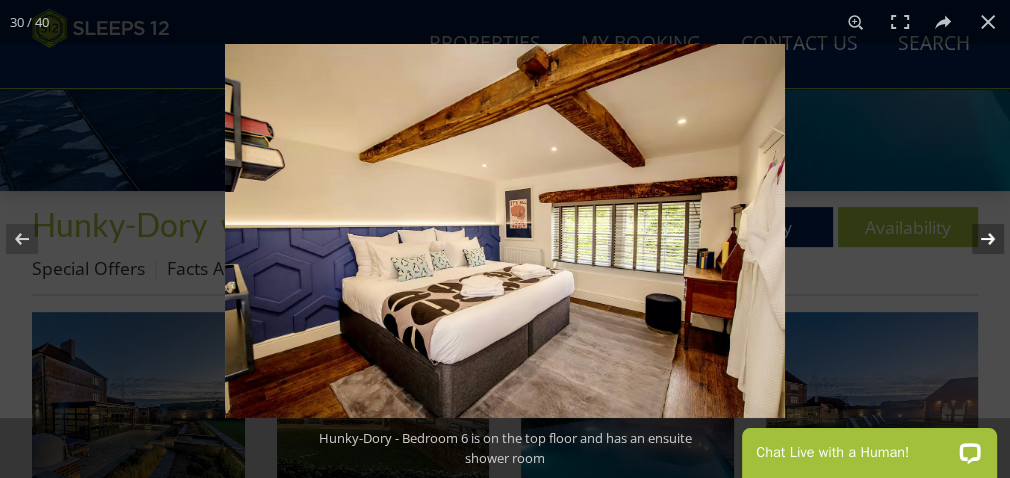 click at bounding box center (975, 239) 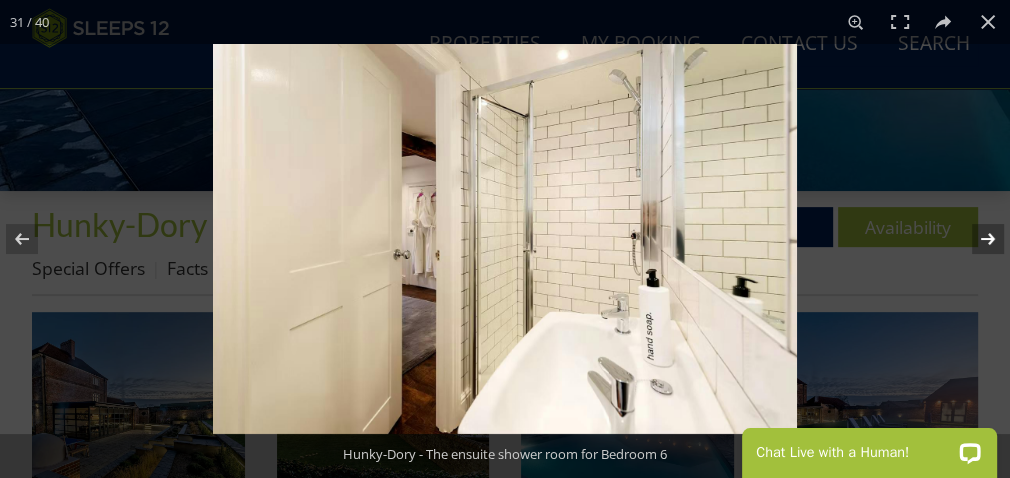 click at bounding box center (975, 239) 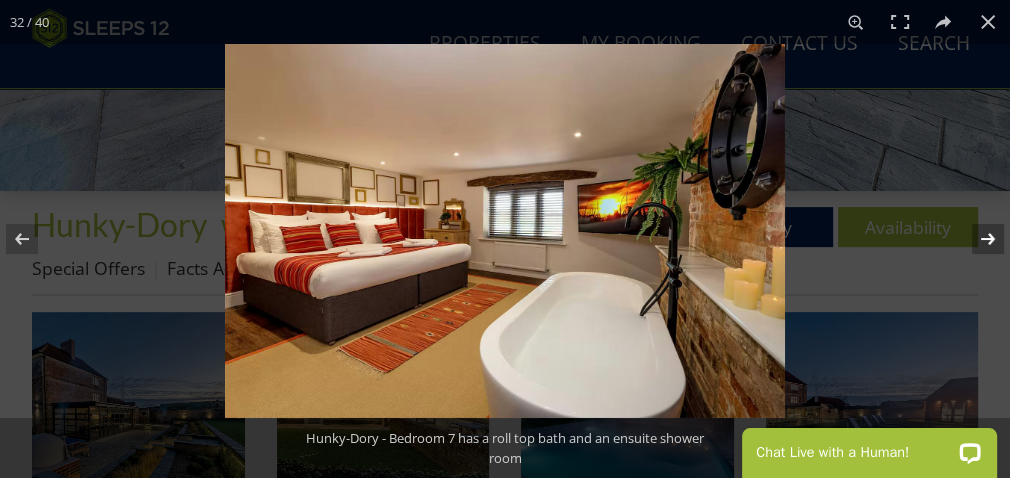click at bounding box center (975, 239) 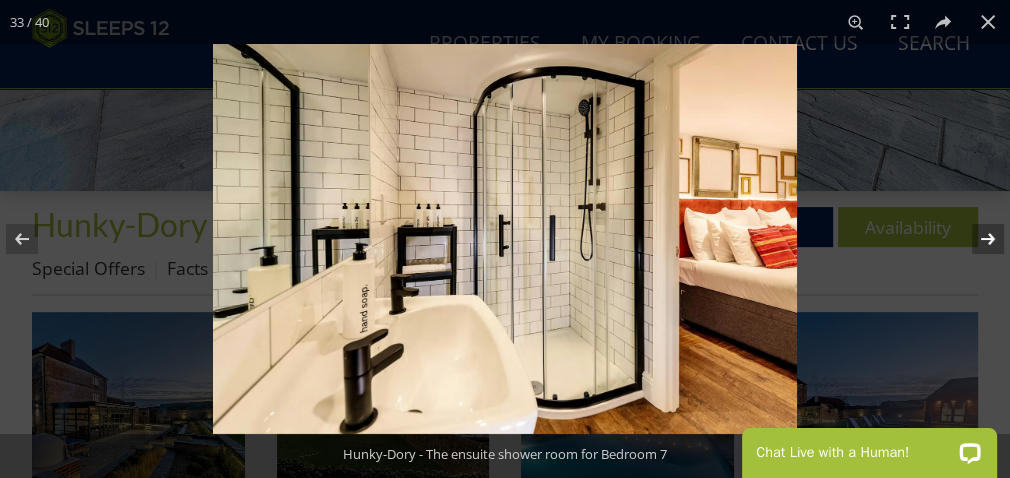 click at bounding box center (975, 239) 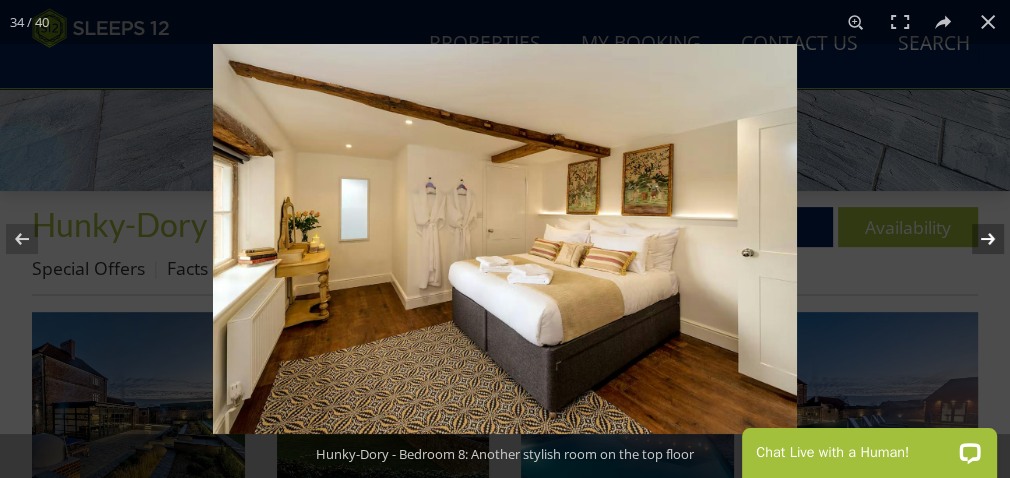 click at bounding box center [975, 239] 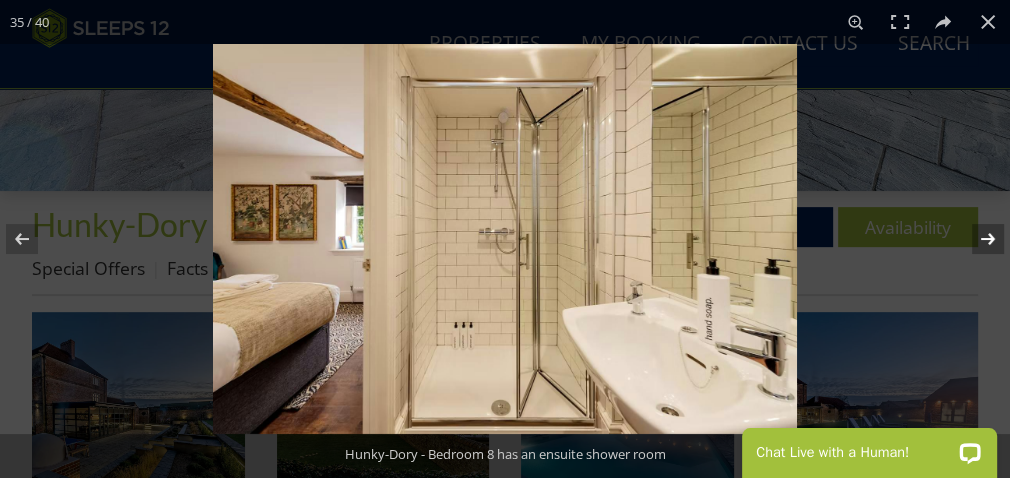 click at bounding box center (975, 239) 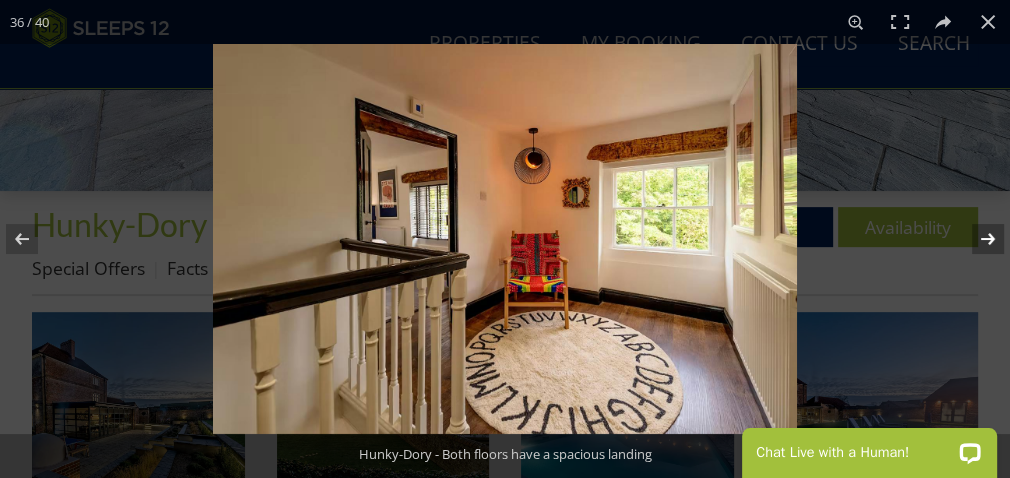 click at bounding box center (975, 239) 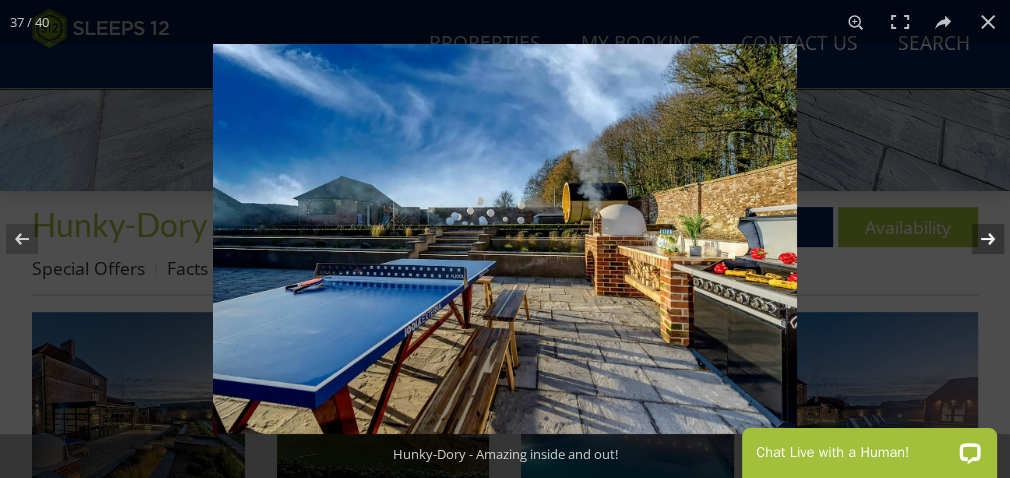 click at bounding box center [975, 239] 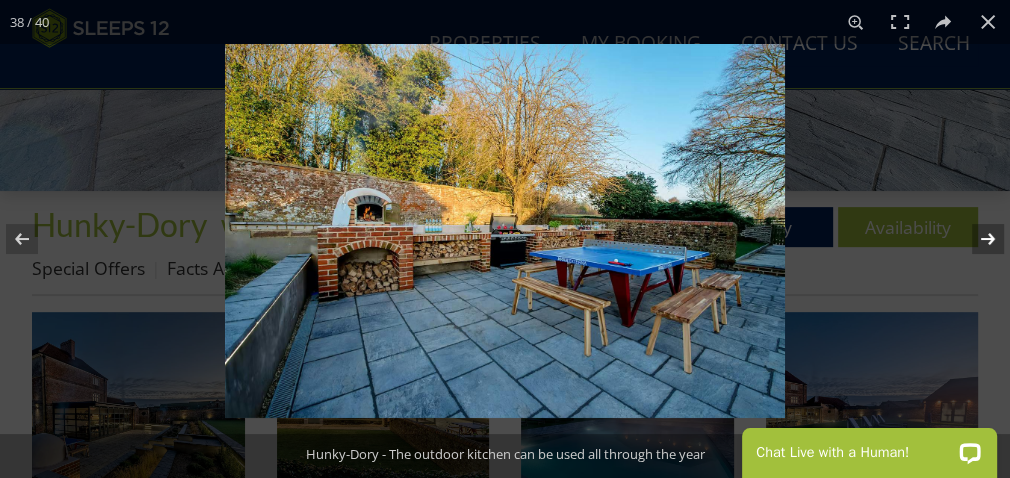 click at bounding box center (975, 239) 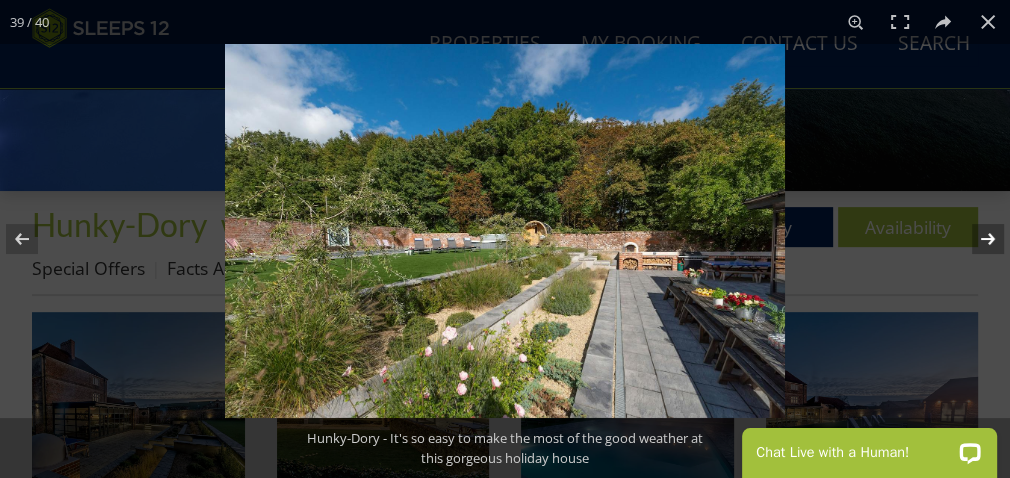 click at bounding box center [975, 239] 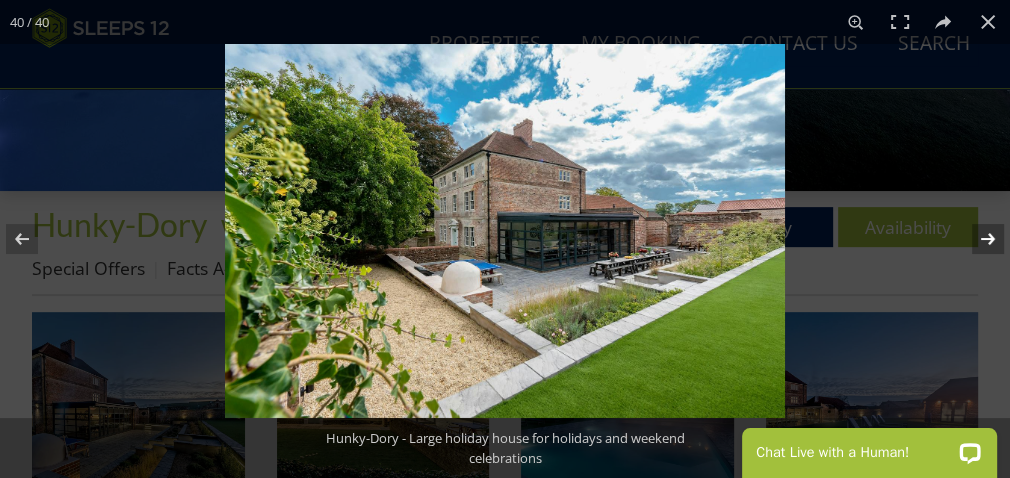 click at bounding box center [975, 239] 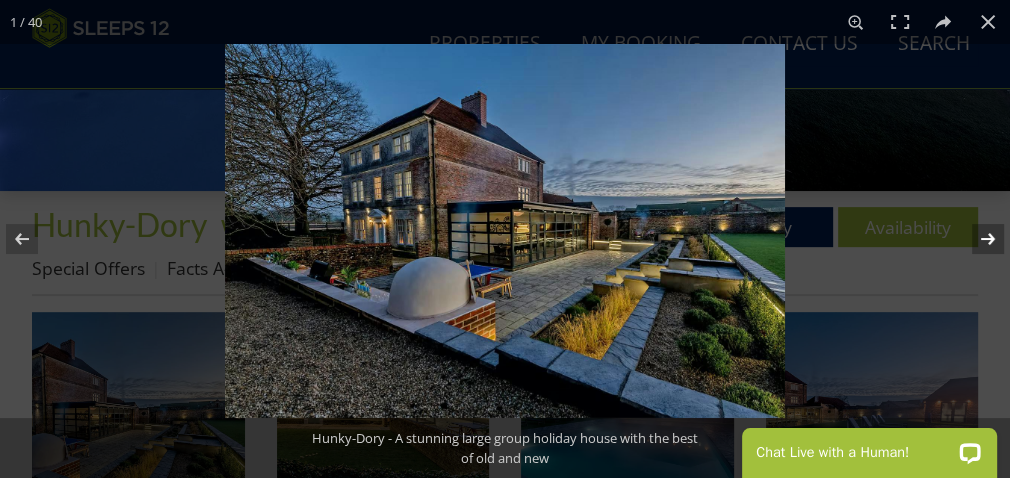 click at bounding box center [975, 239] 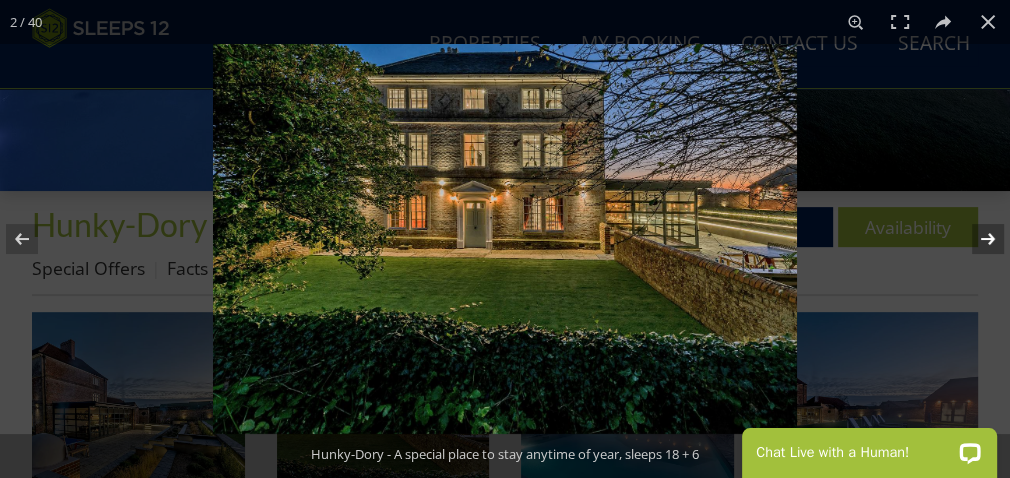 click at bounding box center (975, 239) 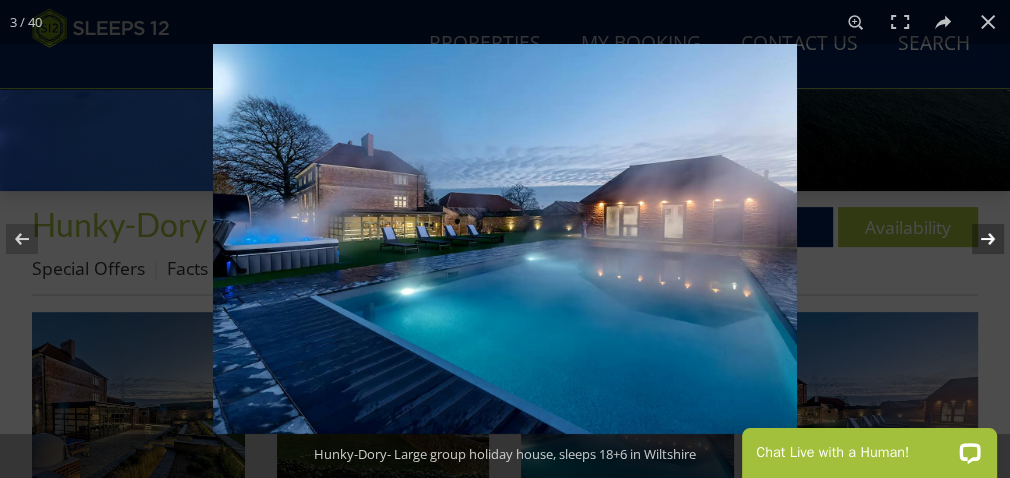 click at bounding box center (975, 239) 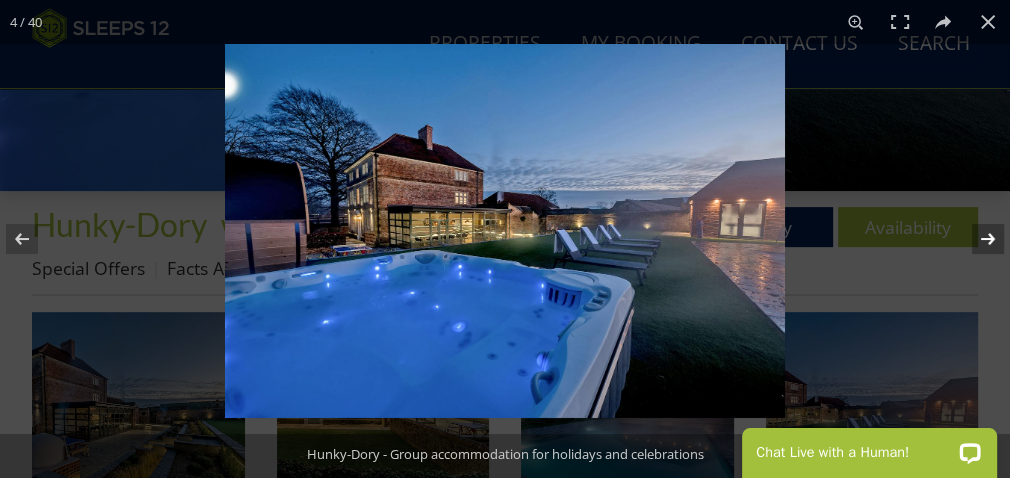 click at bounding box center [975, 239] 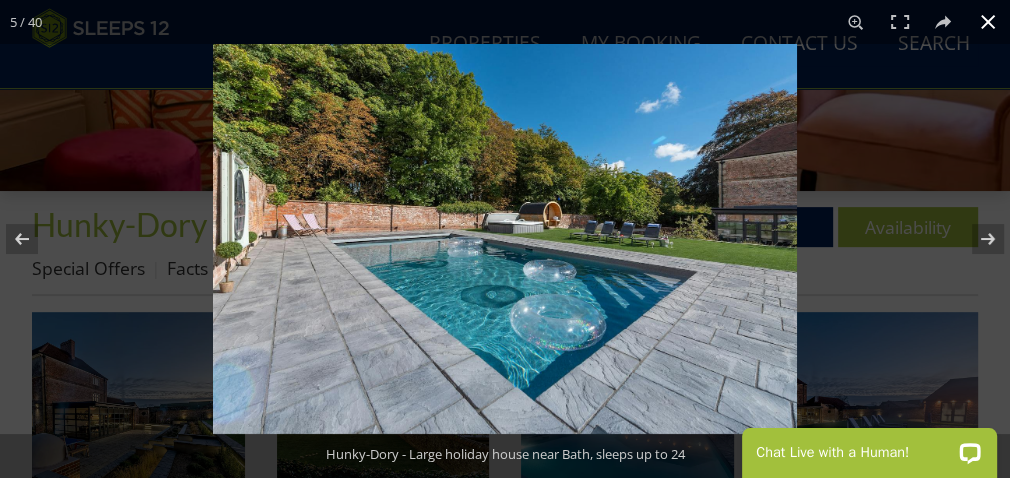 click at bounding box center (988, 22) 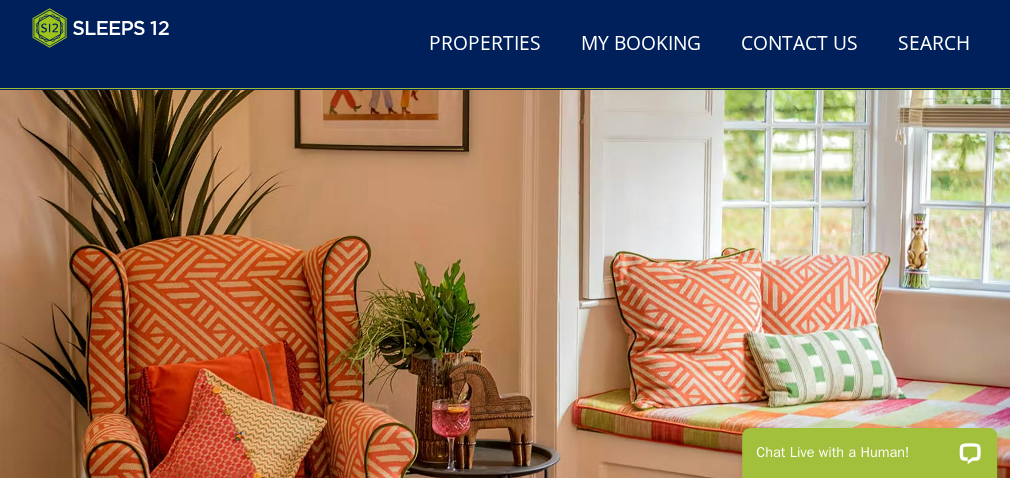 scroll, scrollTop: 0, scrollLeft: 0, axis: both 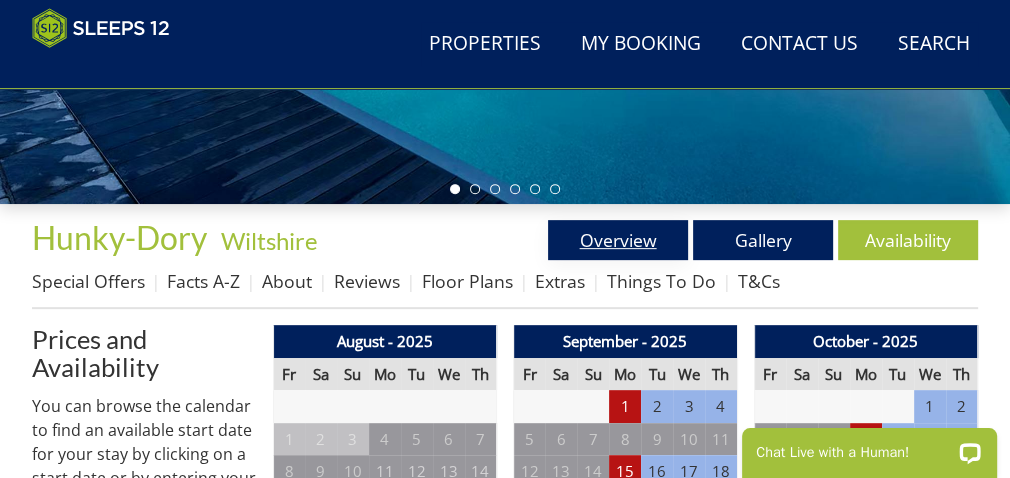 click on "Overview" at bounding box center (618, 240) 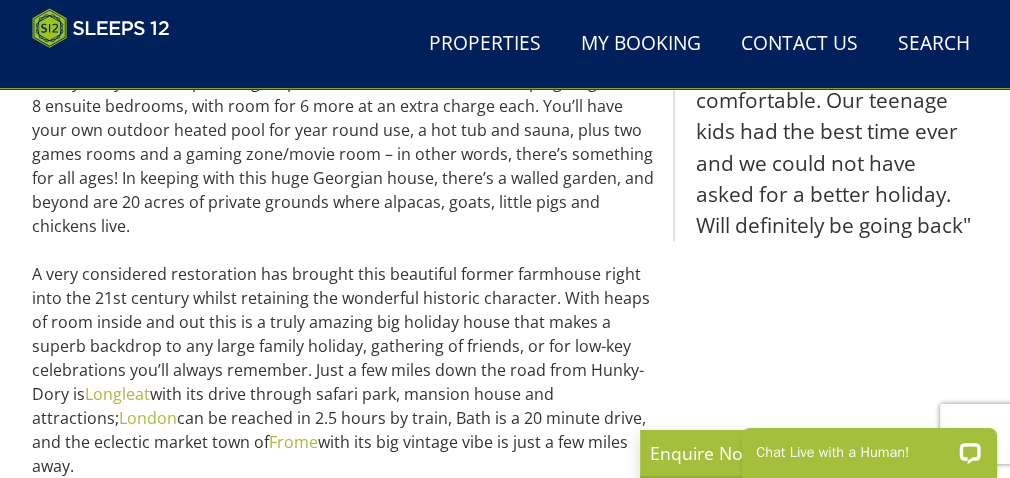 scroll, scrollTop: 926, scrollLeft: 0, axis: vertical 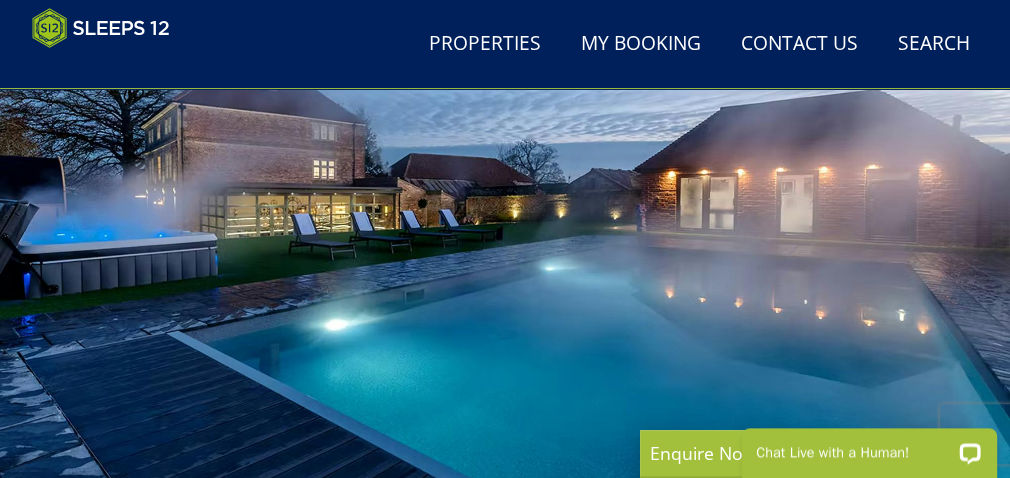 click at bounding box center (505, 234) 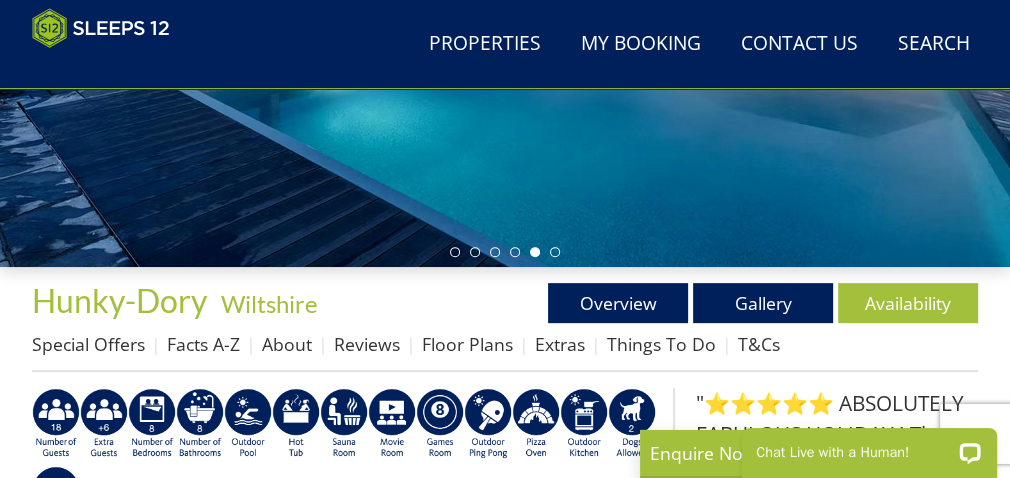 scroll, scrollTop: 451, scrollLeft: 0, axis: vertical 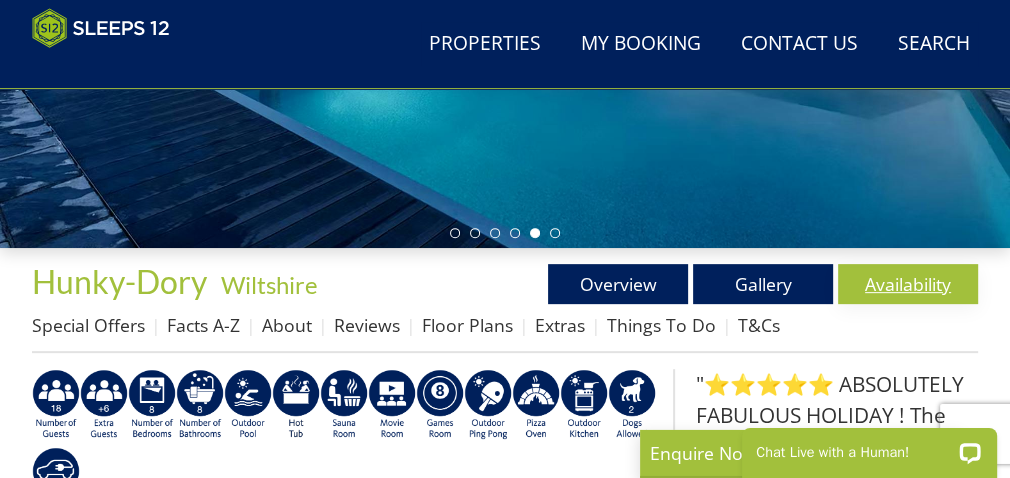 click on "Availability" at bounding box center (908, 284) 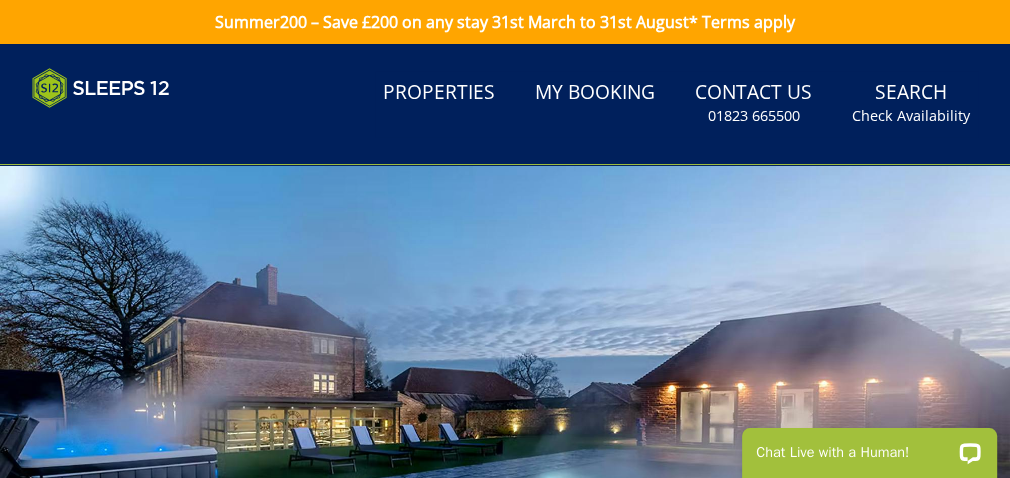 scroll, scrollTop: 0, scrollLeft: 0, axis: both 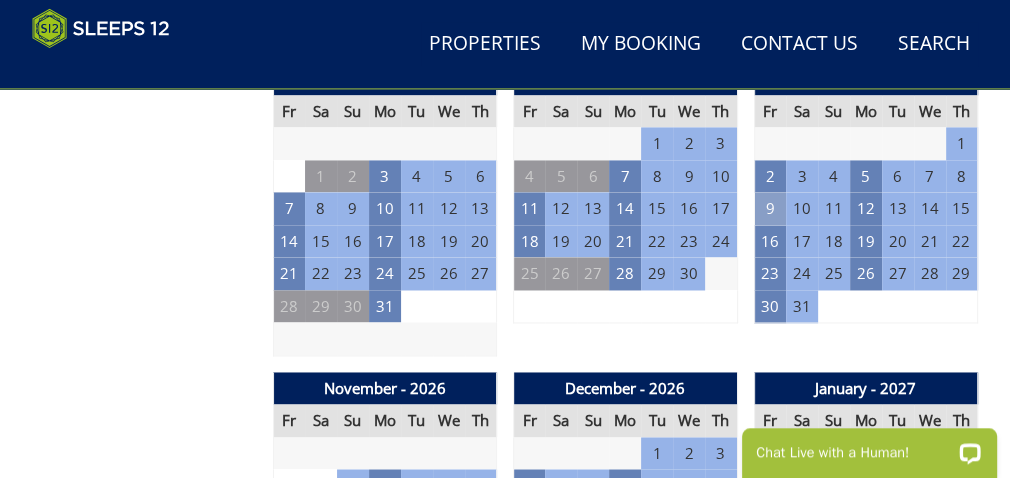 click on "9" at bounding box center (770, 208) 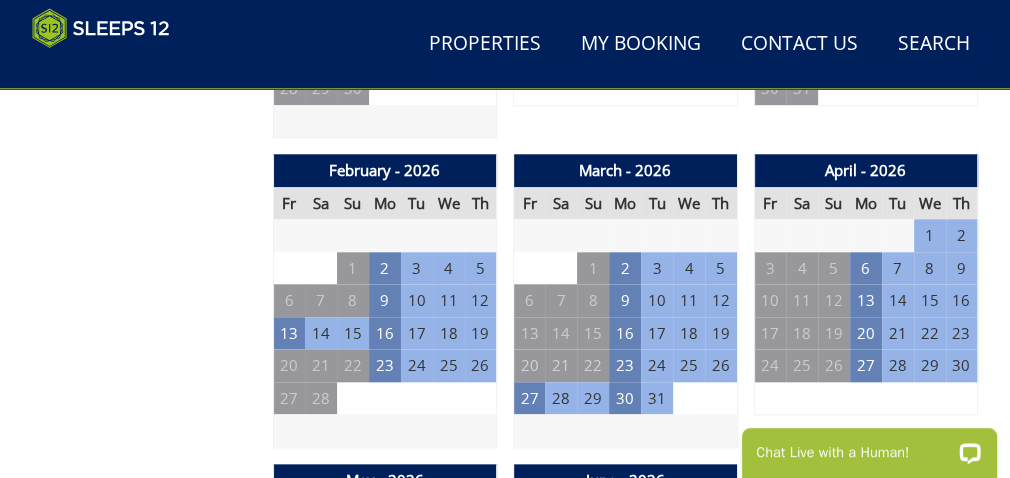 scroll, scrollTop: 1251, scrollLeft: 0, axis: vertical 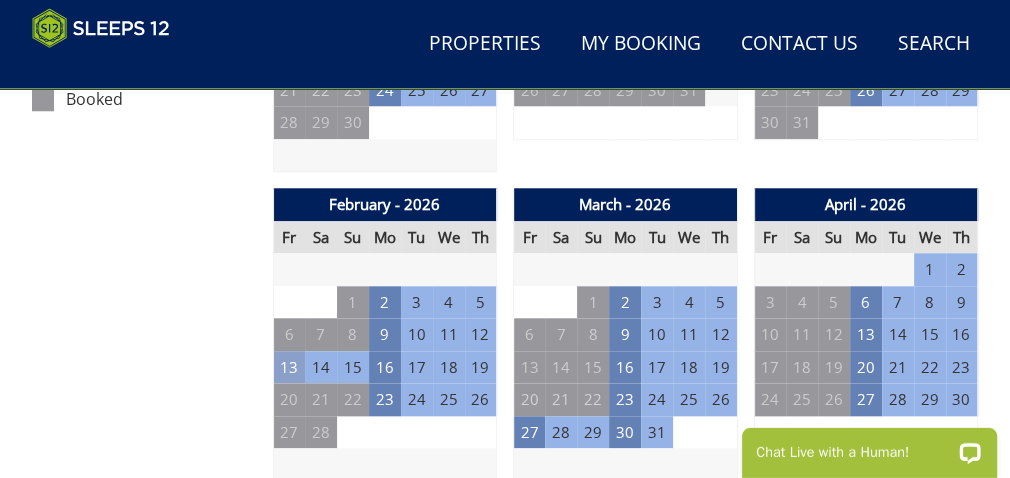 click on "13" at bounding box center (289, 367) 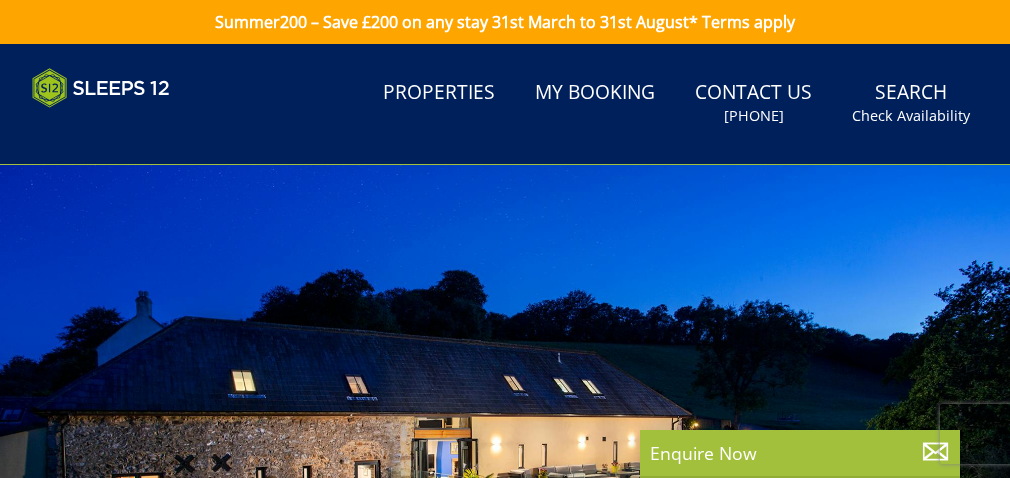 scroll, scrollTop: 0, scrollLeft: 0, axis: both 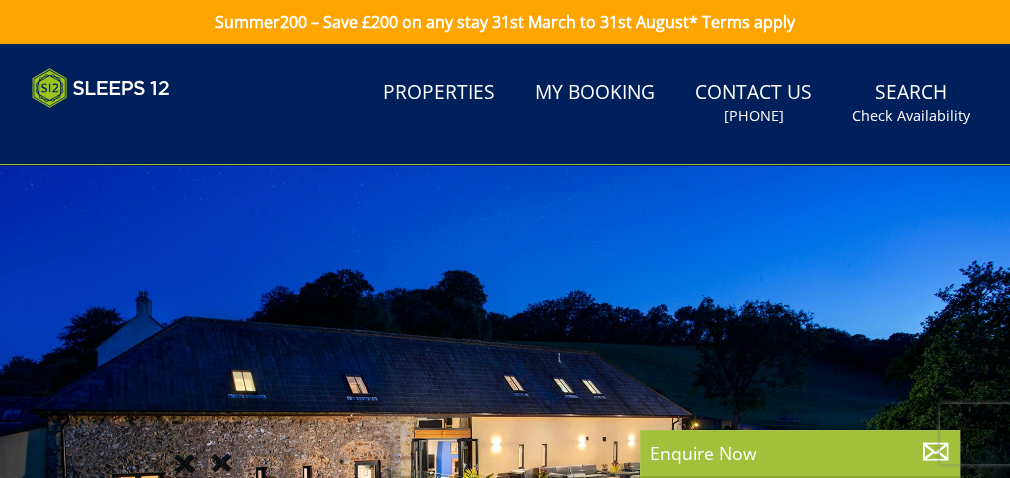 click on "Summer200 – Save £200 on any stay 31st March to 31st August* Terms apply
Search
Menu
Properties
My Booking
Contact Us  [PHONE]
Search  Check Availability
Guests
1
2
3
4
5
6
7
8
9
10
11
12
13
14
15
16
17
18
19
20
21
22
23
24
25
26
27
28
29
30
31
32
Date
03/08/2025
Search" at bounding box center (505, 1187) 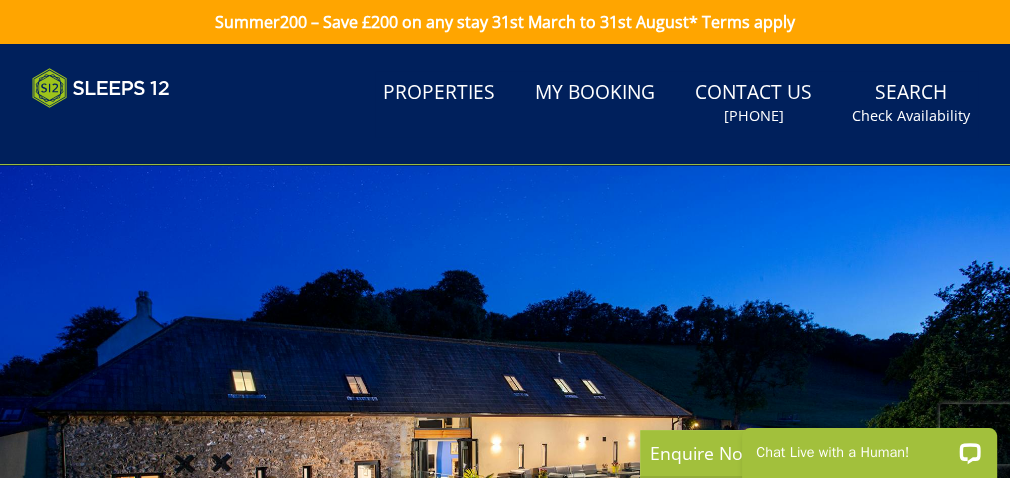 scroll, scrollTop: 0, scrollLeft: 0, axis: both 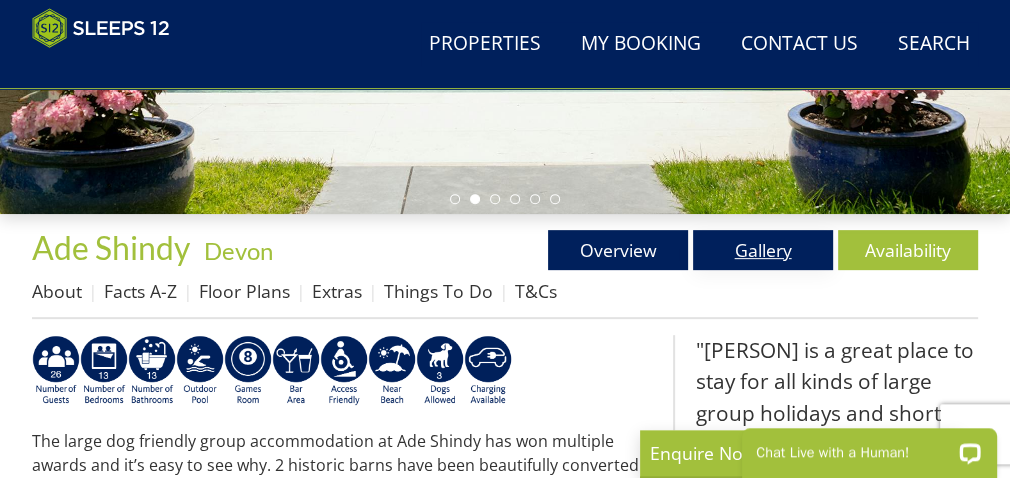 click on "Gallery" at bounding box center (763, 250) 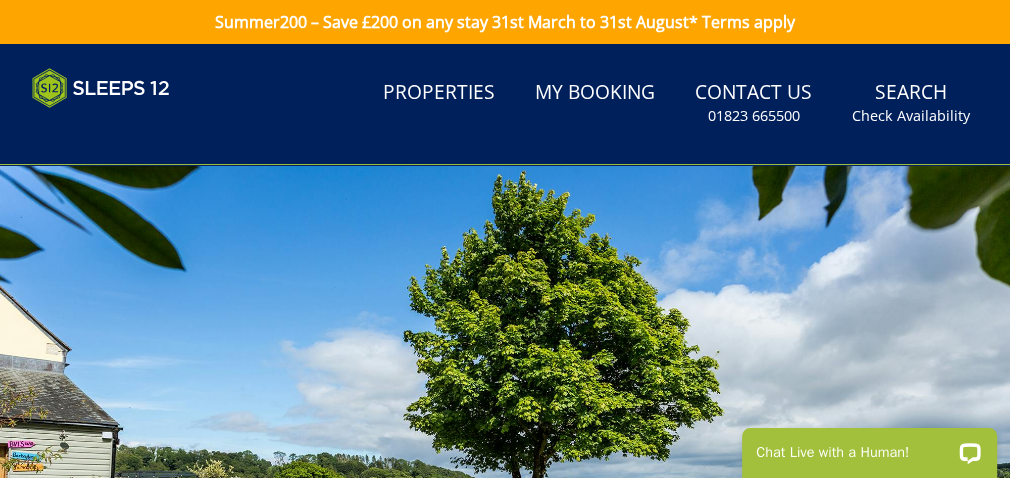 scroll, scrollTop: 0, scrollLeft: 0, axis: both 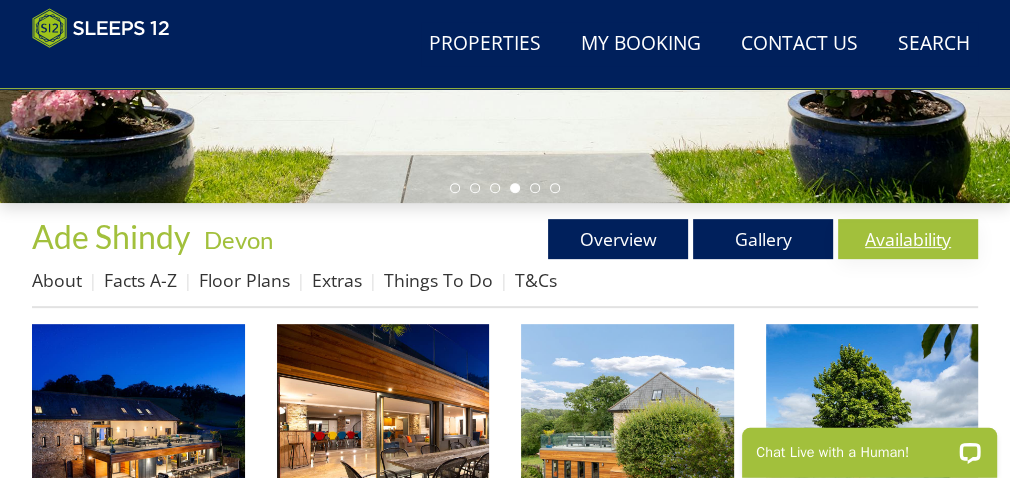 click on "Availability" at bounding box center [908, 239] 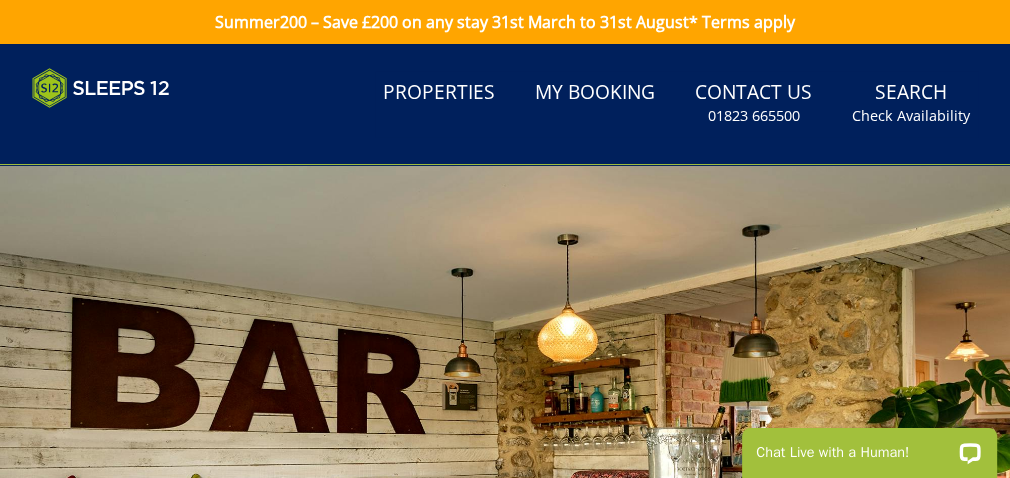 scroll, scrollTop: 0, scrollLeft: 0, axis: both 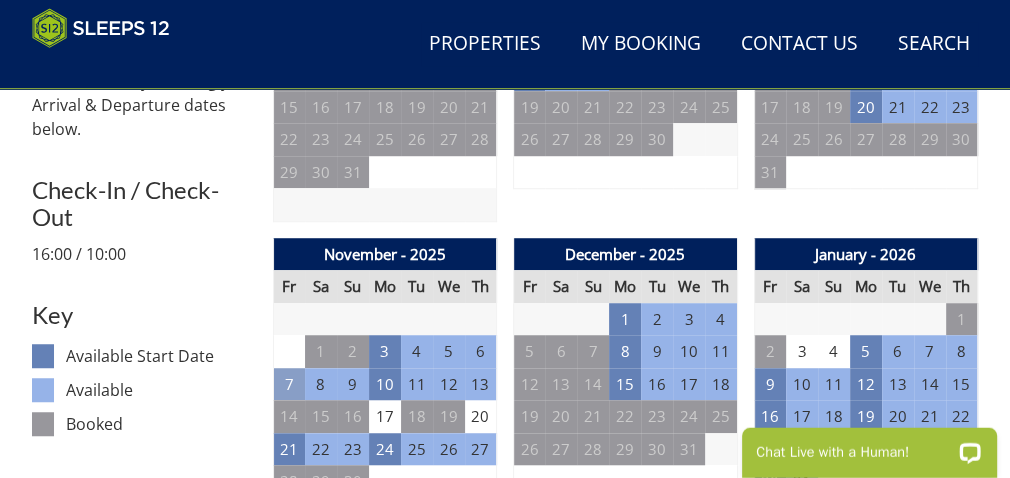 click on "7" at bounding box center (289, 384) 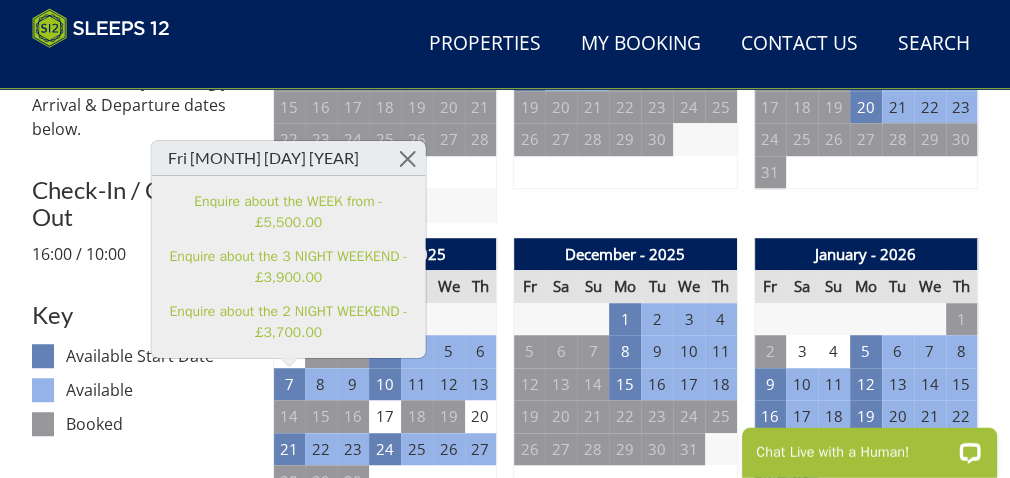 scroll, scrollTop: 1244, scrollLeft: 0, axis: vertical 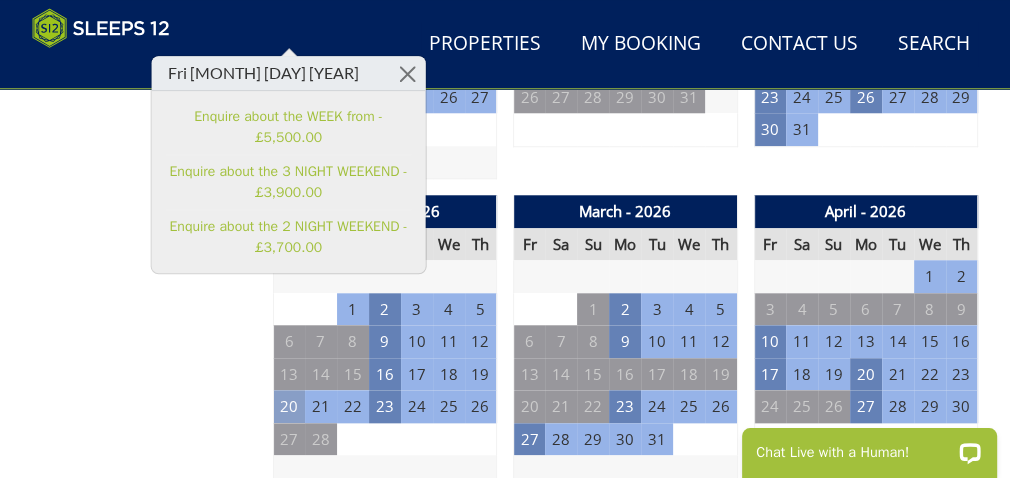 click on "20" at bounding box center (289, 406) 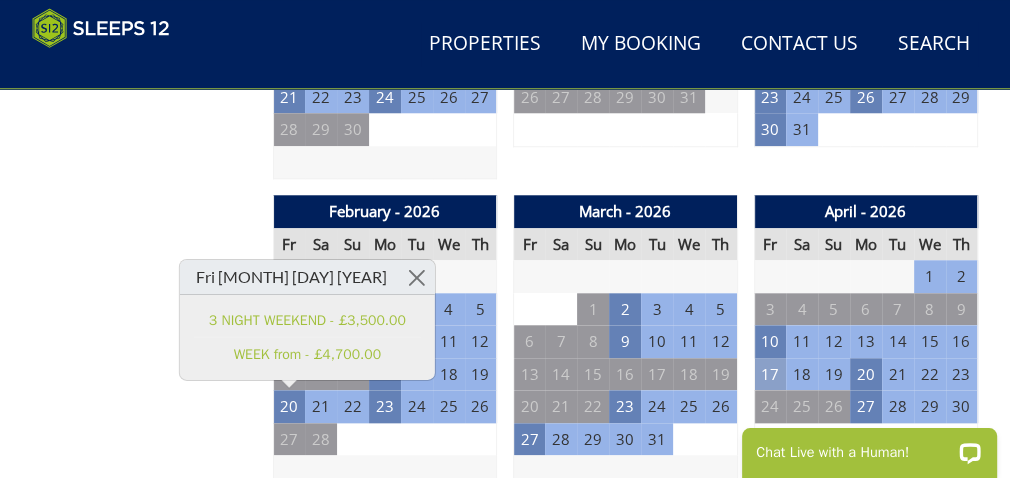 click on "17" at bounding box center (770, 374) 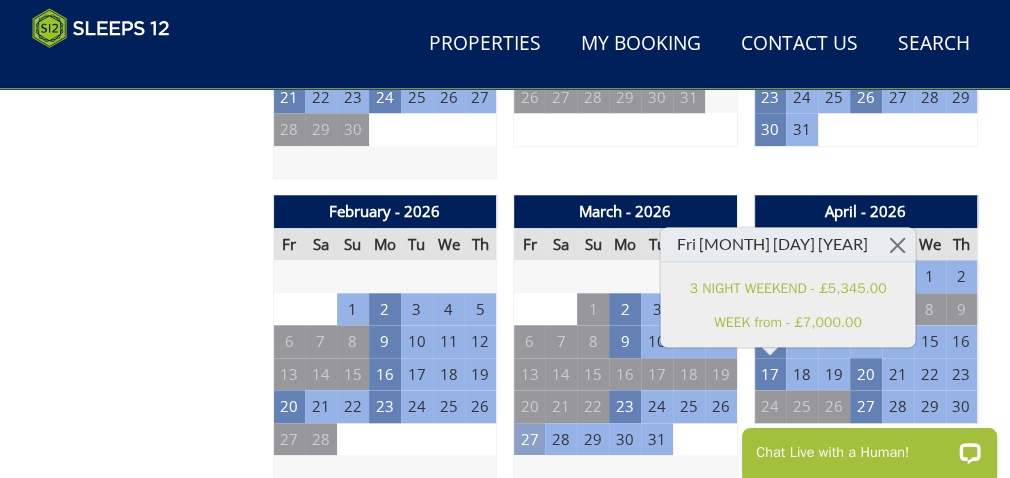 click on "27" at bounding box center (530, 439) 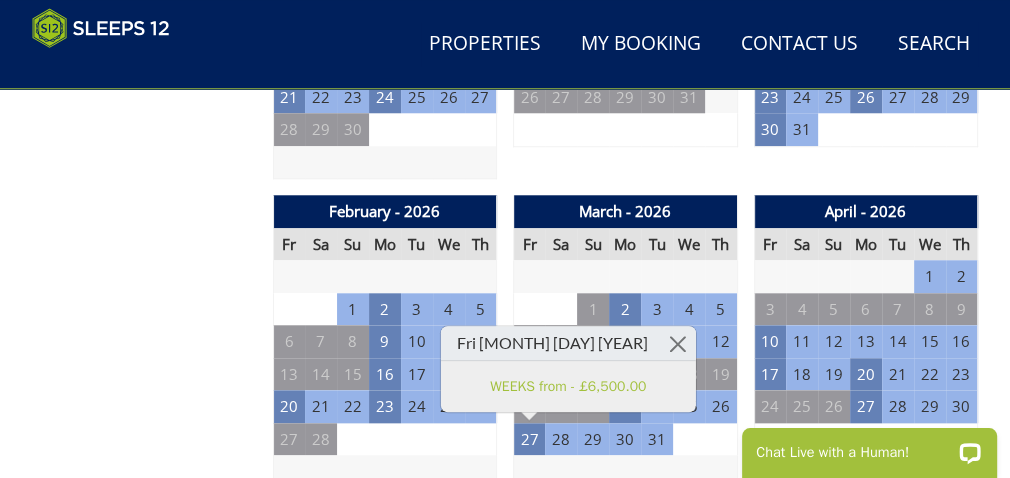 click at bounding box center [626, 471] 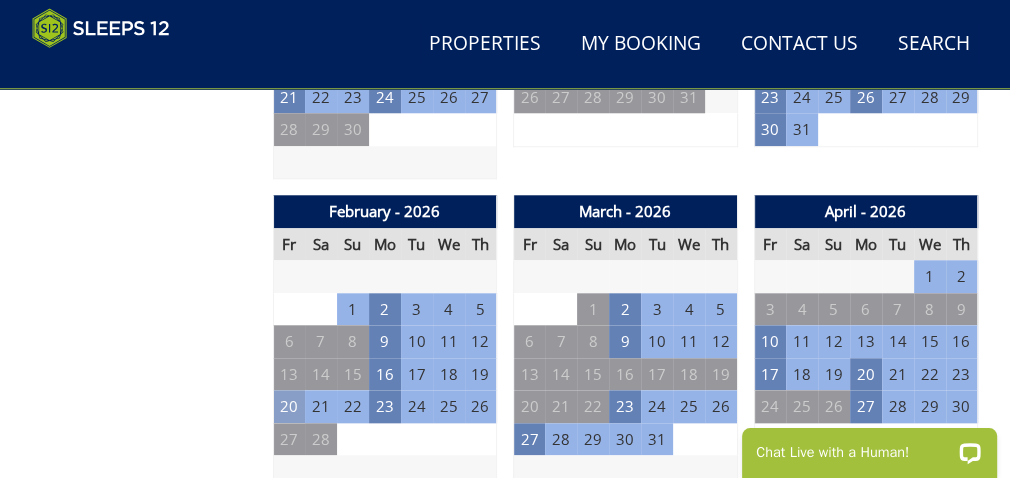 click on "20" at bounding box center [289, 406] 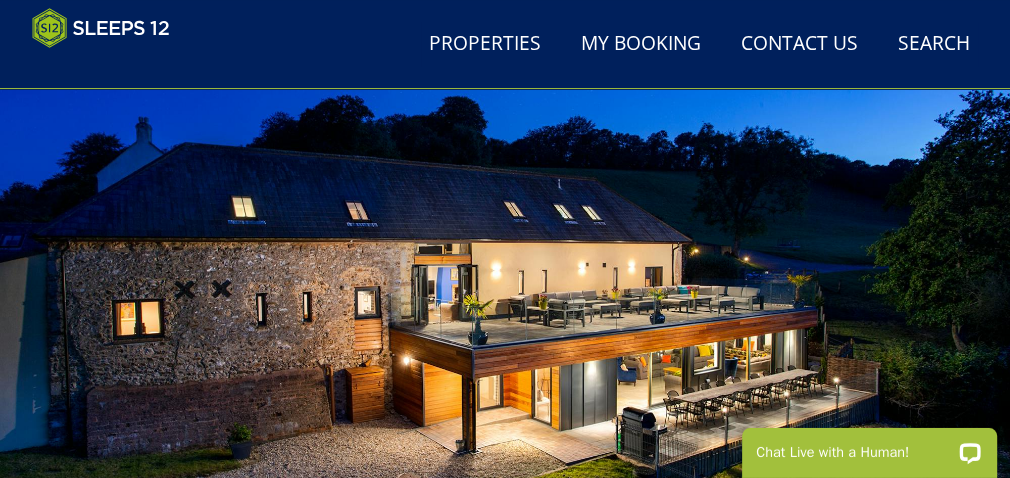 scroll, scrollTop: 0, scrollLeft: 0, axis: both 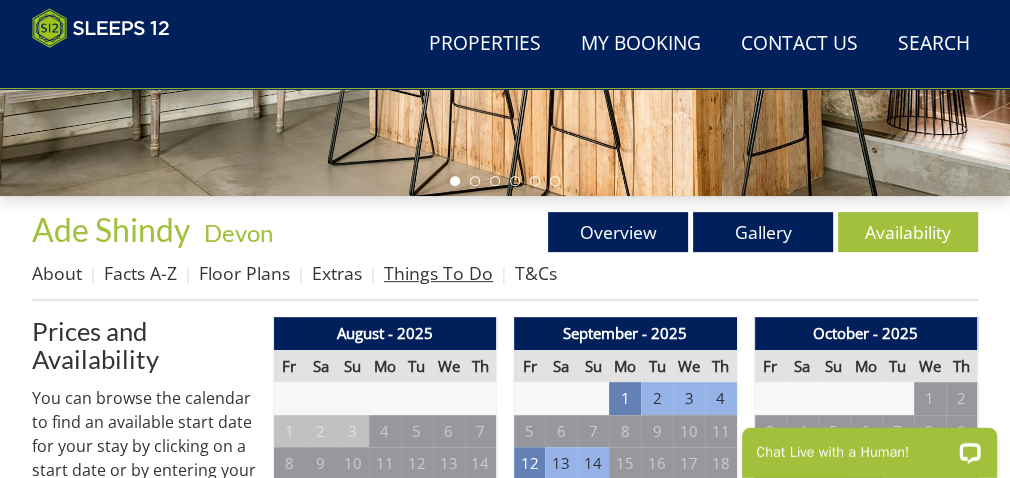 click on "Things To Do" at bounding box center [438, 273] 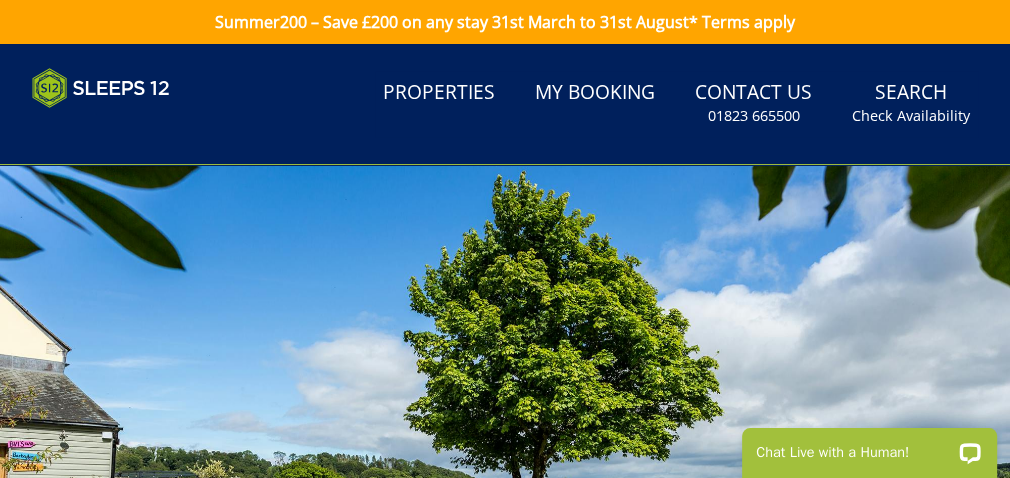 scroll, scrollTop: 0, scrollLeft: 0, axis: both 